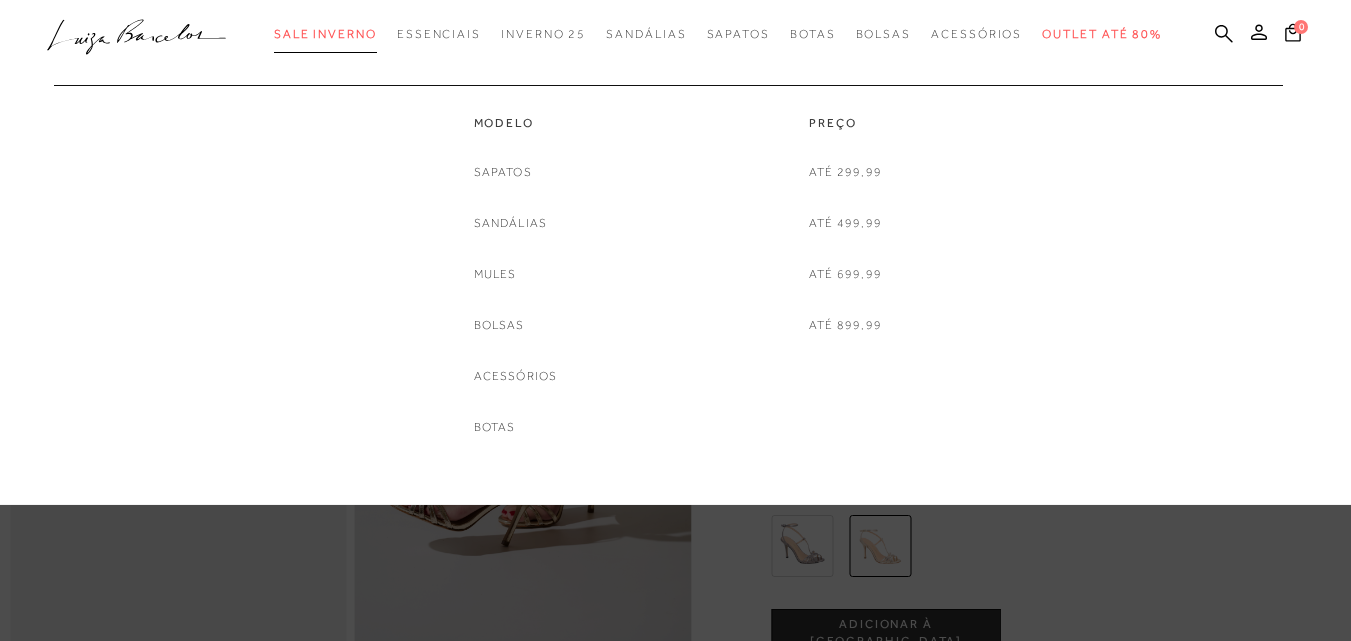 scroll, scrollTop: 0, scrollLeft: 0, axis: both 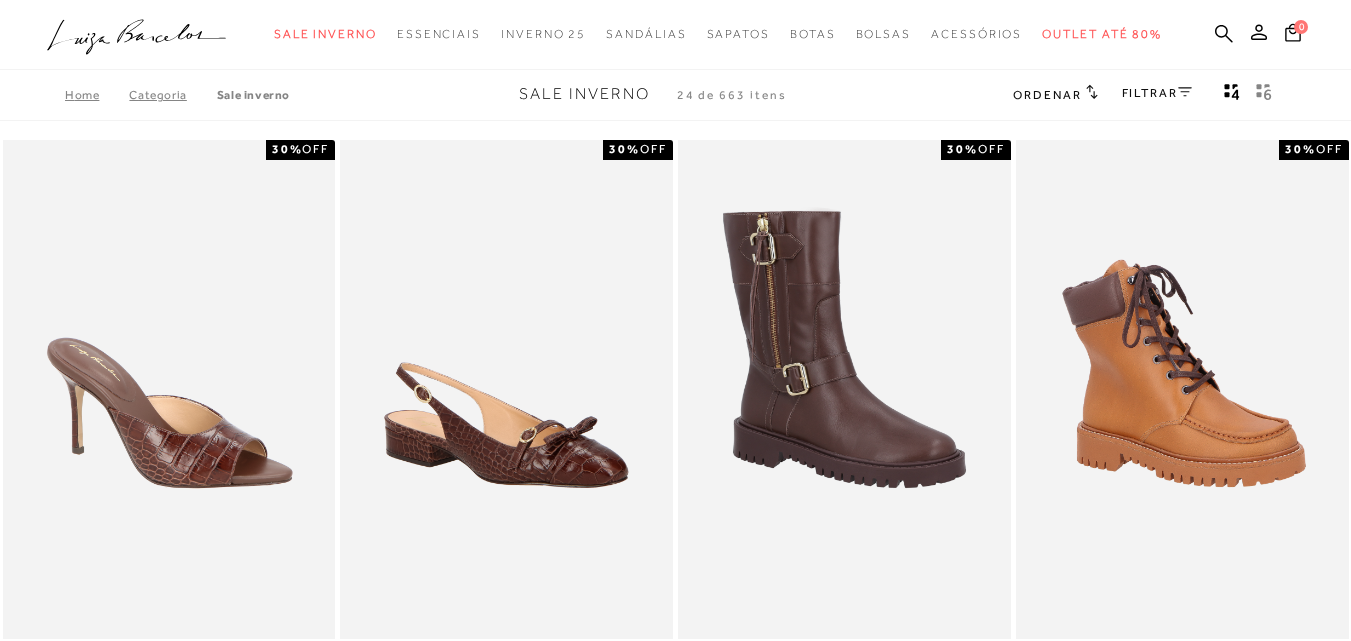 click on "FILTRAR" at bounding box center (1157, 93) 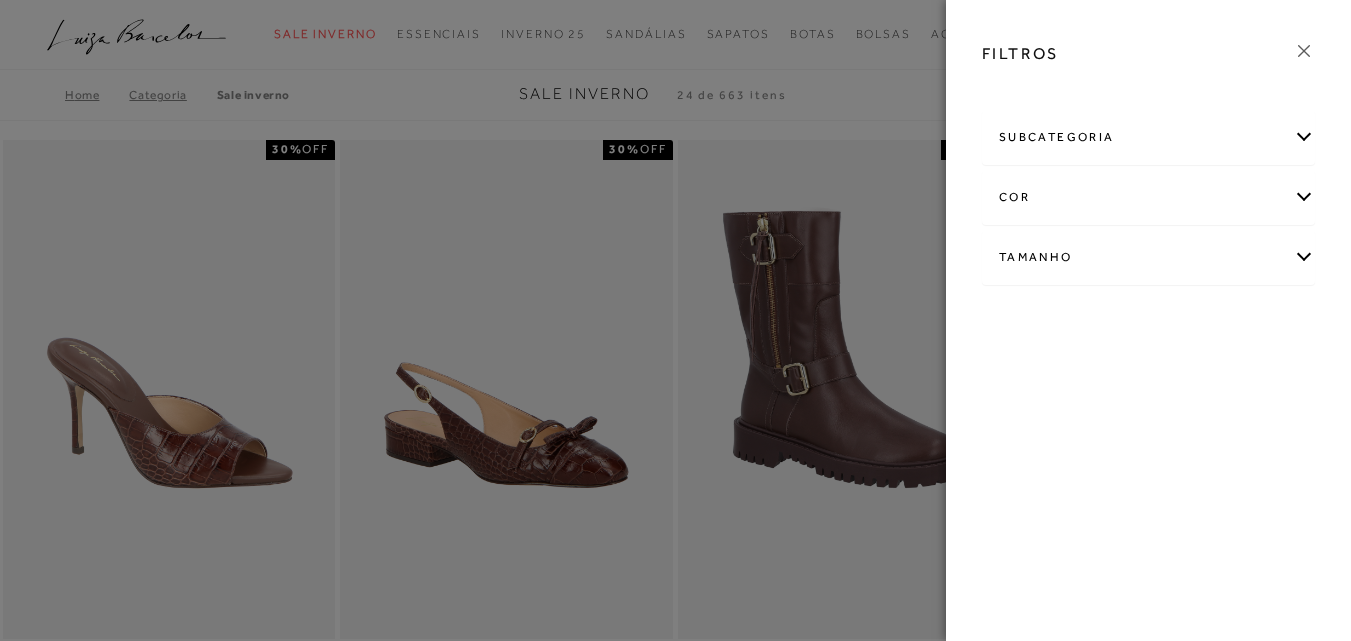 click on "Tamanho" at bounding box center [1148, 257] 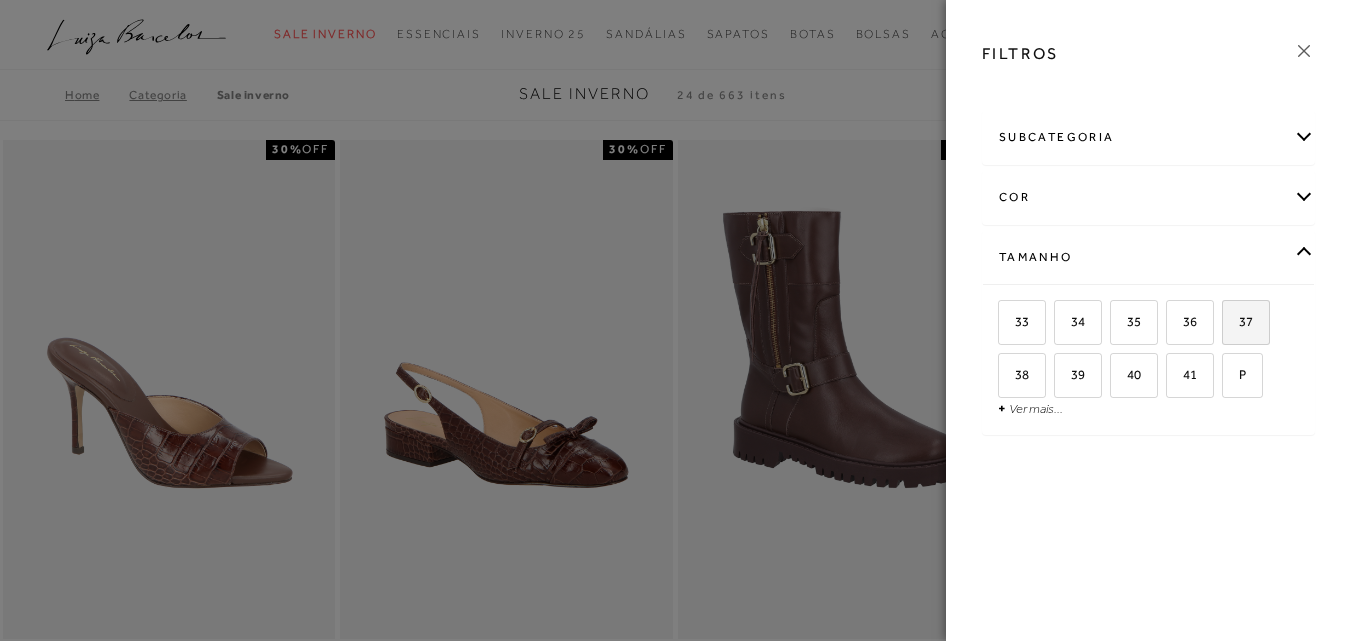 click on "37" at bounding box center (1246, 322) 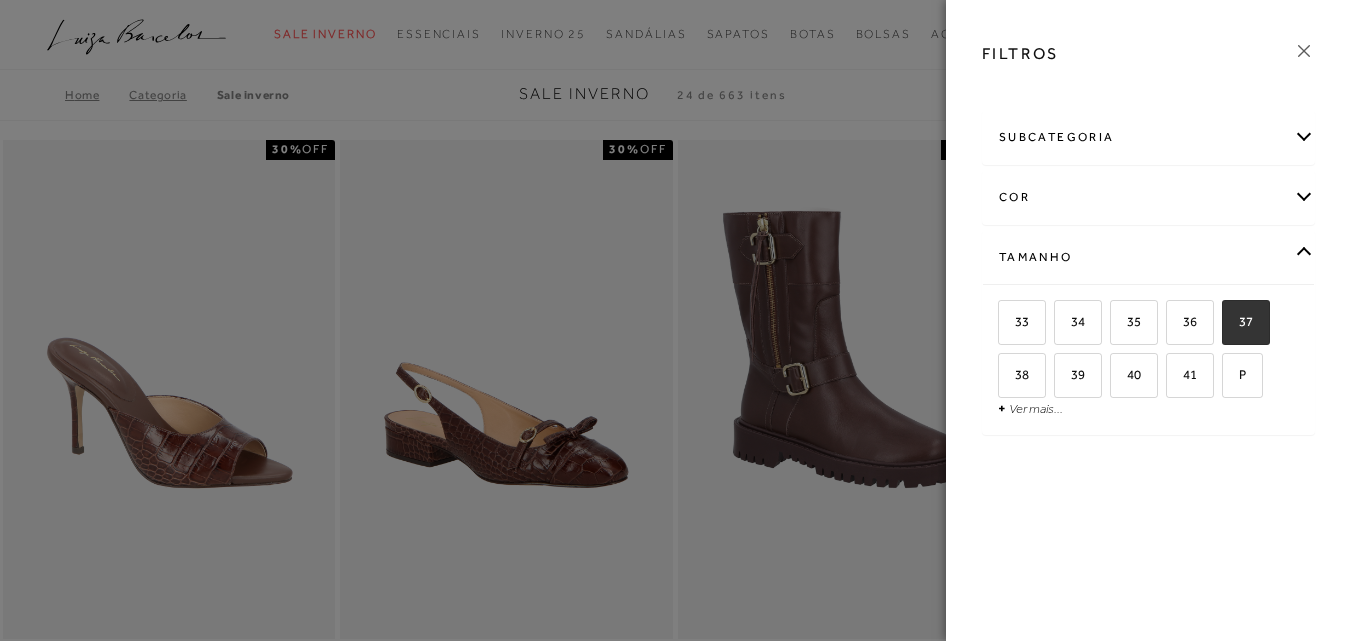 checkbox on "true" 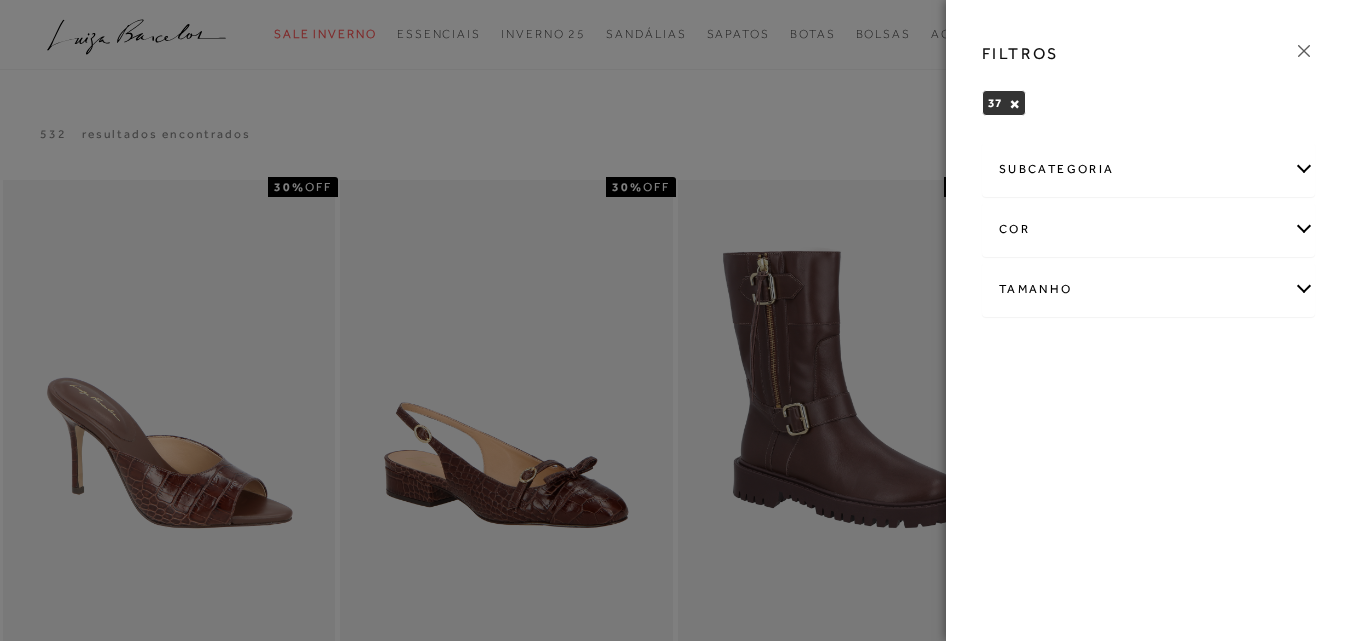 click 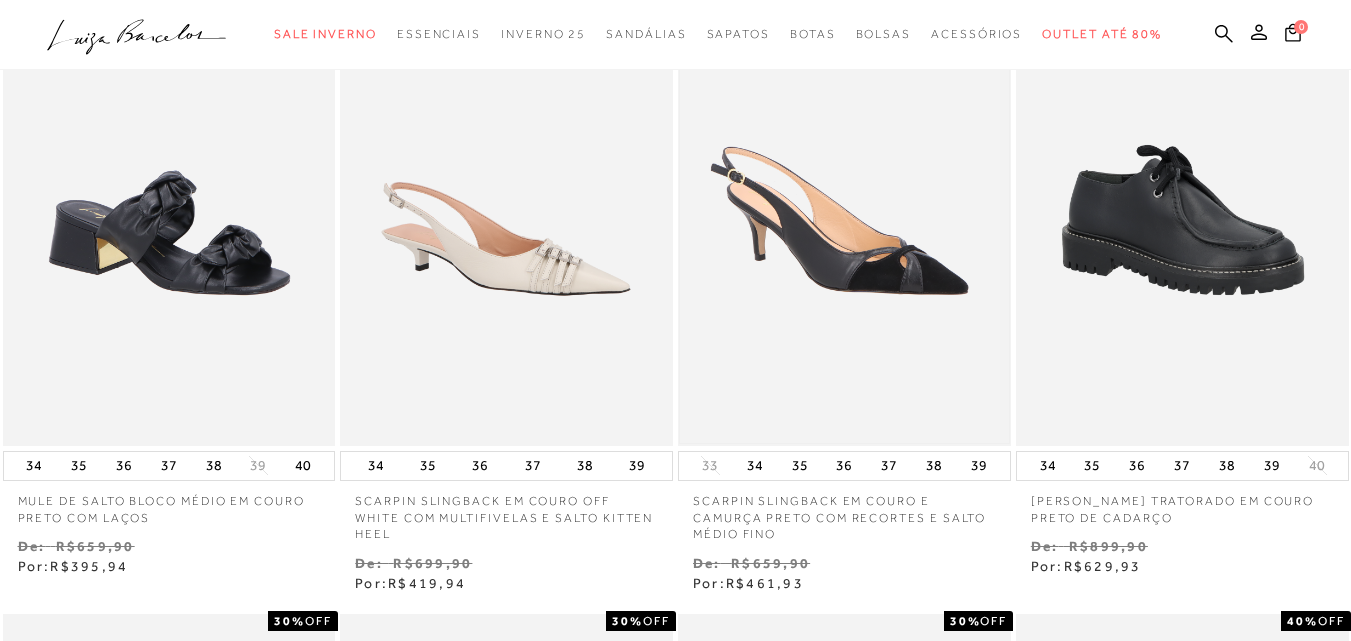 scroll, scrollTop: 1000, scrollLeft: 0, axis: vertical 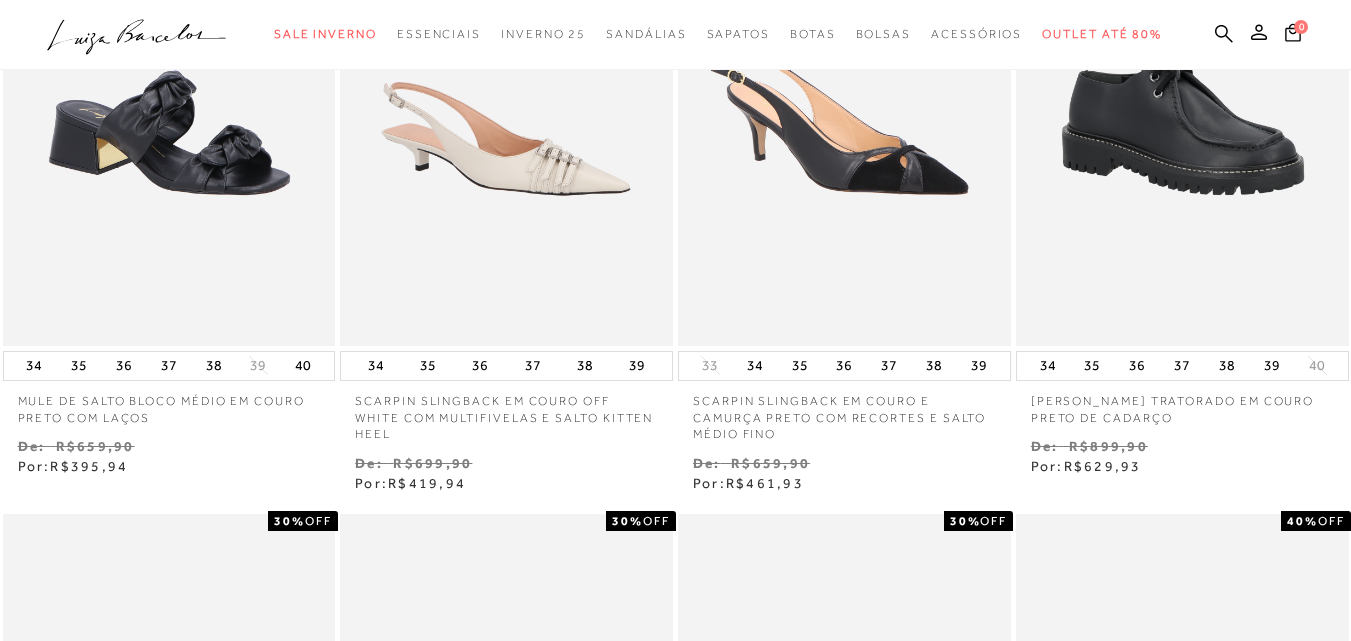 click on "37" at bounding box center (889, 366) 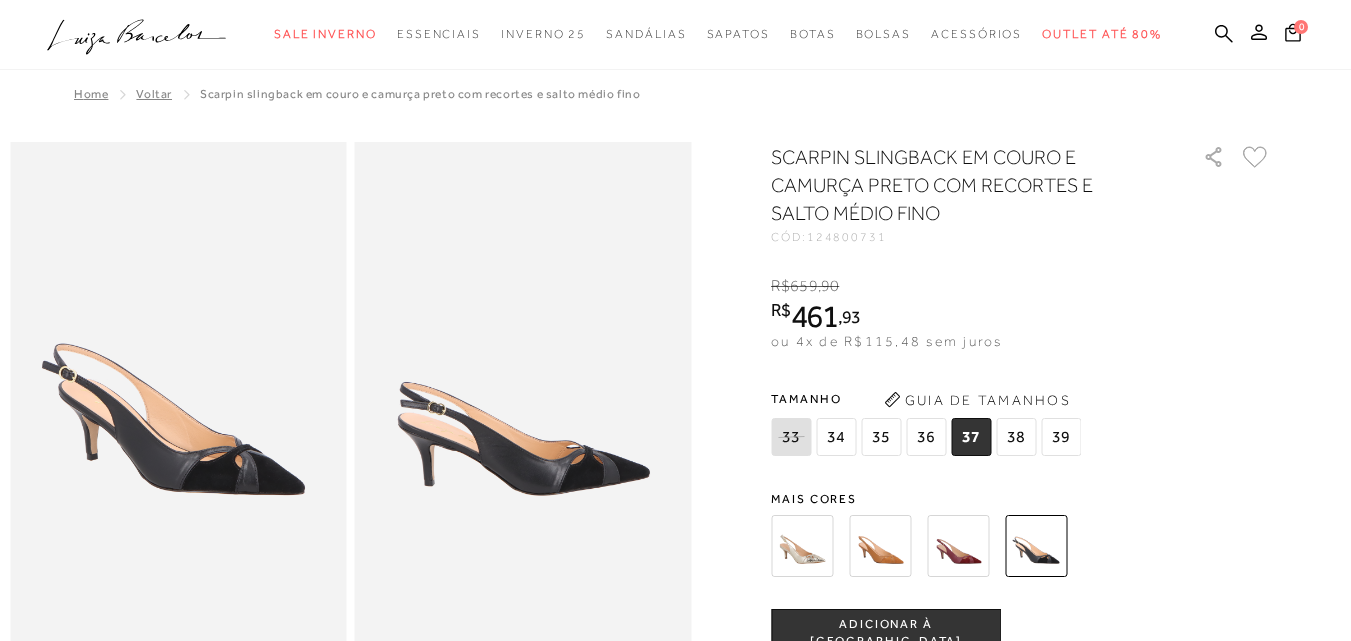 scroll, scrollTop: 0, scrollLeft: 0, axis: both 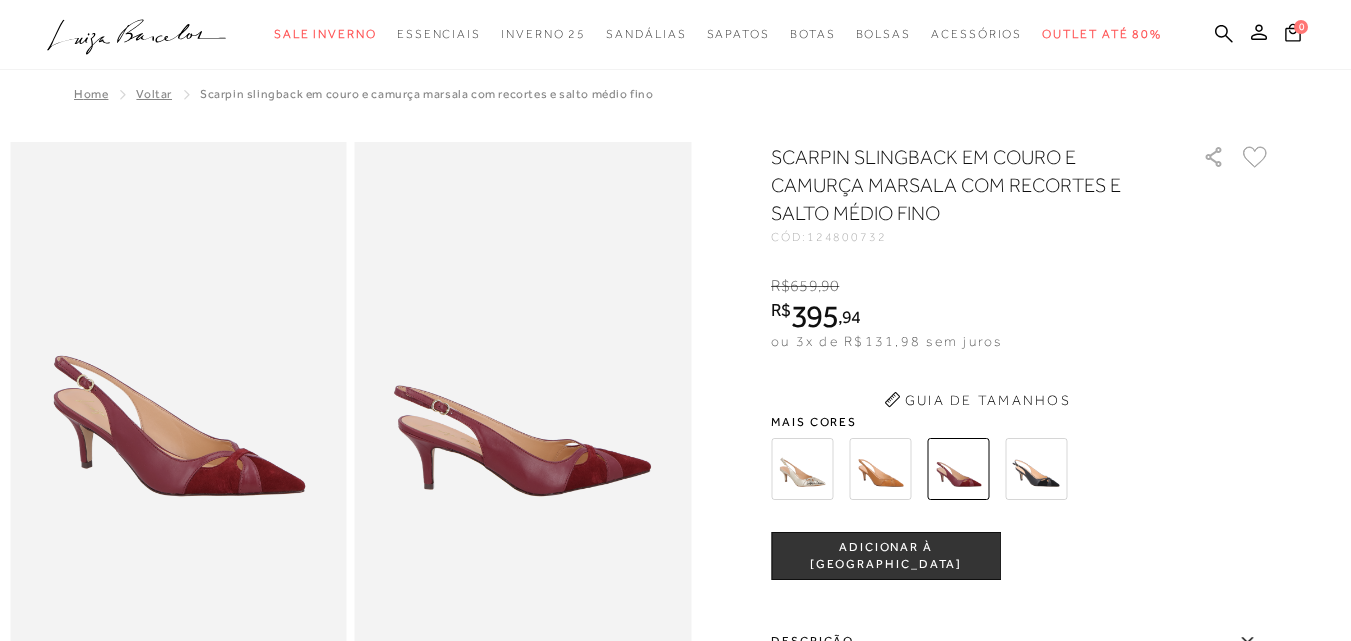 click on "SCARPIN SLINGBACK EM COURO E CAMURÇA MARSALA COM RECORTES E SALTO MÉDIO FINO
CÓD:
124800732
×
É necessário selecionar um tamanho para adicionar o produto como favorito.
R$ 659 , 90
R$ 395 , 94
ou 3x de R$131,98 sem juros
De  R$659,90
Por:  R$395,94" at bounding box center [1021, 562] 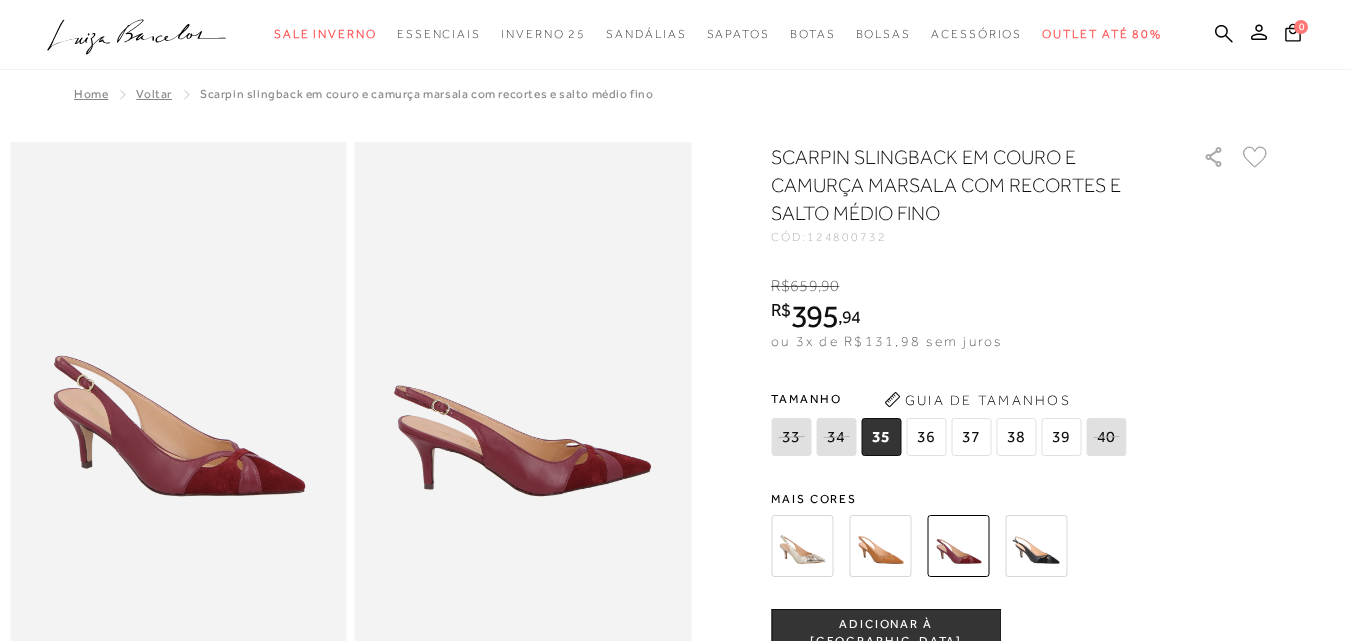 scroll, scrollTop: 0, scrollLeft: 0, axis: both 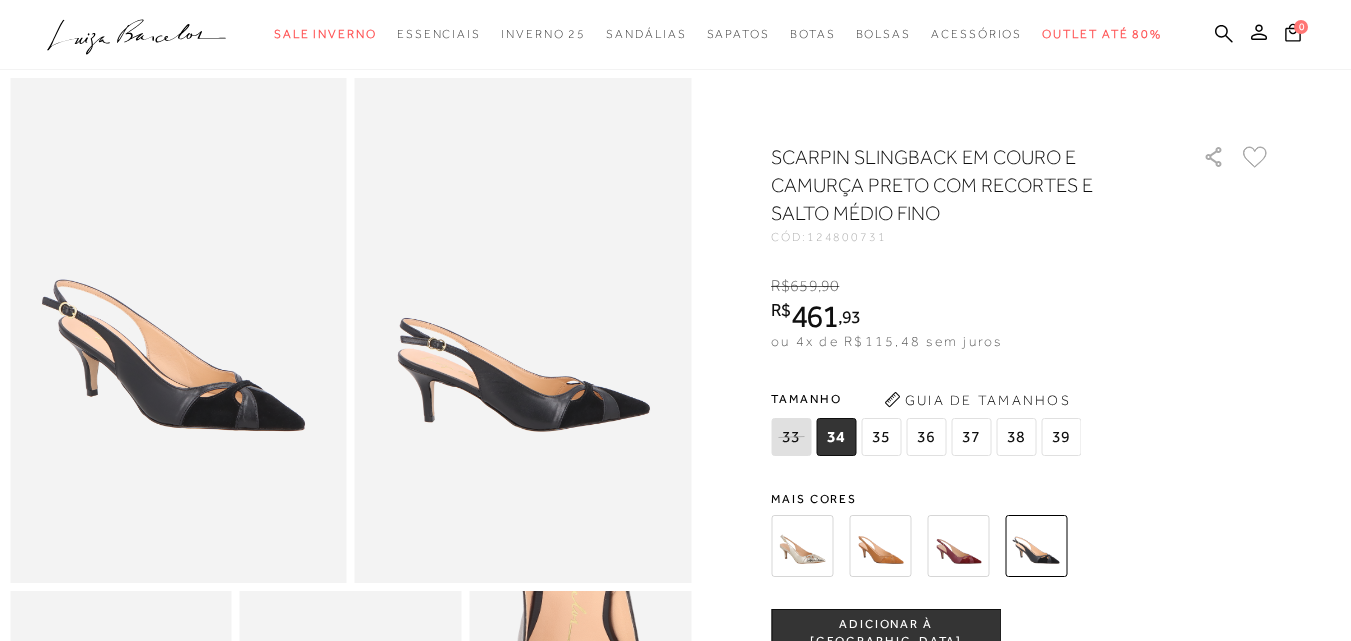 click on "ADICIONAR À SACOLA" at bounding box center (886, 633) 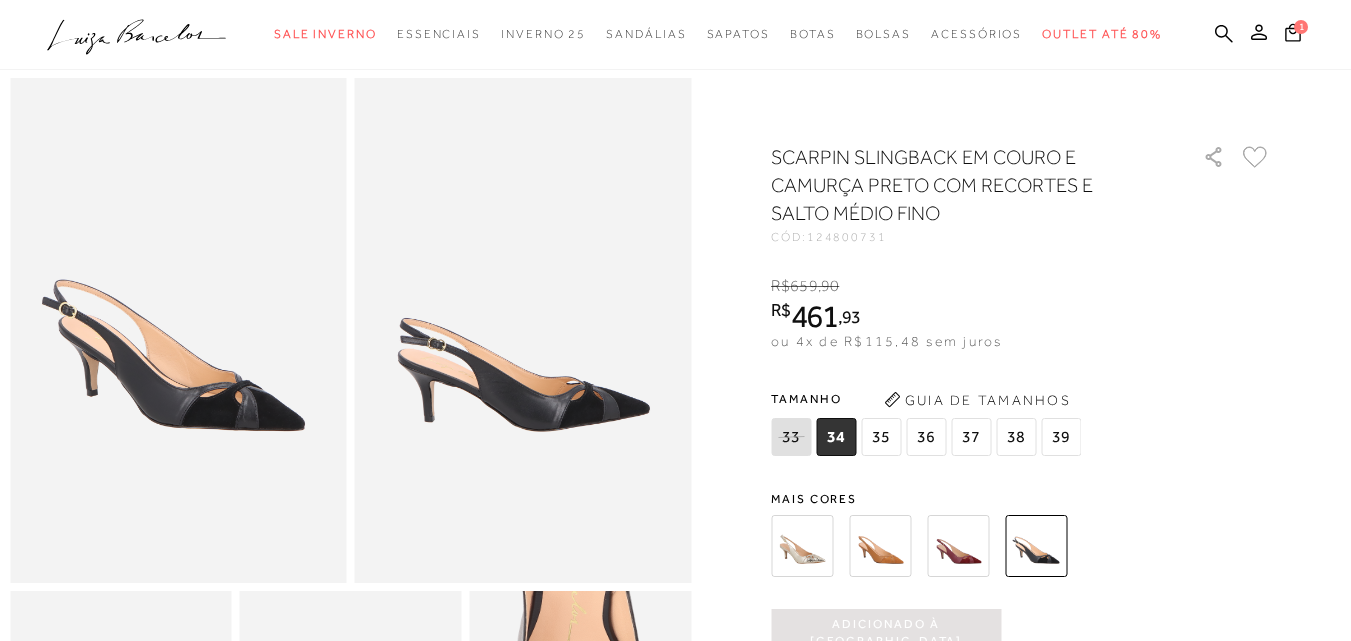 scroll, scrollTop: 0, scrollLeft: 0, axis: both 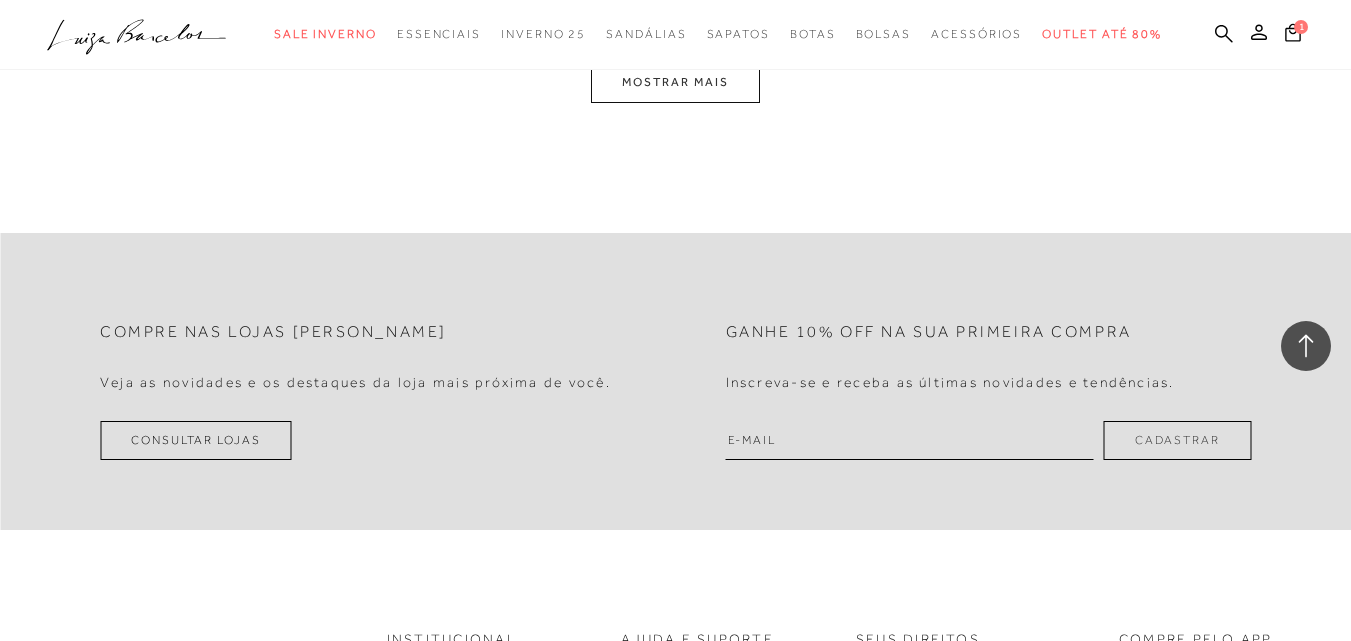 click on "MOSTRAR MAIS" at bounding box center [675, 82] 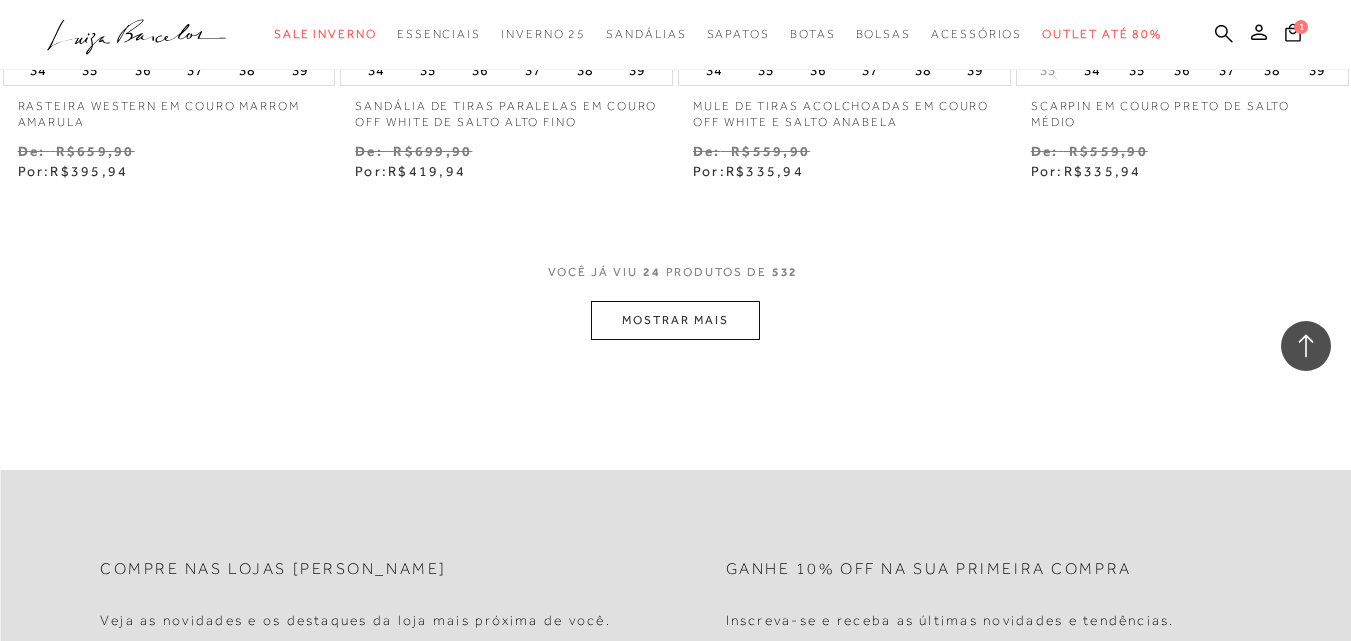scroll, scrollTop: 3867, scrollLeft: 0, axis: vertical 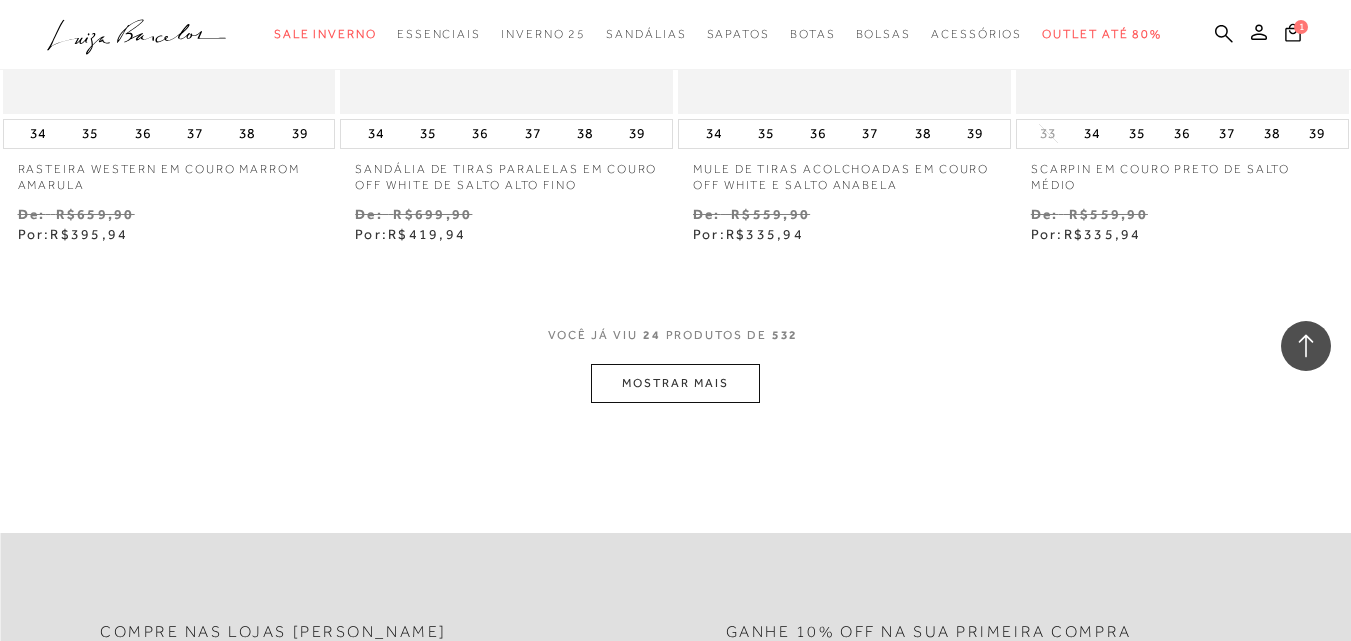 click on "MOSTRAR MAIS" at bounding box center (675, 383) 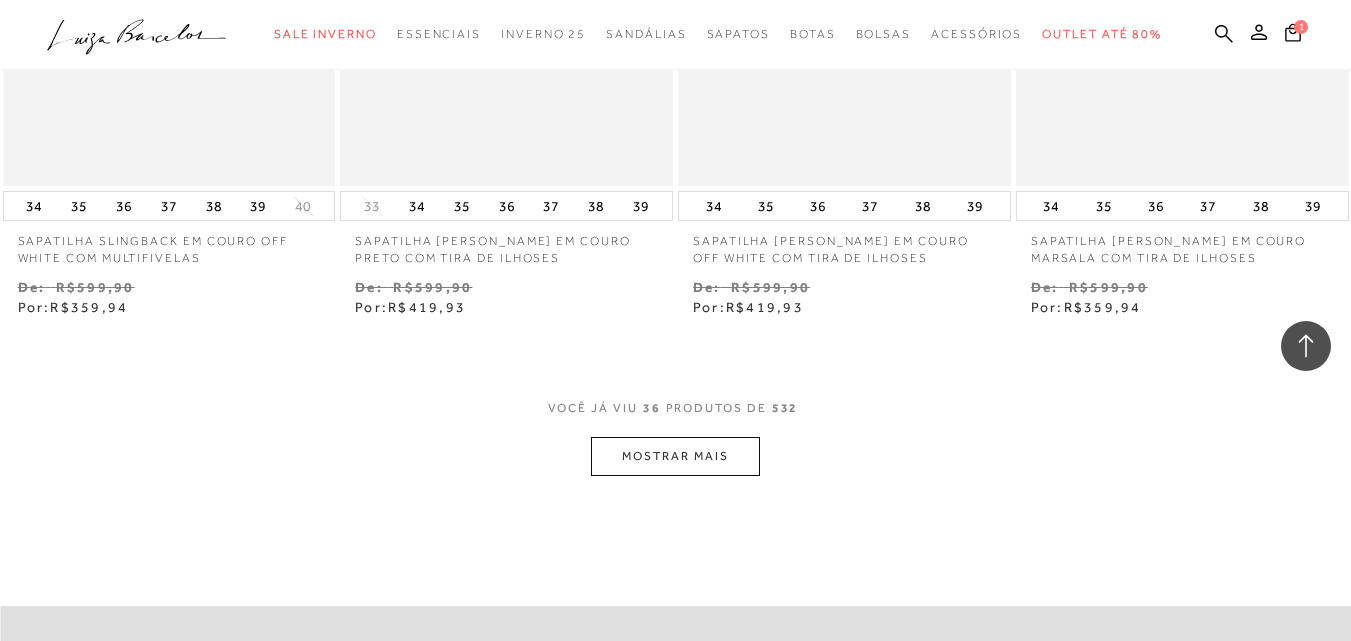 scroll, scrollTop: 5767, scrollLeft: 0, axis: vertical 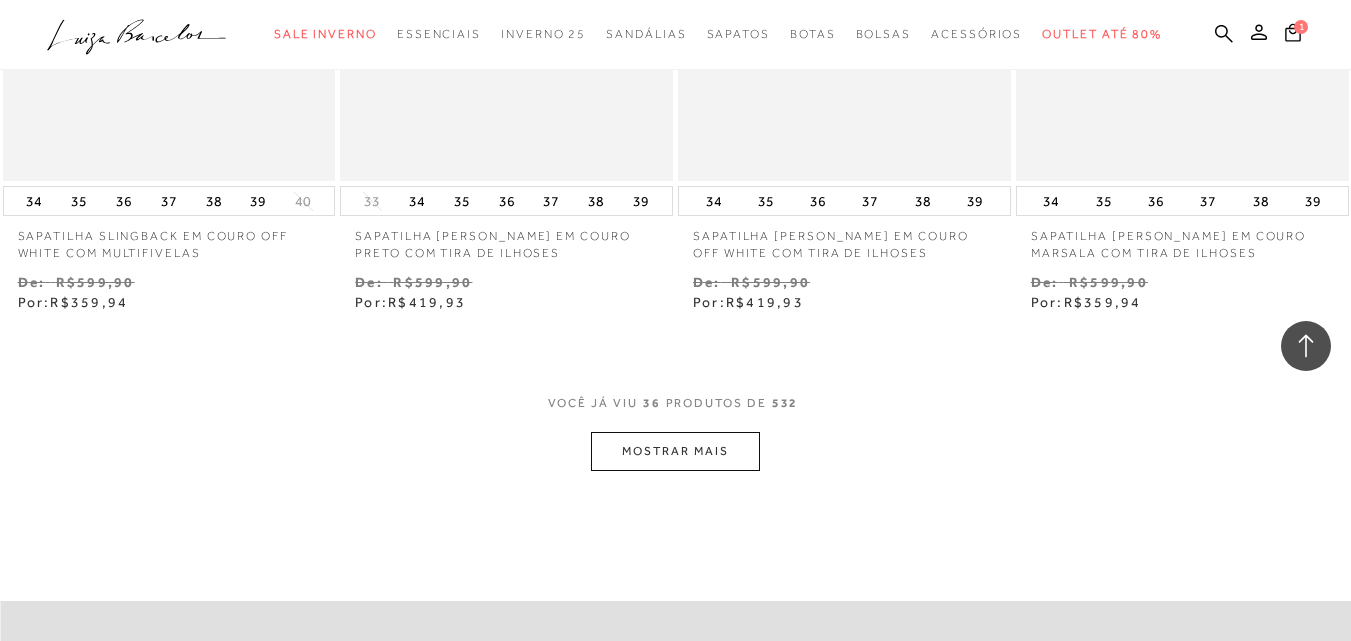 click on "MOSTRAR MAIS" at bounding box center (675, 451) 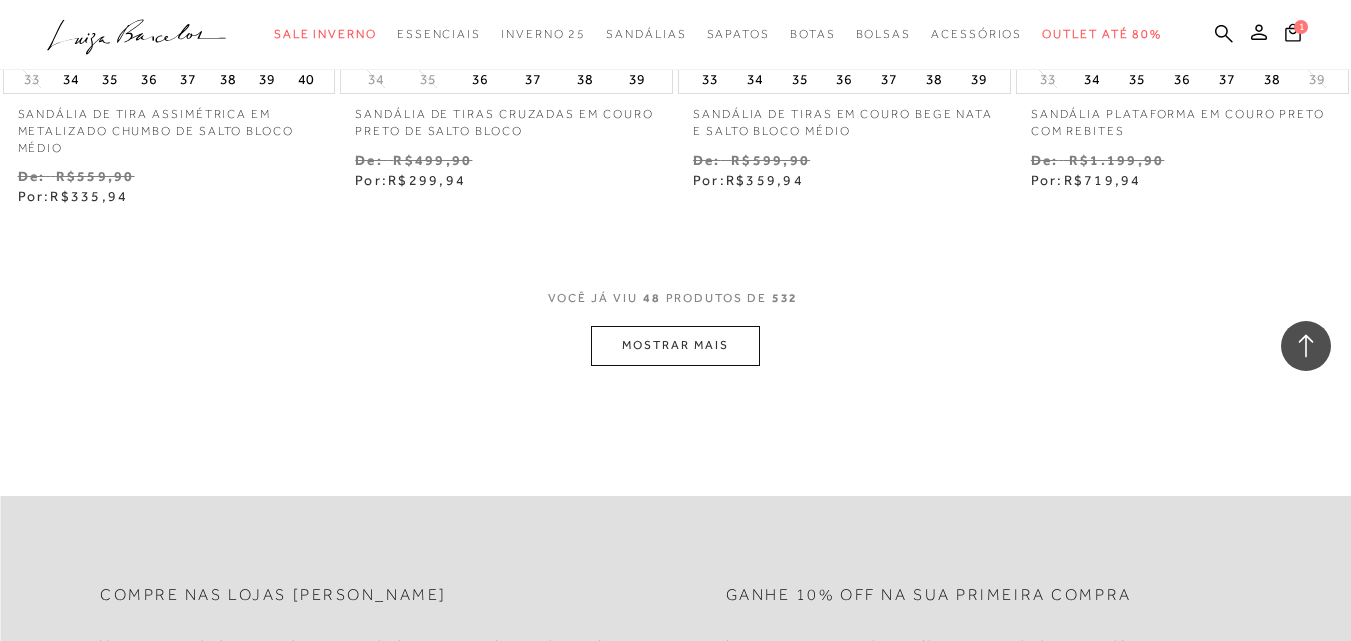 scroll, scrollTop: 7867, scrollLeft: 0, axis: vertical 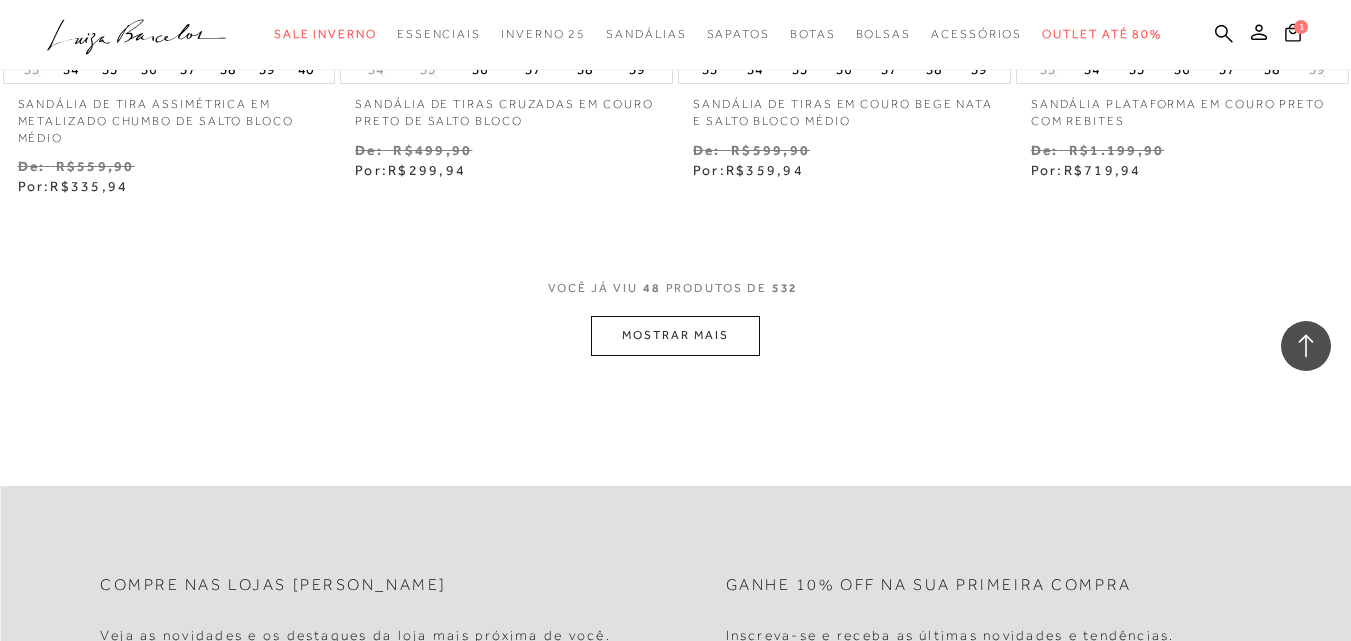 click on "MOSTRAR MAIS" at bounding box center (675, 335) 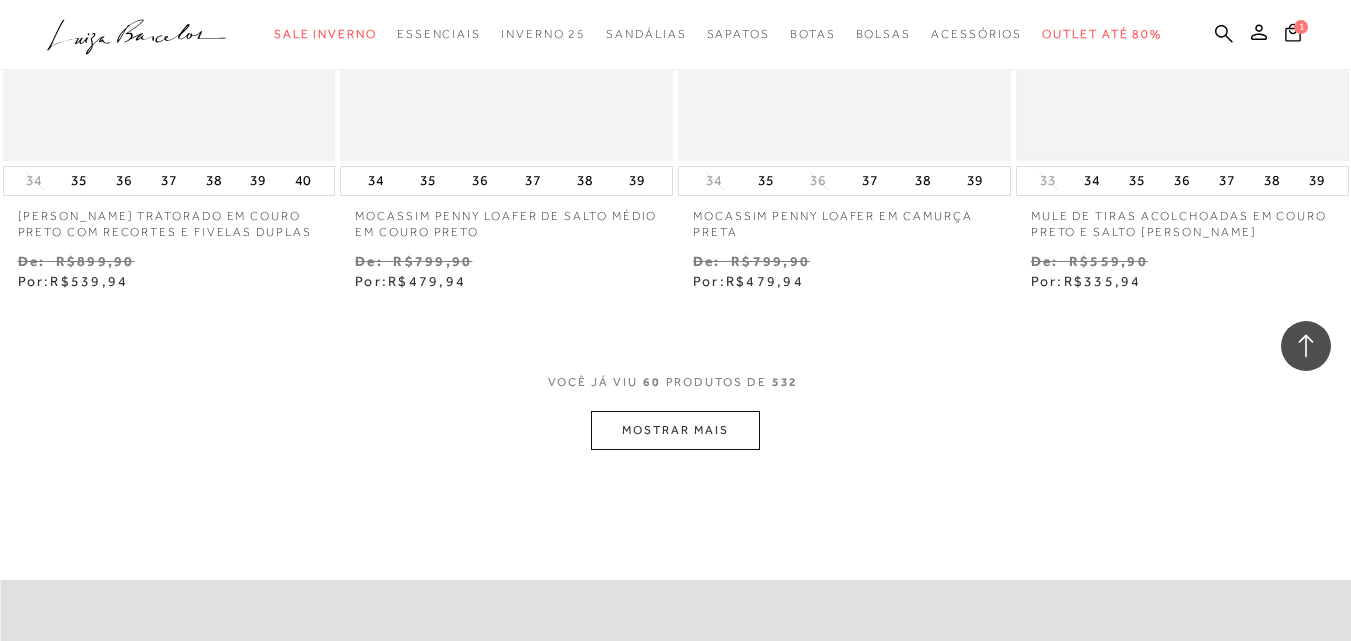 scroll, scrollTop: 9967, scrollLeft: 0, axis: vertical 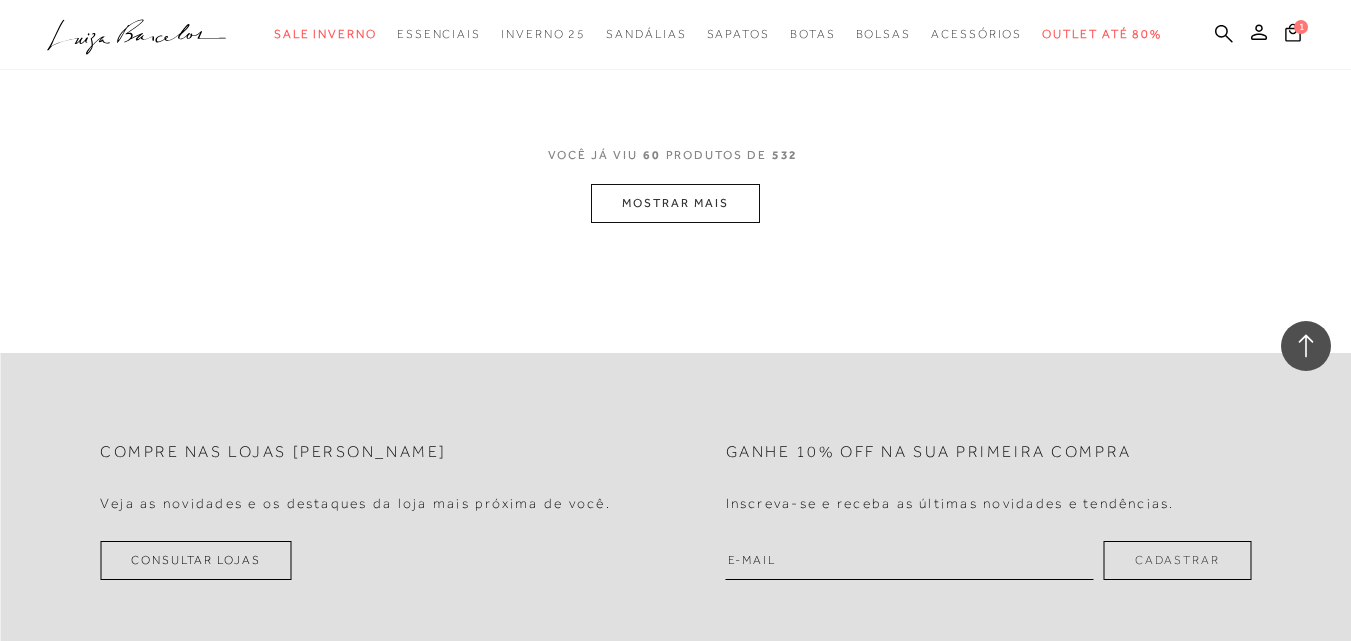 click on "MOSTRAR MAIS" at bounding box center (675, 203) 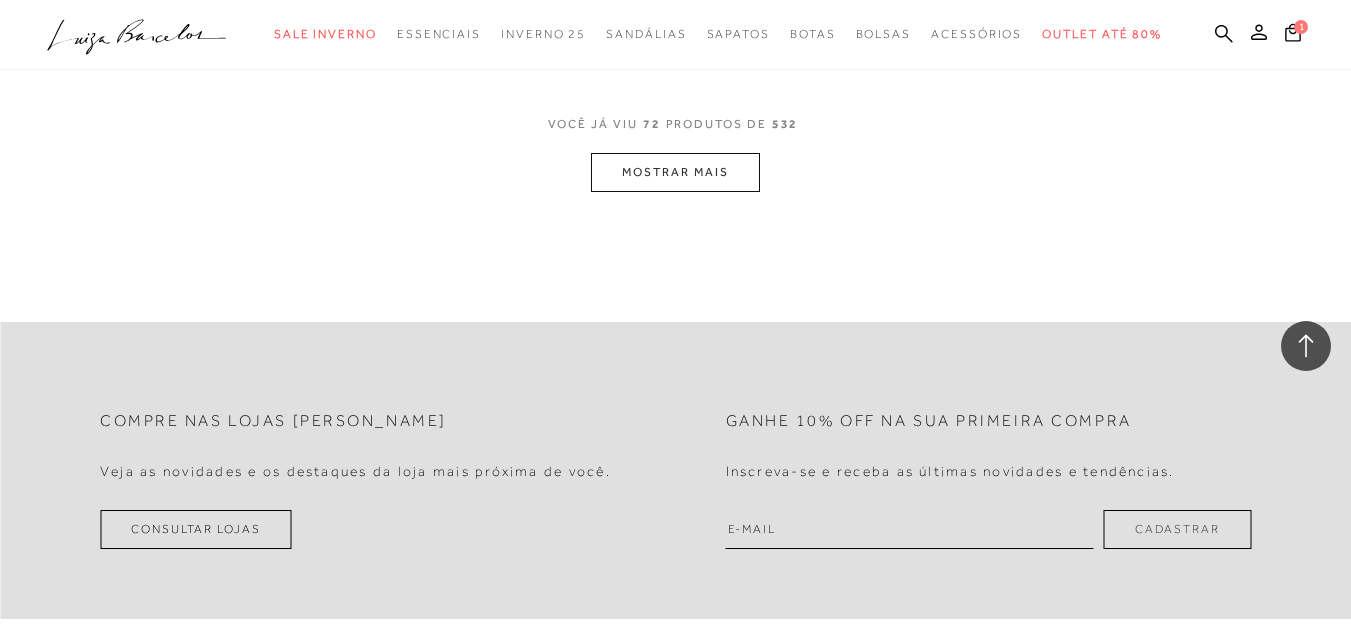 scroll, scrollTop: 11967, scrollLeft: 0, axis: vertical 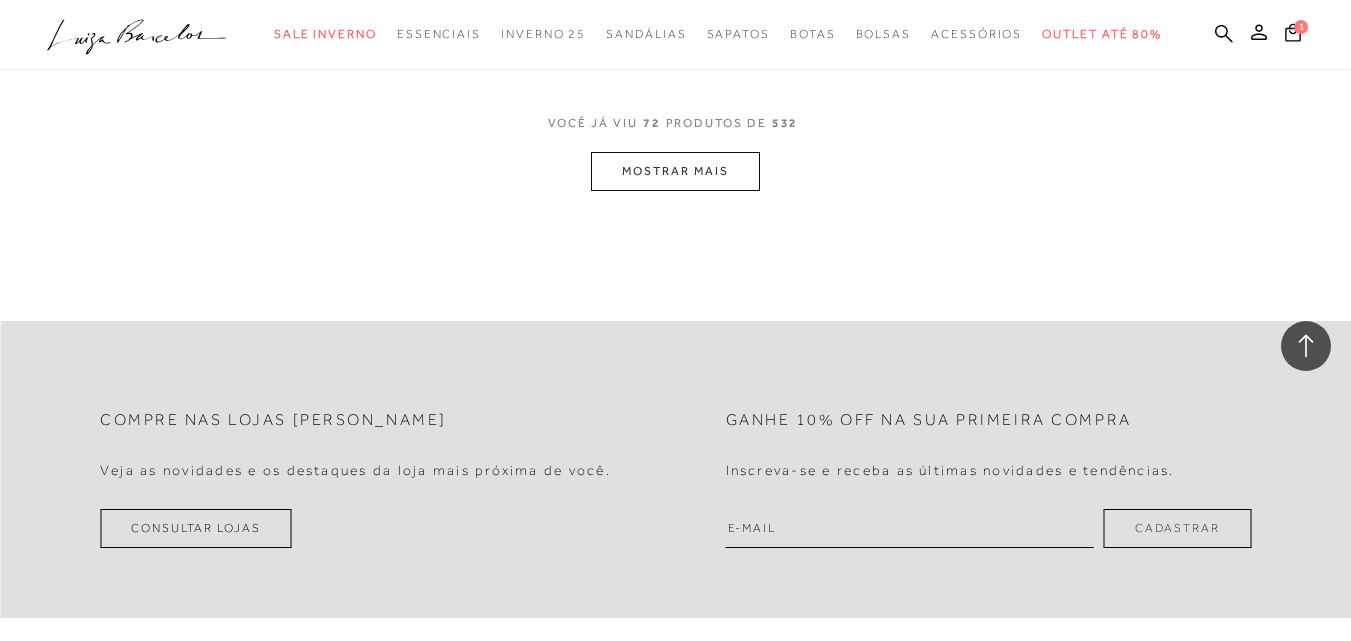 click on "MOSTRAR MAIS" at bounding box center (675, 171) 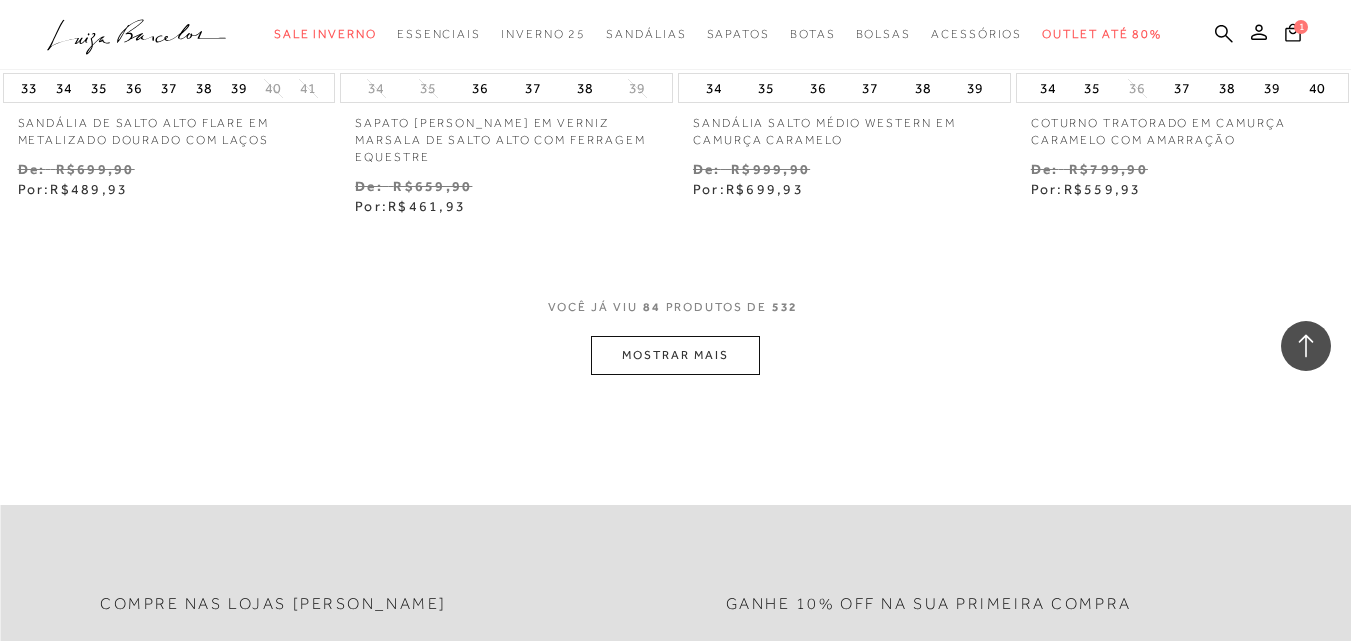 scroll, scrollTop: 13767, scrollLeft: 0, axis: vertical 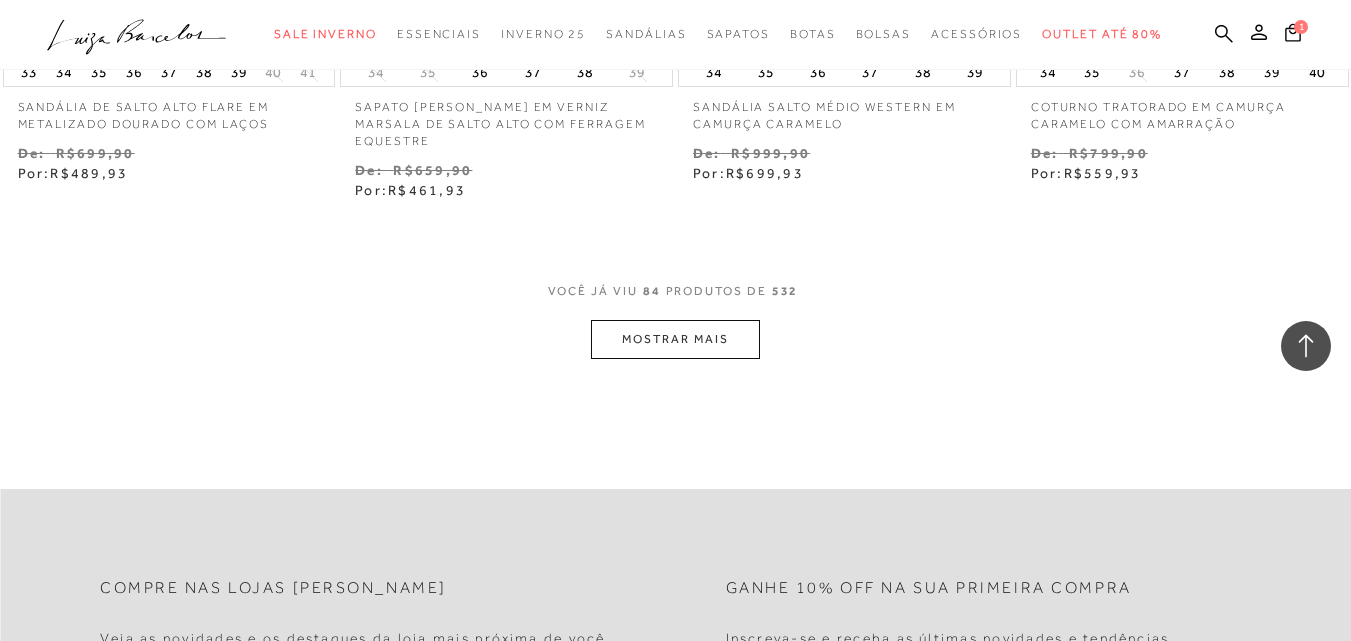 click on "MOSTRAR MAIS" at bounding box center (675, 339) 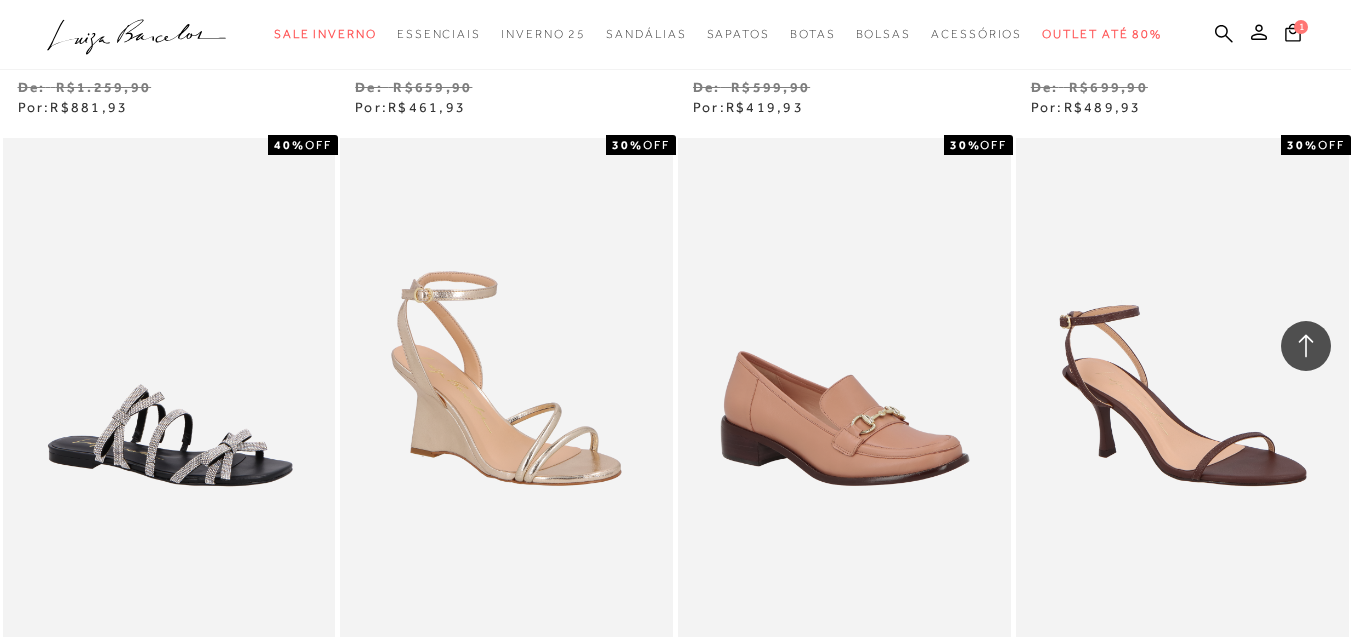 scroll, scrollTop: 15567, scrollLeft: 0, axis: vertical 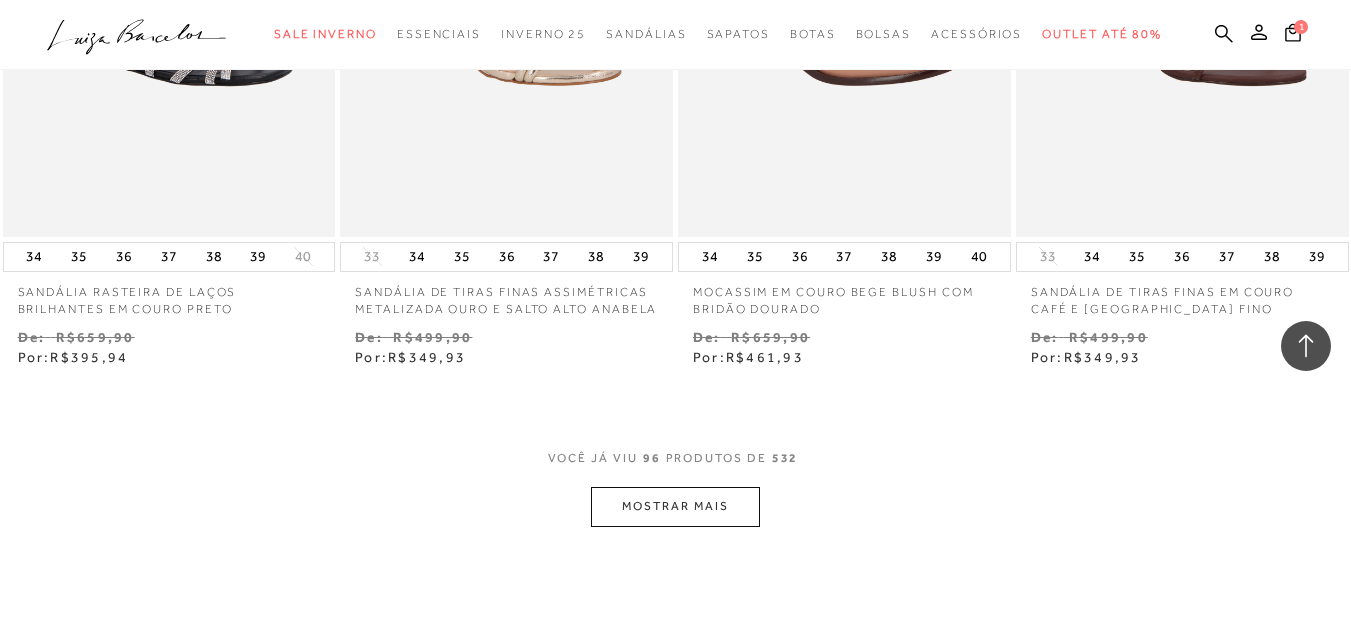 click on "MOSTRAR MAIS" at bounding box center (675, 506) 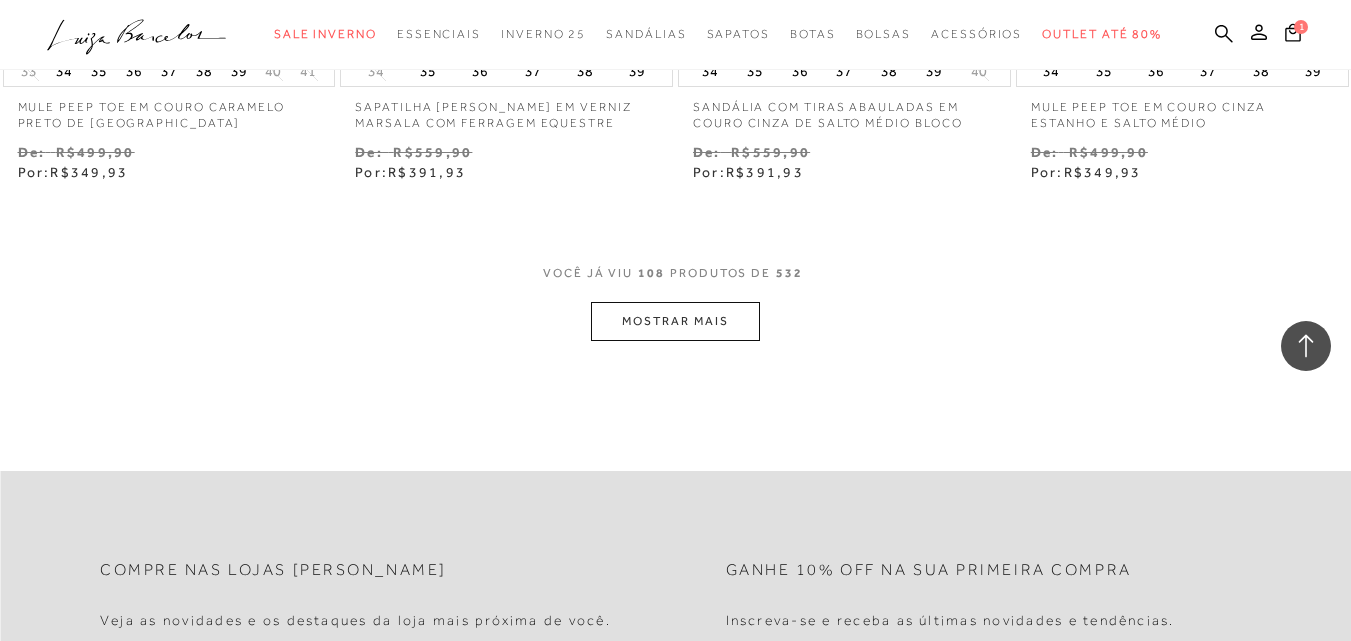 scroll, scrollTop: 17767, scrollLeft: 0, axis: vertical 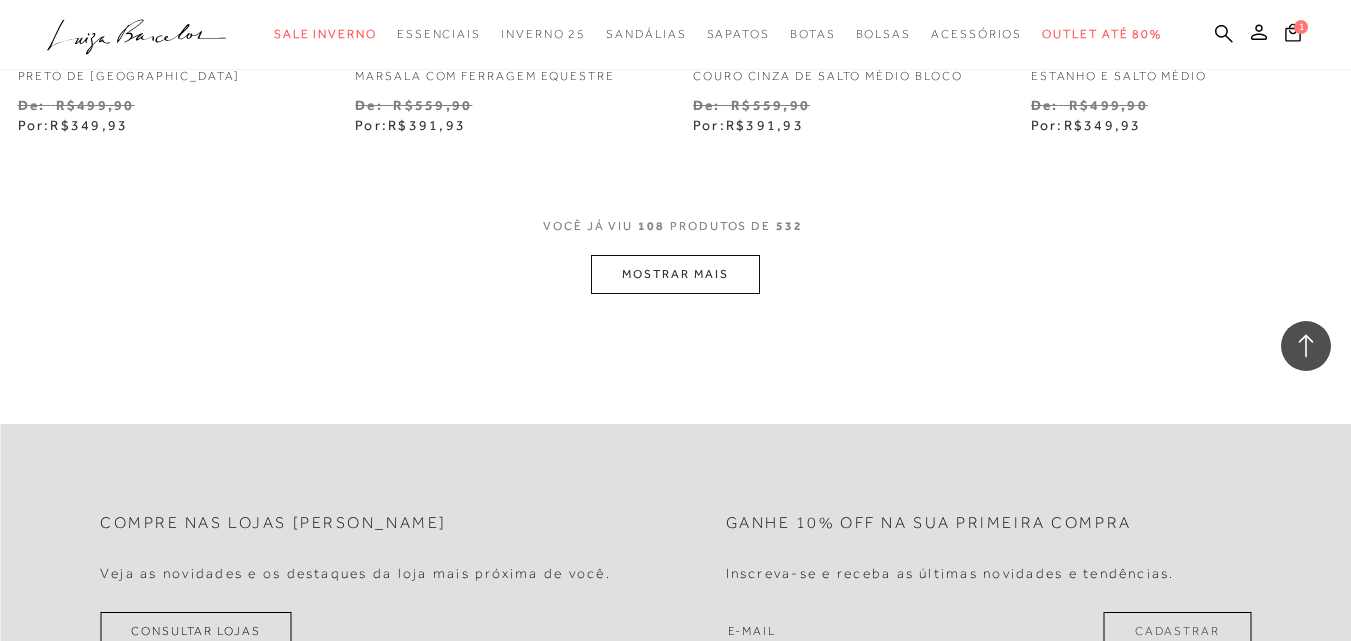 click on "MOSTRAR MAIS" at bounding box center [675, 274] 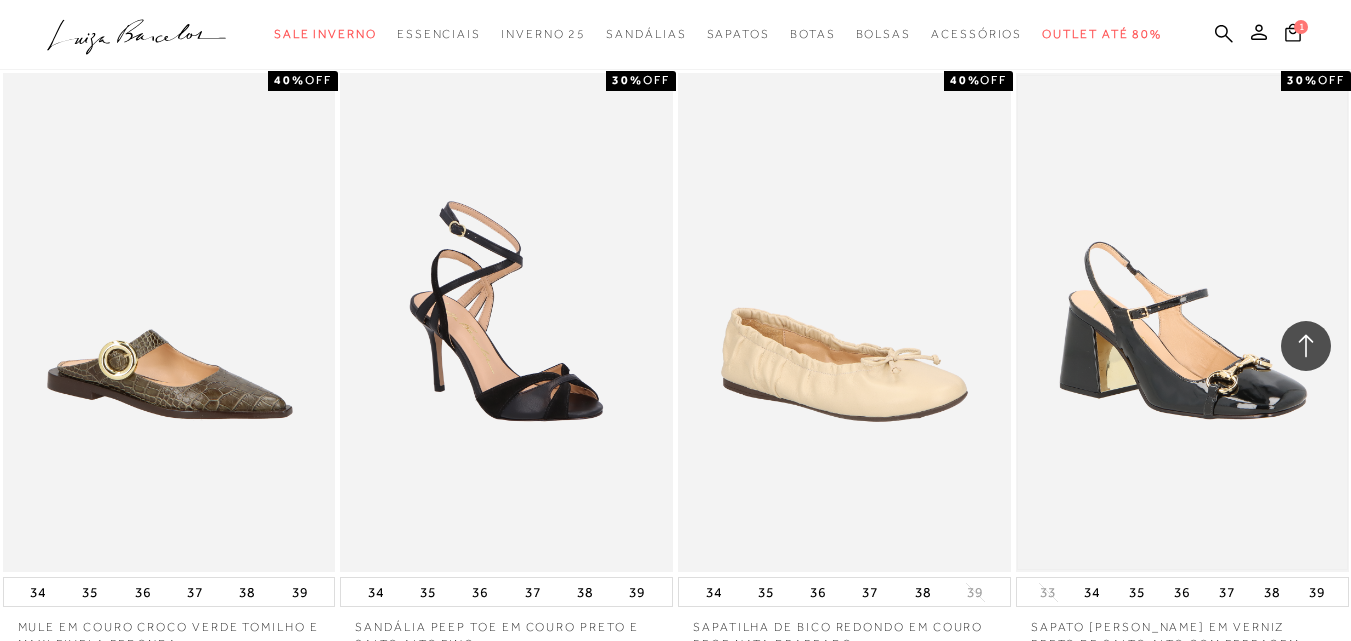 scroll, scrollTop: 19567, scrollLeft: 0, axis: vertical 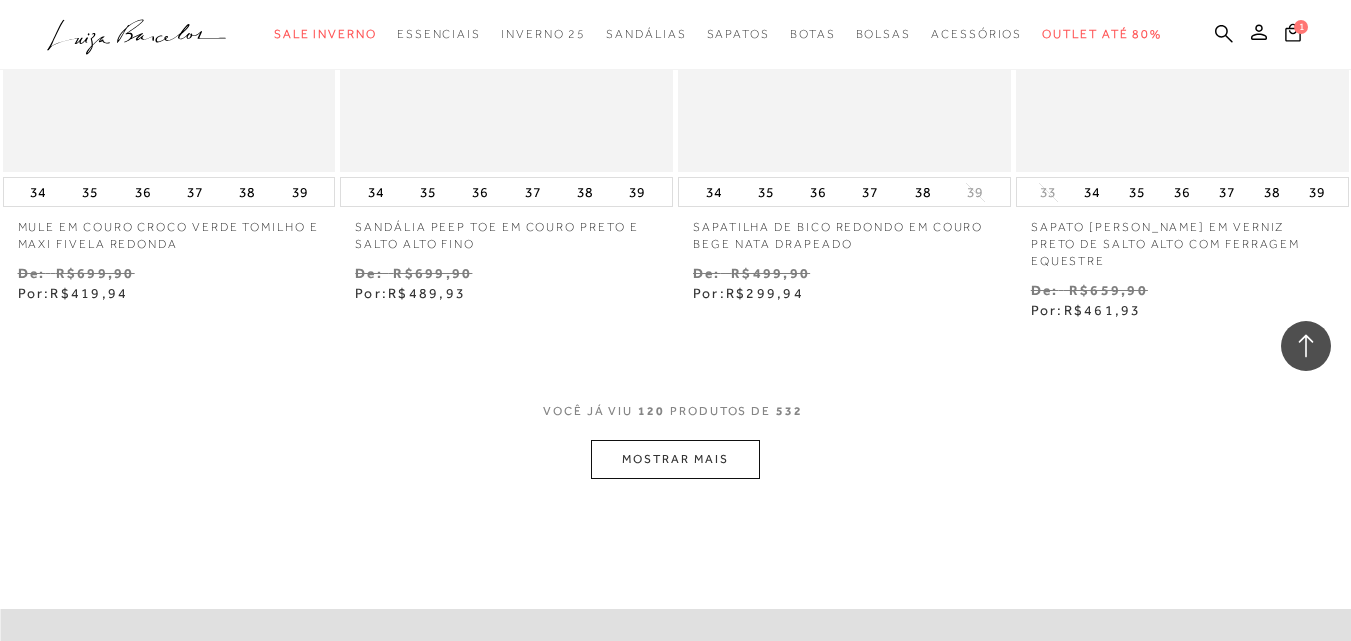 click on "MOSTRAR MAIS" at bounding box center [675, 459] 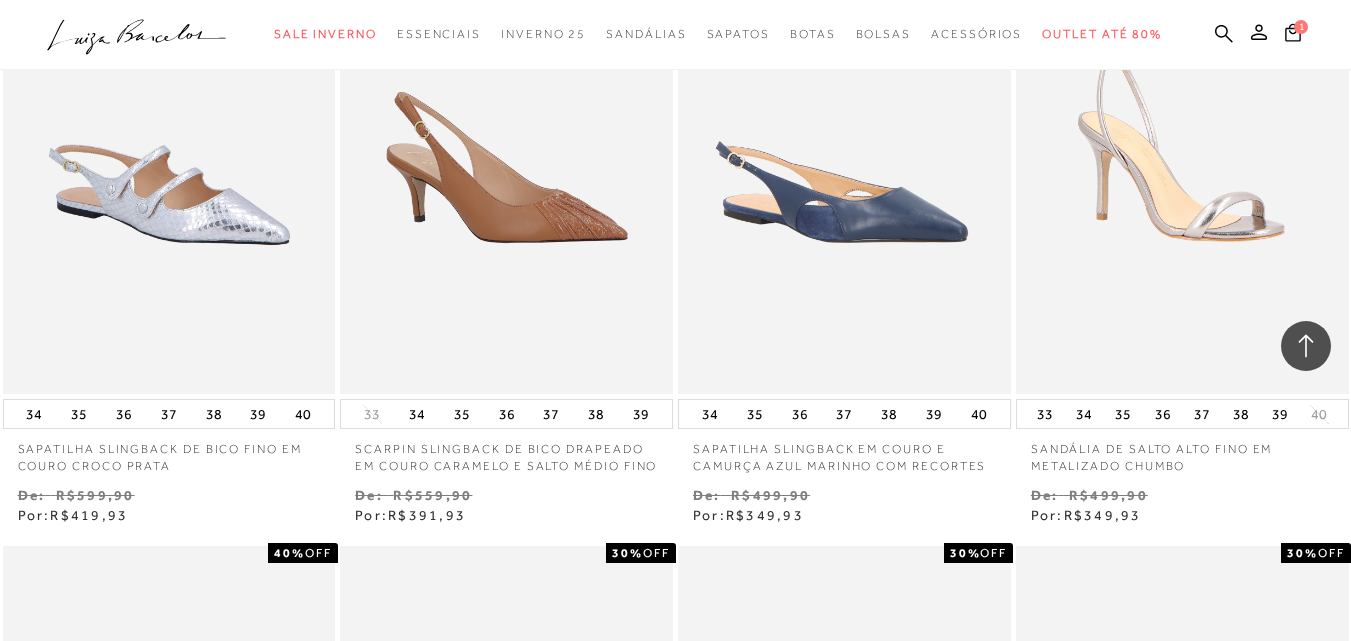 scroll, scrollTop: 19967, scrollLeft: 0, axis: vertical 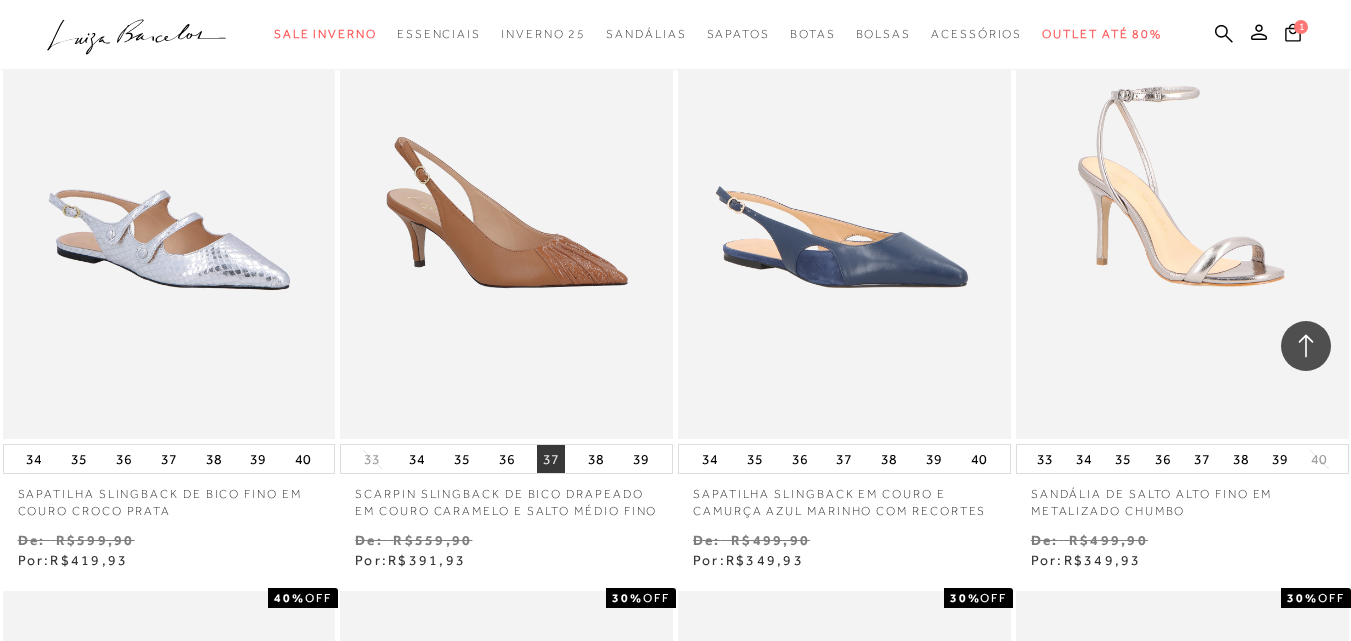click on "37" at bounding box center [551, 459] 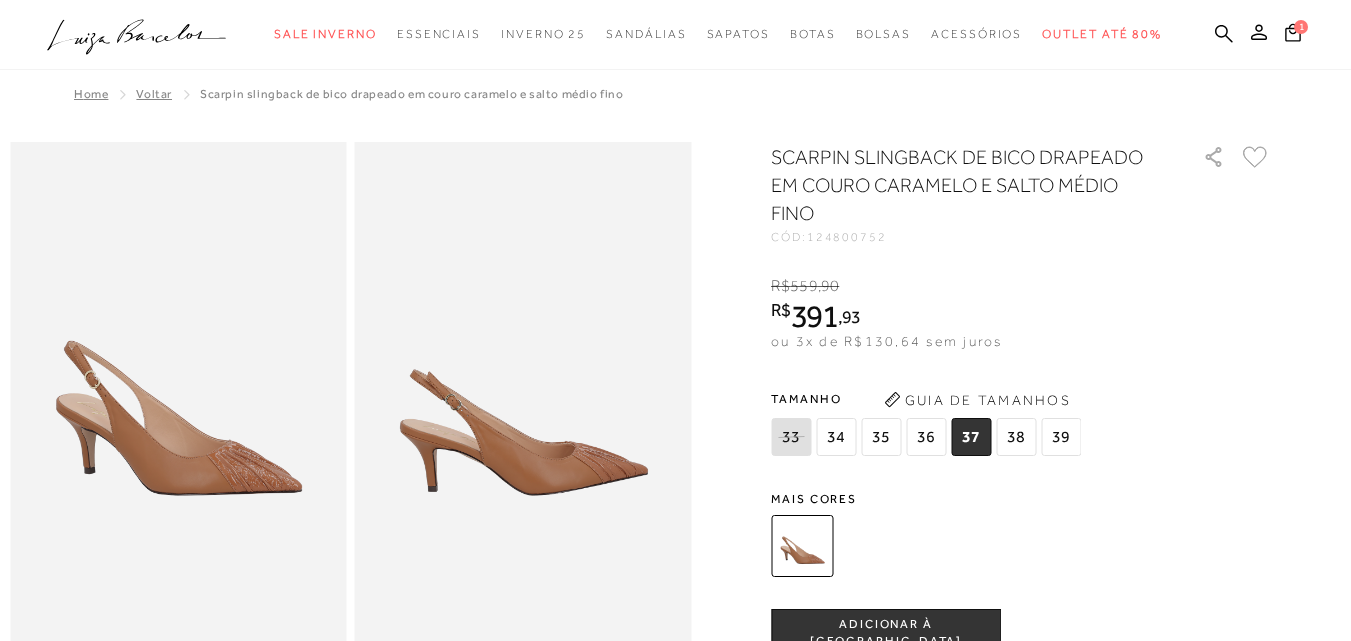 scroll, scrollTop: 0, scrollLeft: 0, axis: both 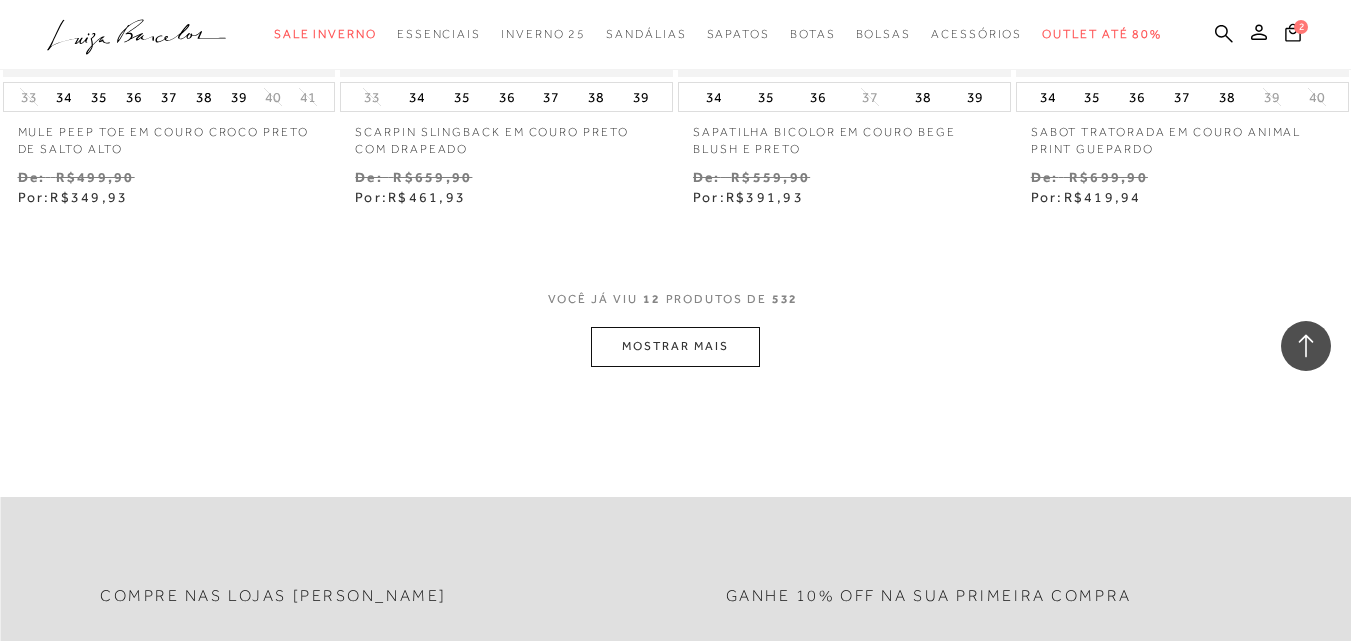 click on "MOSTRAR MAIS" at bounding box center [675, 346] 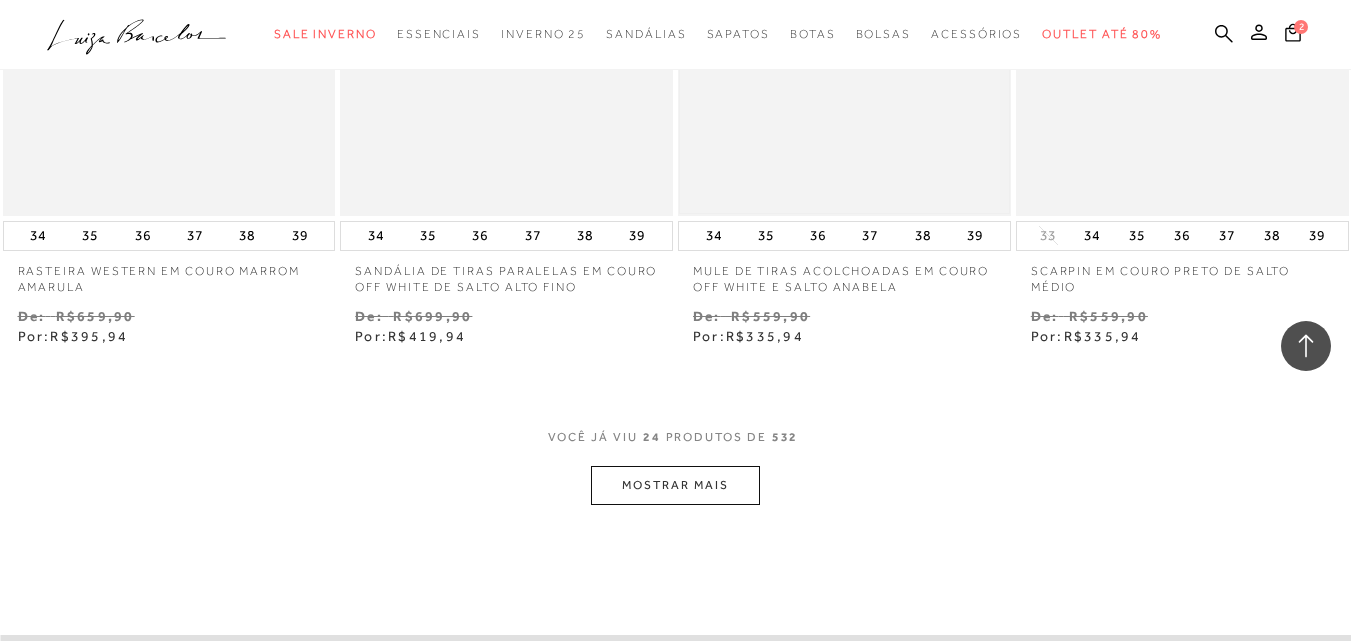 scroll, scrollTop: 4136, scrollLeft: 0, axis: vertical 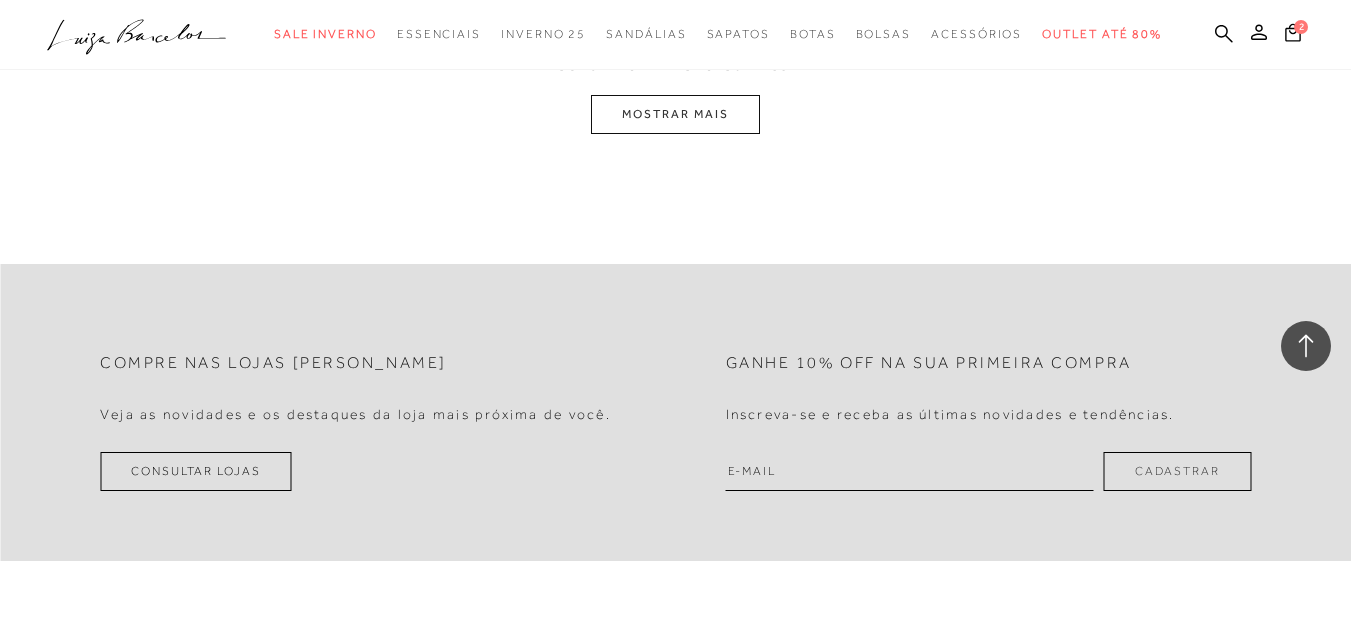 click on "MOSTRAR MAIS" at bounding box center [675, 114] 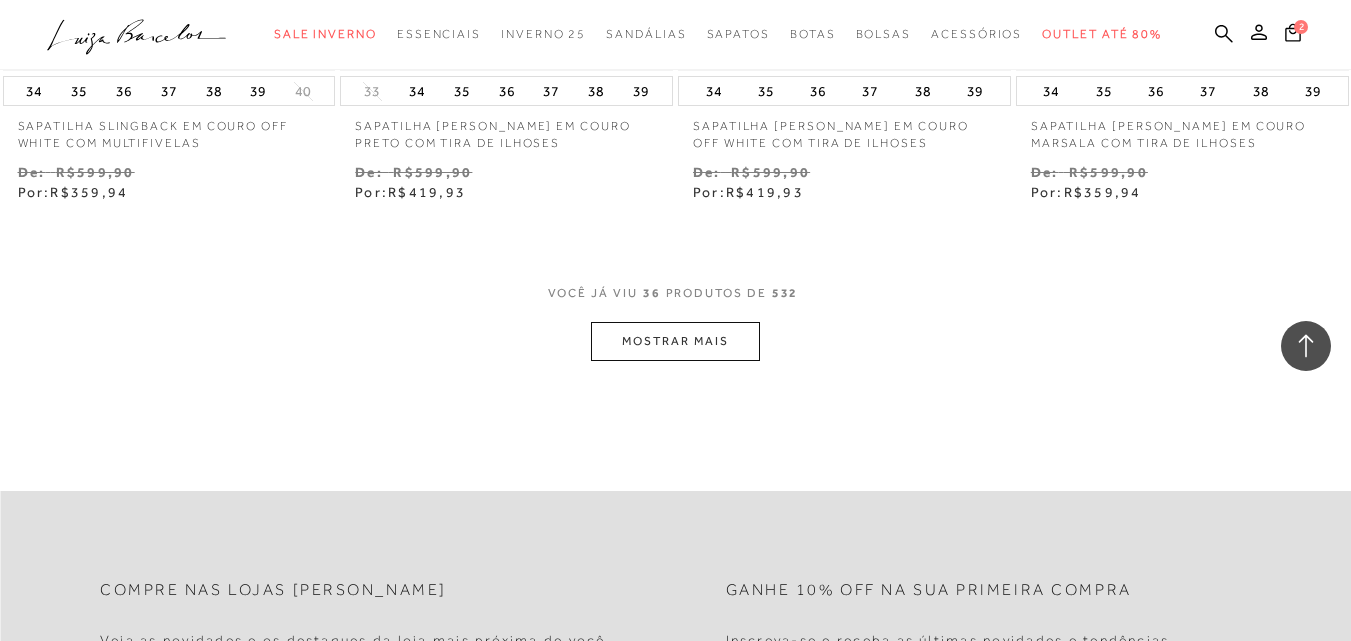 scroll, scrollTop: 6104, scrollLeft: 0, axis: vertical 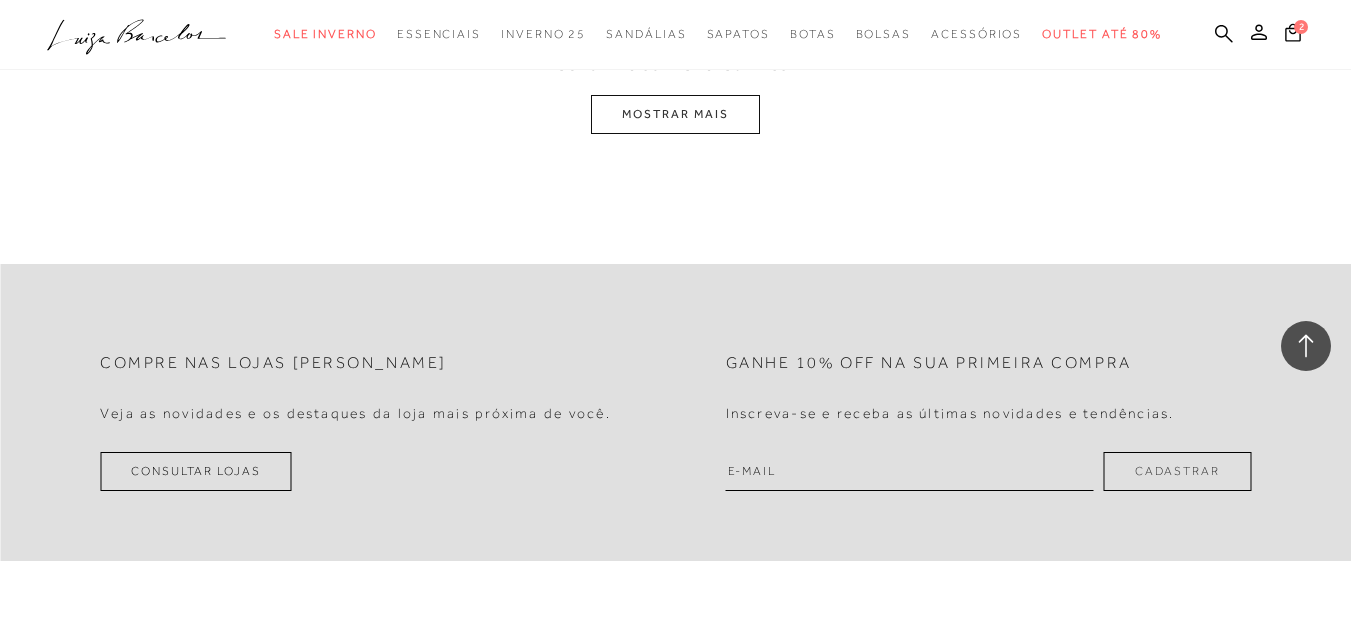 click on "MOSTRAR MAIS" at bounding box center (675, 114) 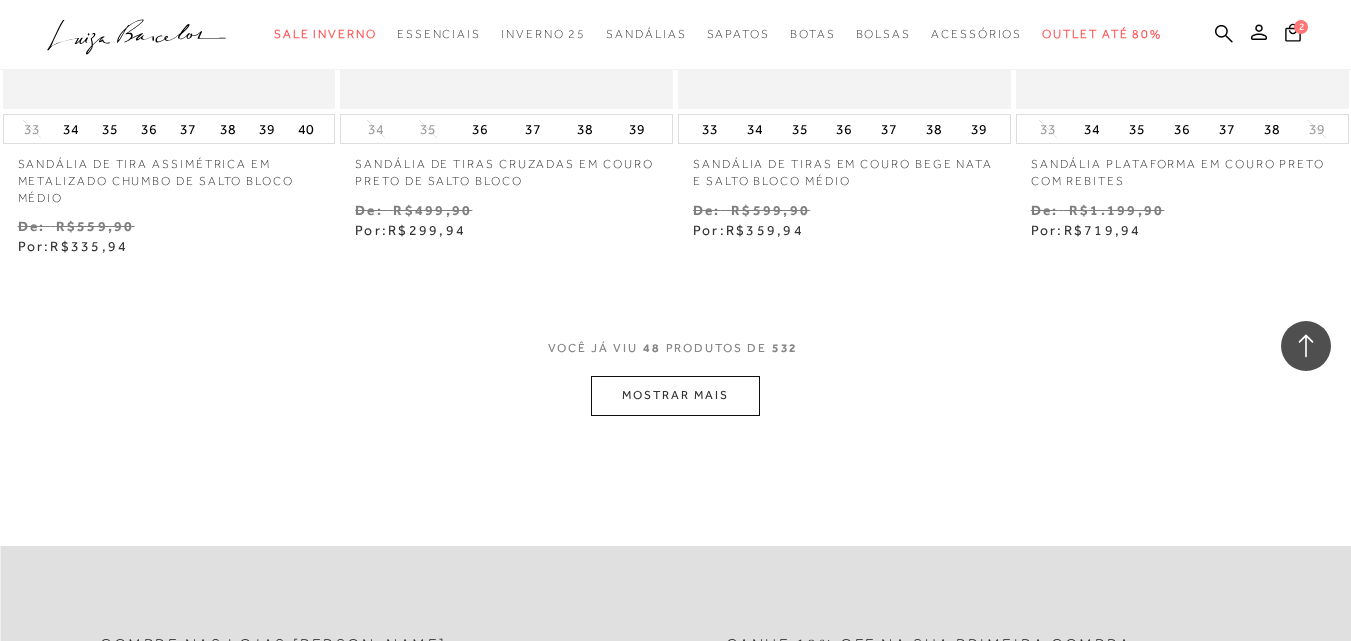 scroll, scrollTop: 8089, scrollLeft: 0, axis: vertical 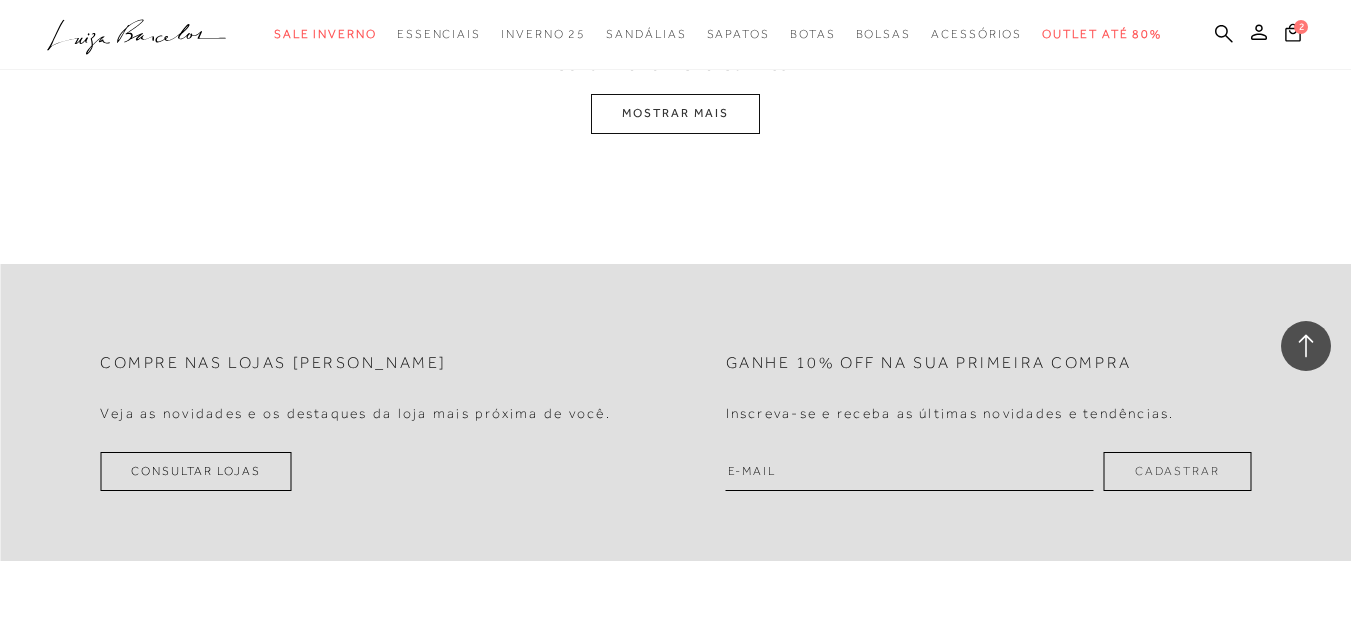 click on "MOSTRAR MAIS" at bounding box center [675, 113] 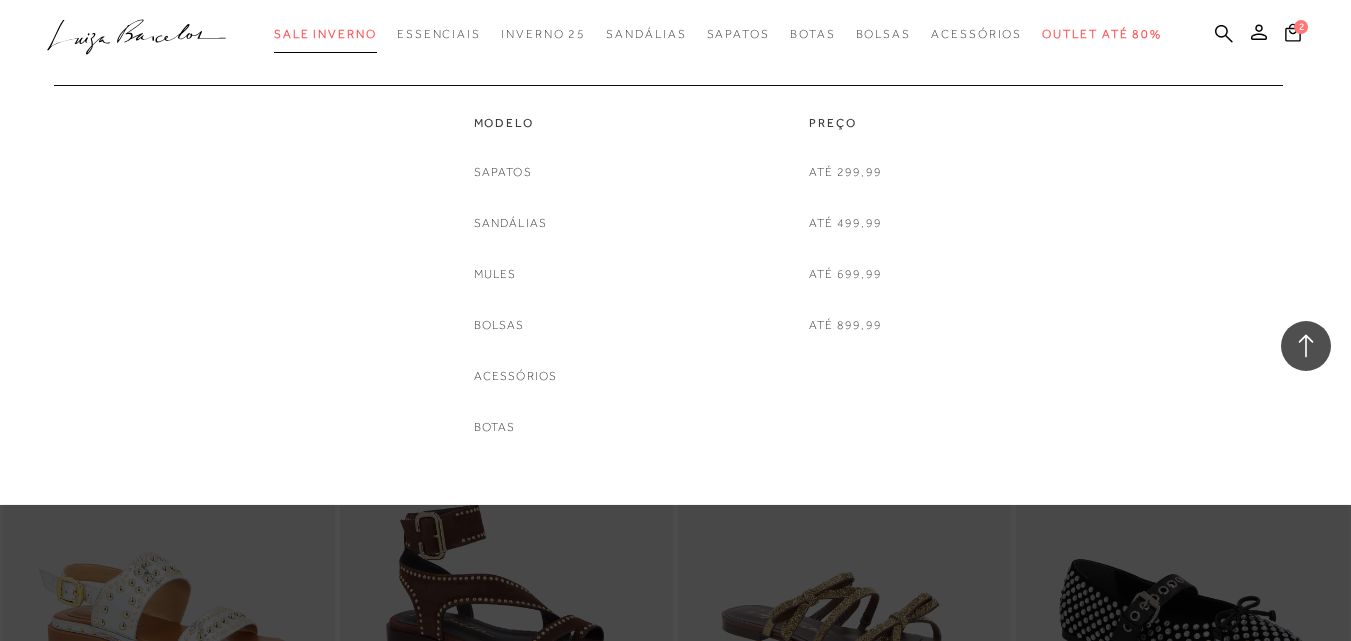click on "Sale Inverno" at bounding box center (325, 34) 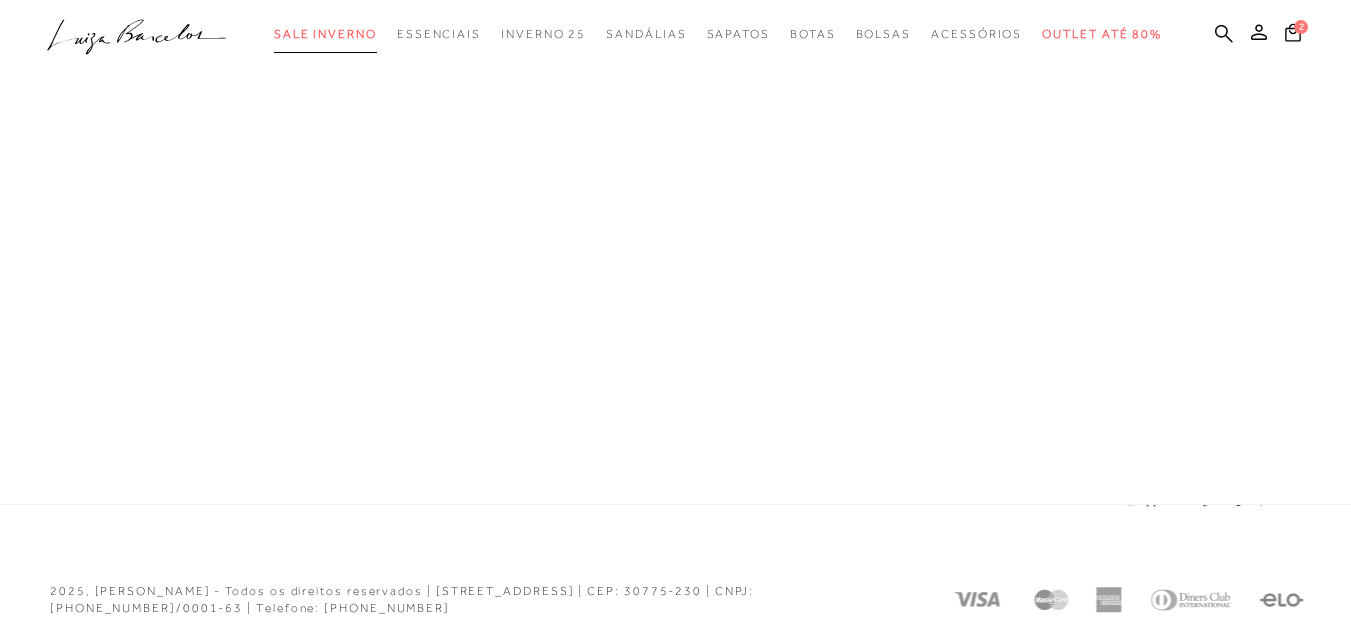scroll, scrollTop: 1166, scrollLeft: 0, axis: vertical 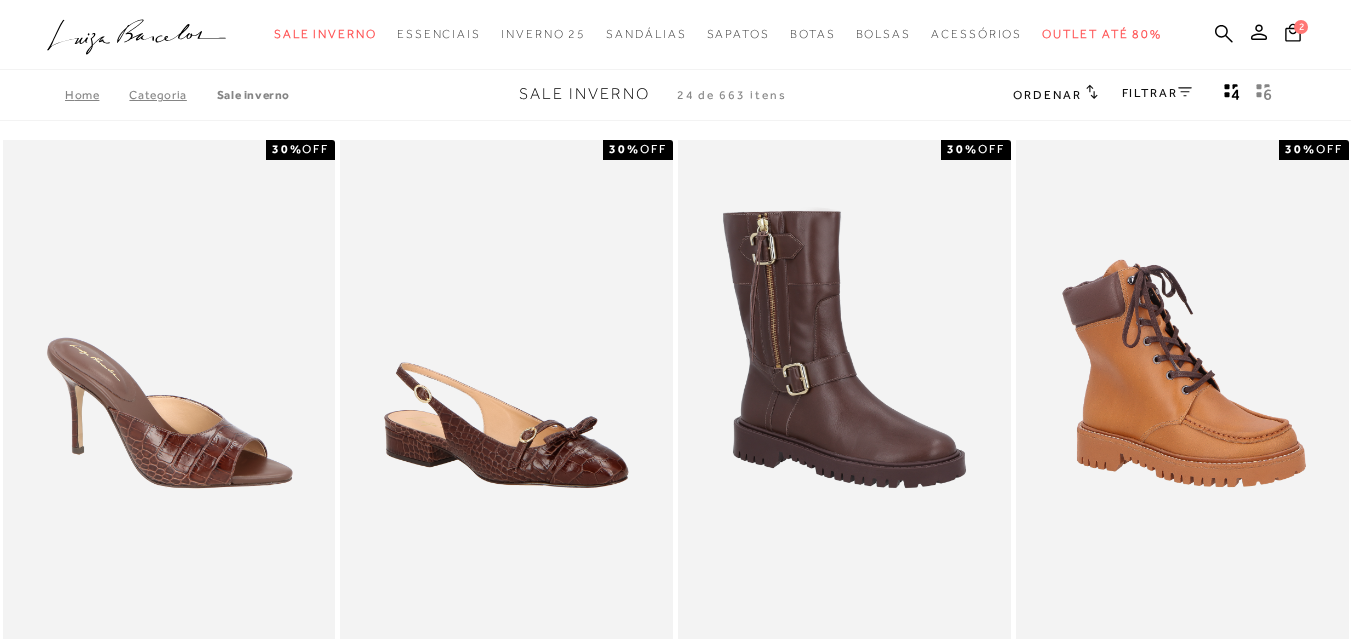 click on "FILTRAR" at bounding box center [1157, 93] 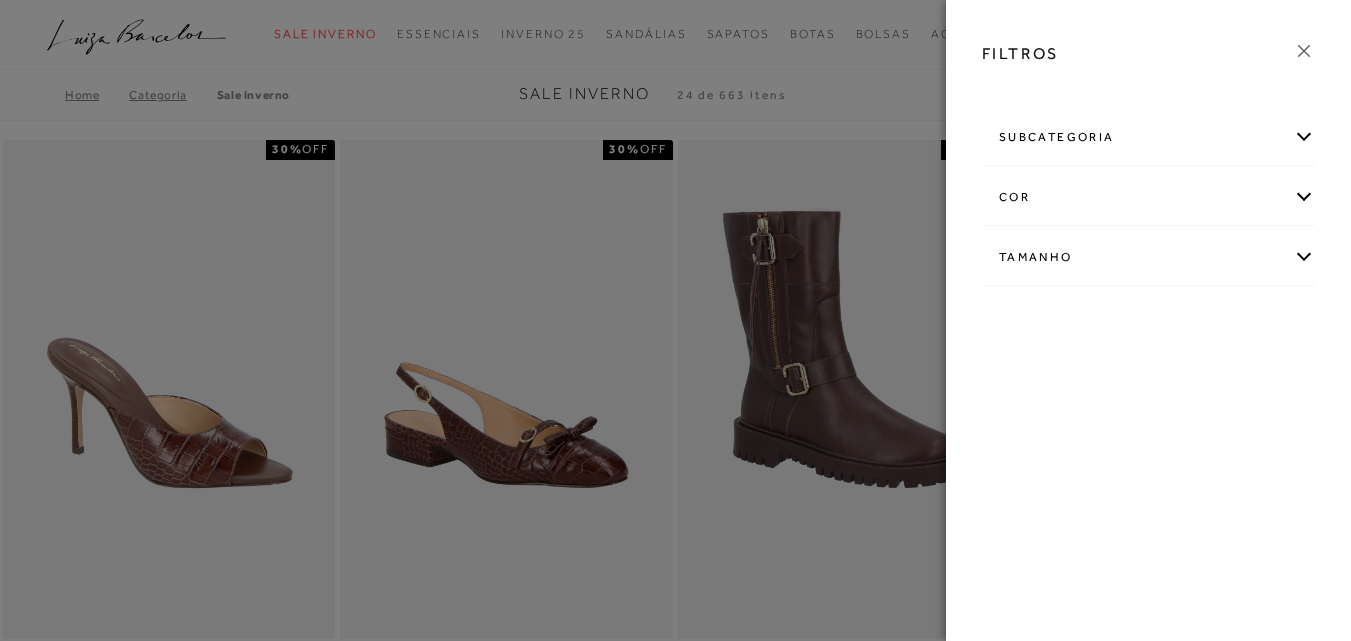 click on "Tamanho" at bounding box center [1148, 257] 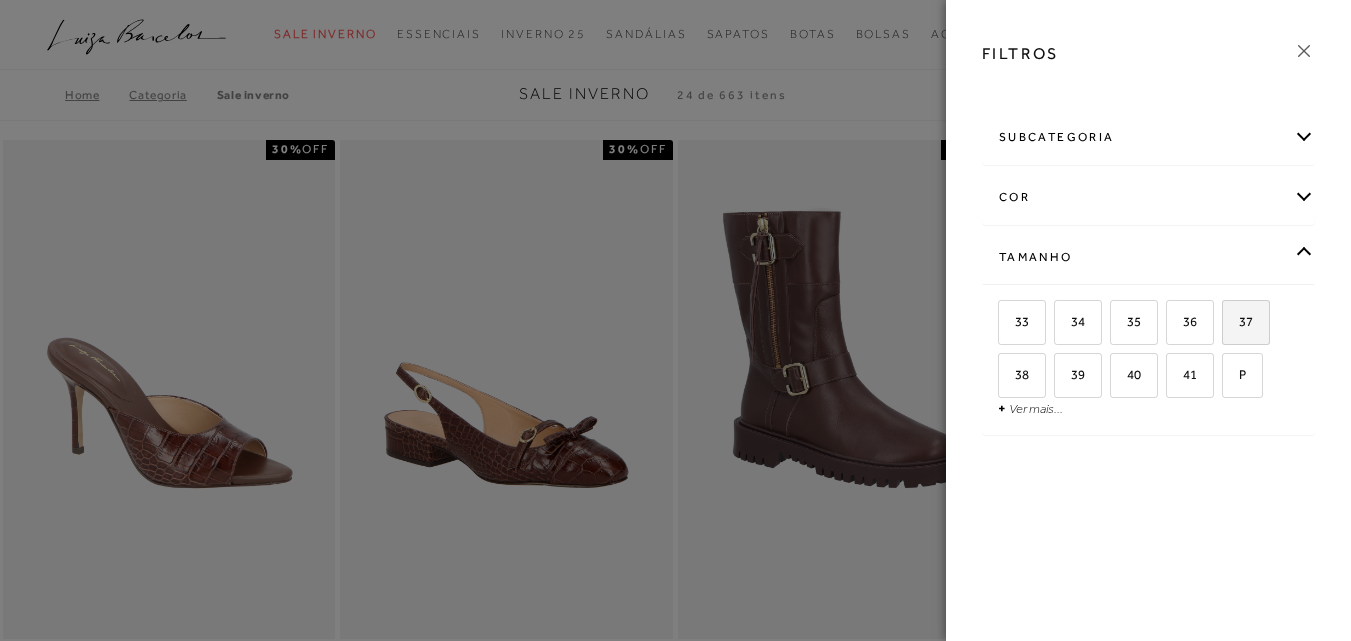 click on "37" at bounding box center [1238, 321] 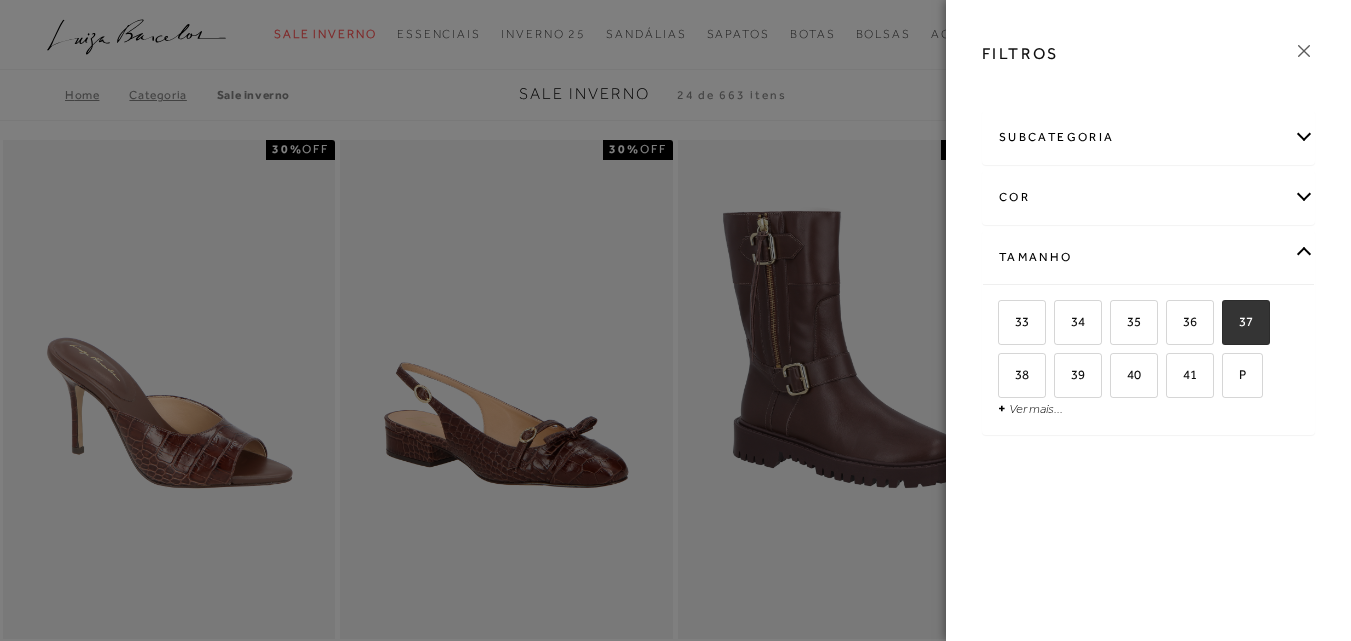 checkbox on "true" 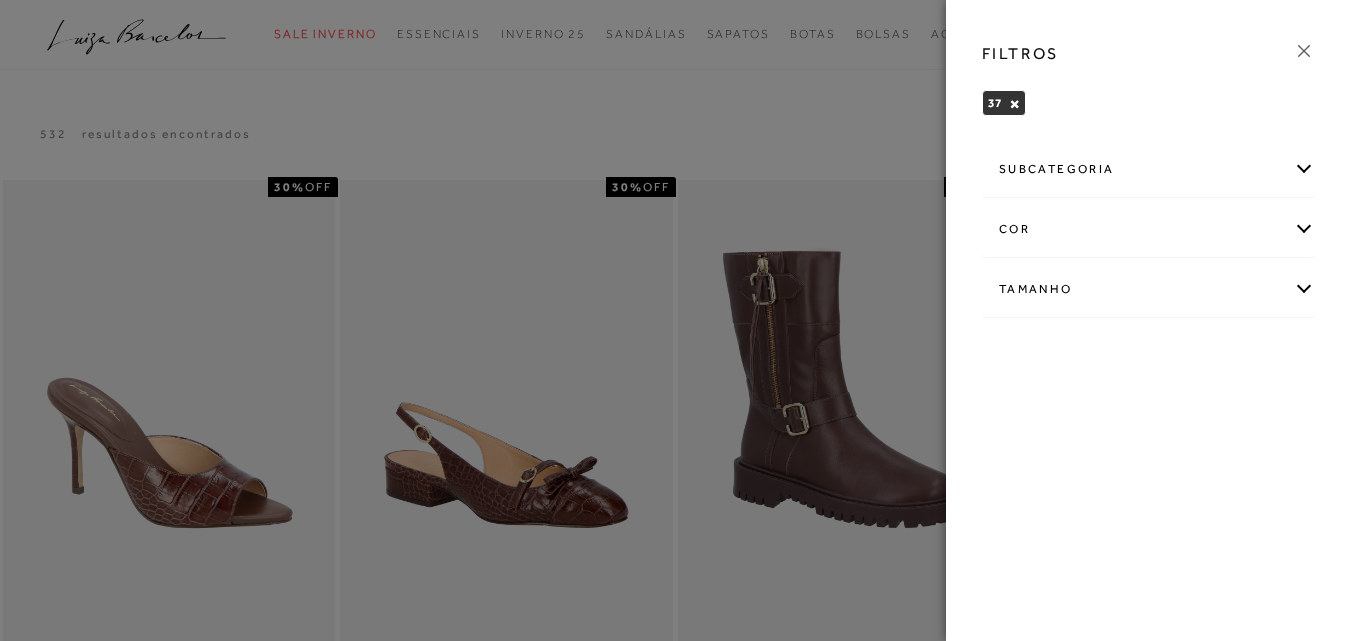 click 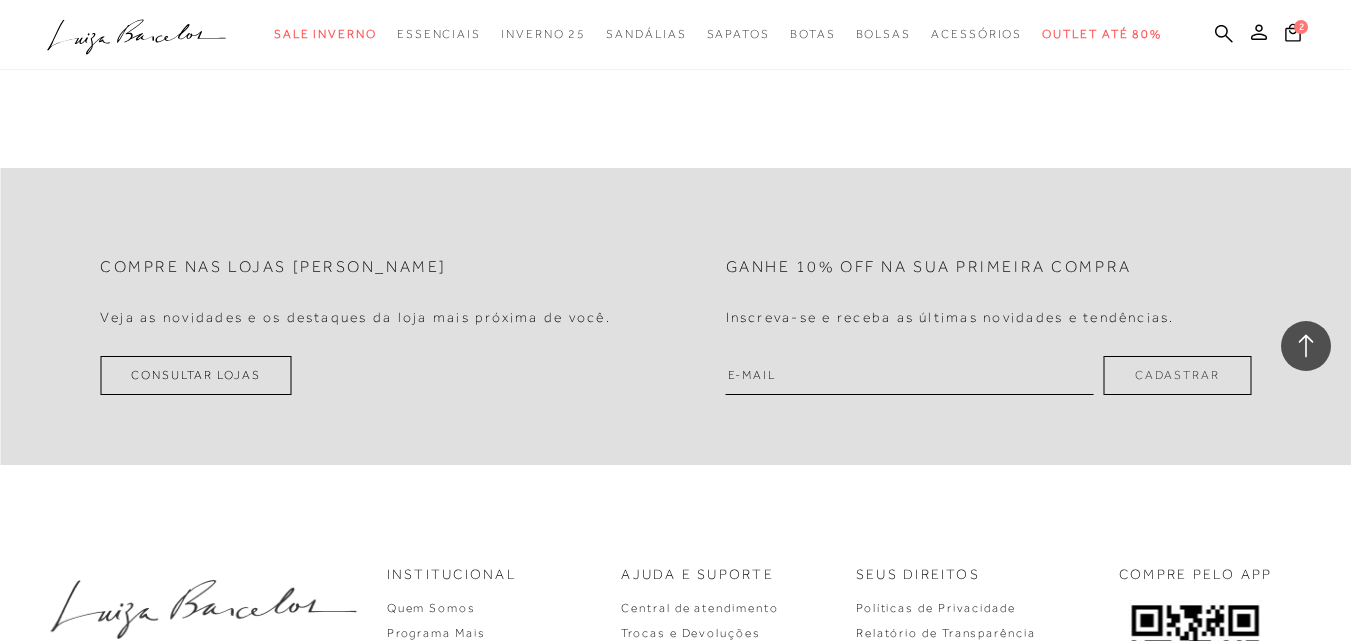 scroll, scrollTop: 2100, scrollLeft: 0, axis: vertical 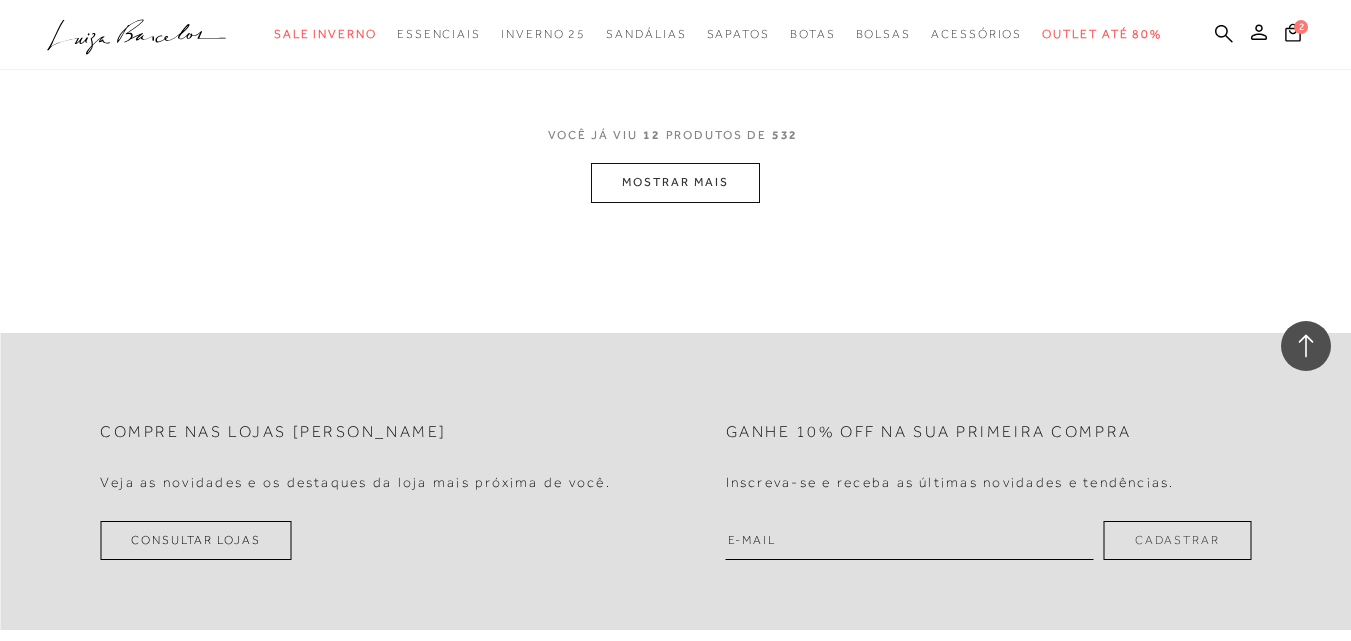 click on "MOSTRAR MAIS" at bounding box center [675, 182] 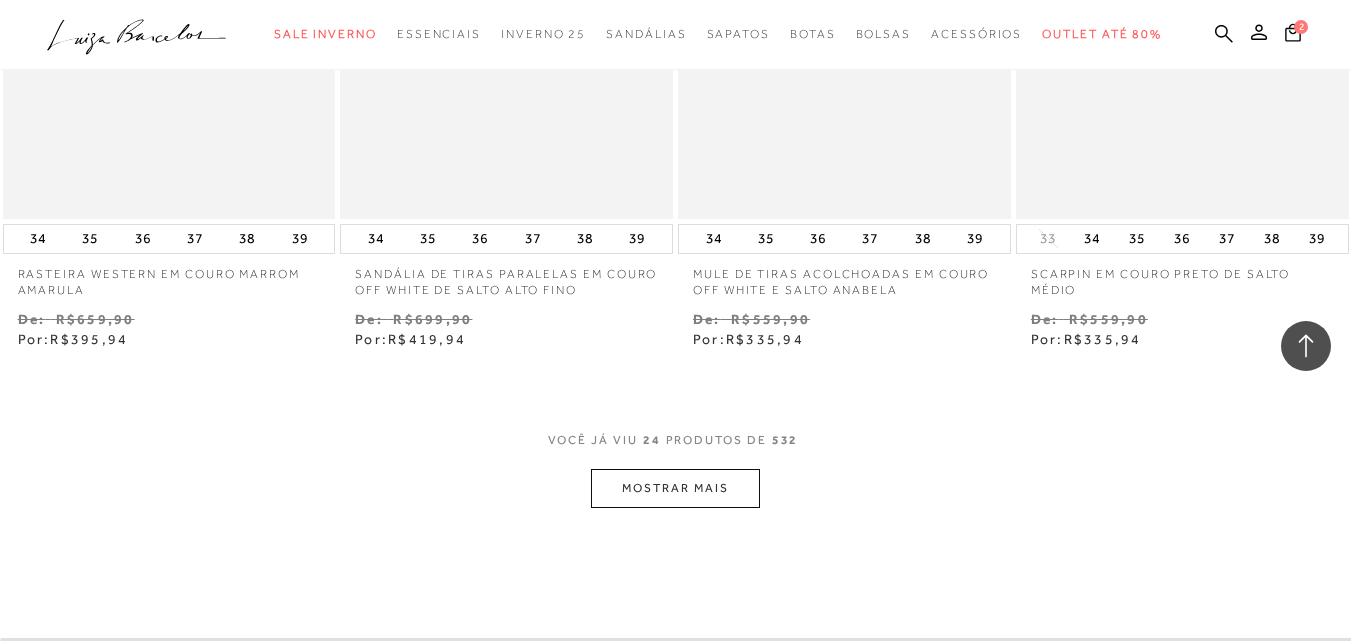 scroll, scrollTop: 3875, scrollLeft: 0, axis: vertical 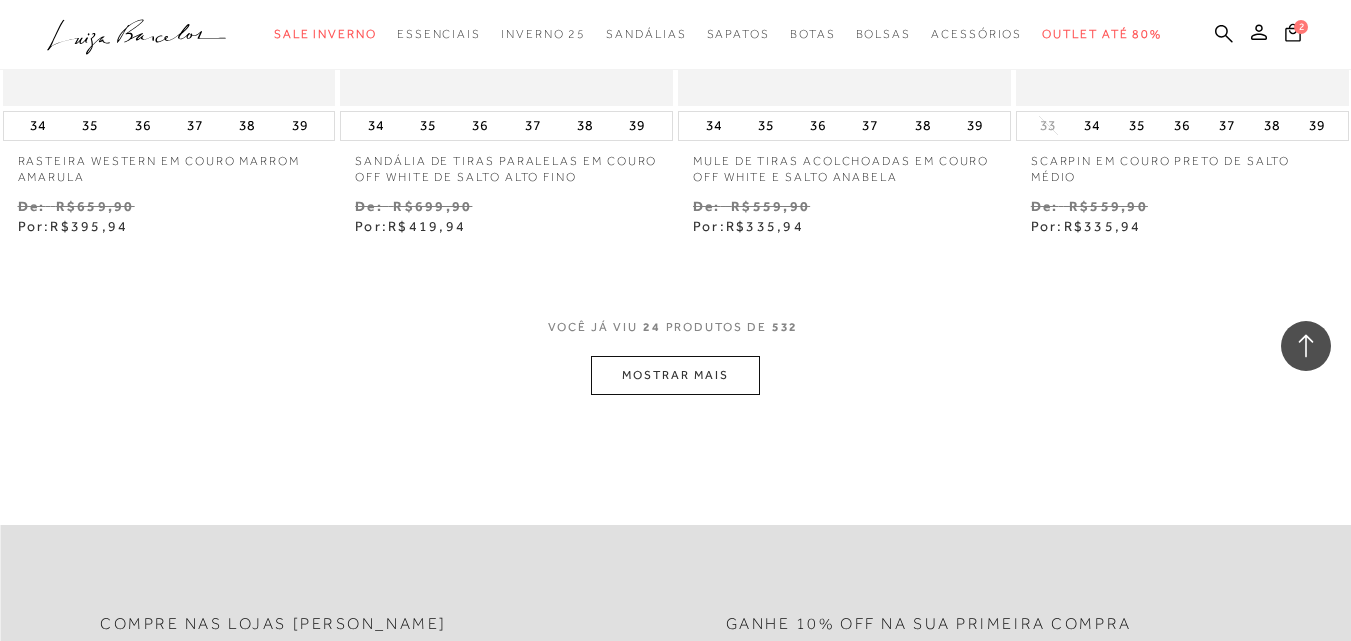 click on "MOSTRAR MAIS" at bounding box center [675, 375] 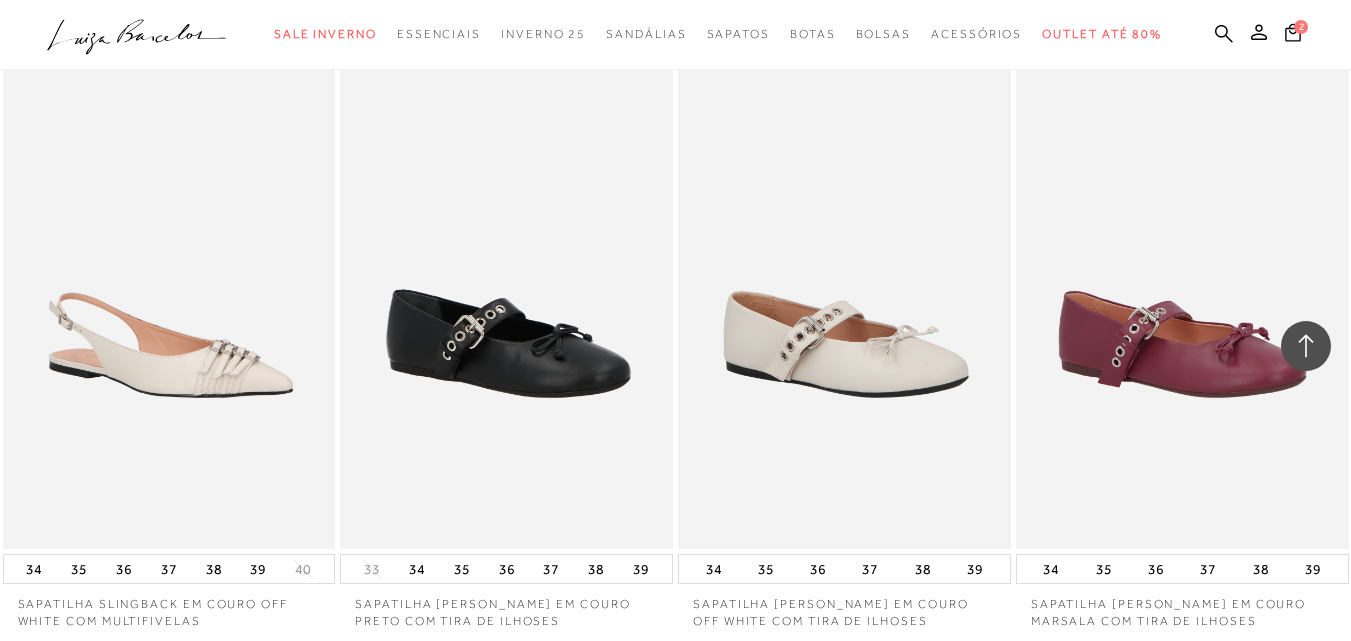 scroll, scrollTop: 5675, scrollLeft: 0, axis: vertical 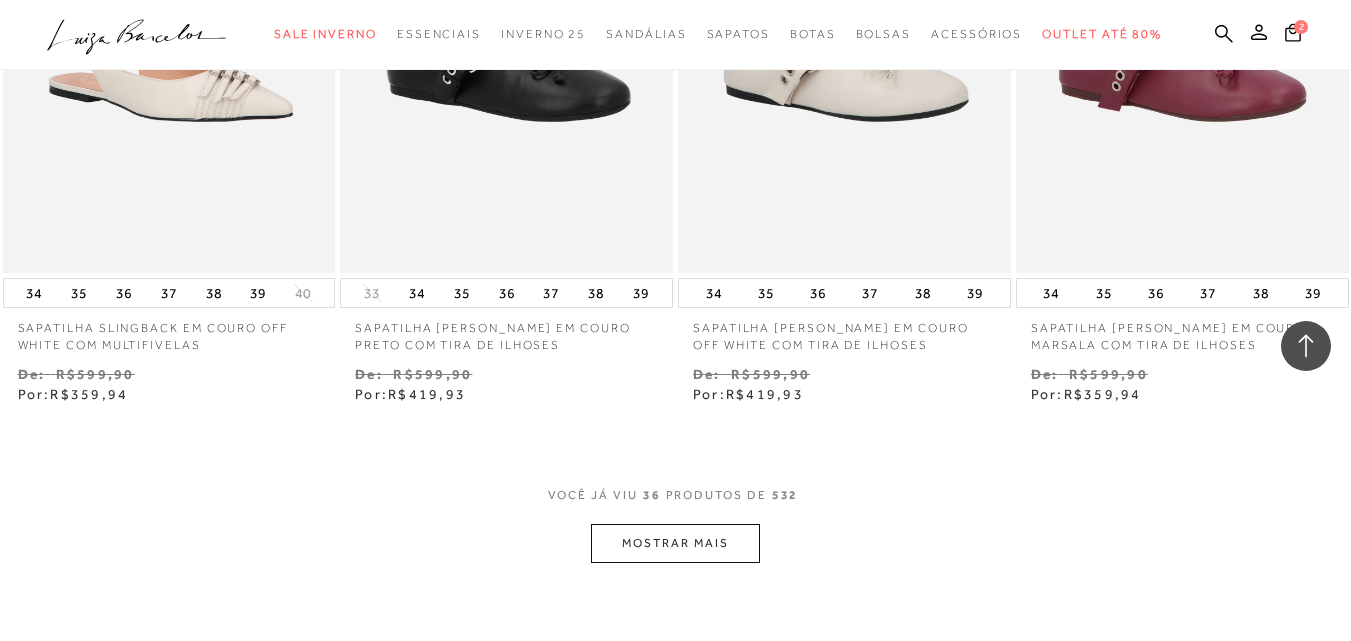 click on "MOSTRAR MAIS" at bounding box center (675, 543) 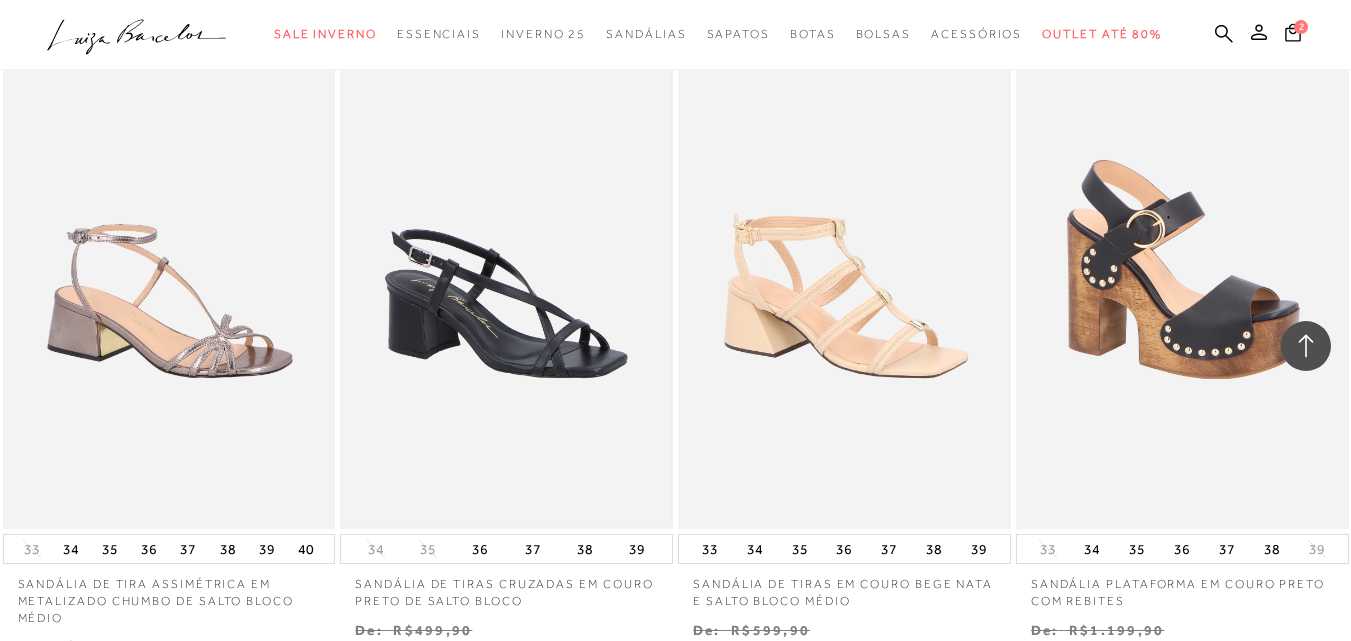scroll, scrollTop: 7675, scrollLeft: 0, axis: vertical 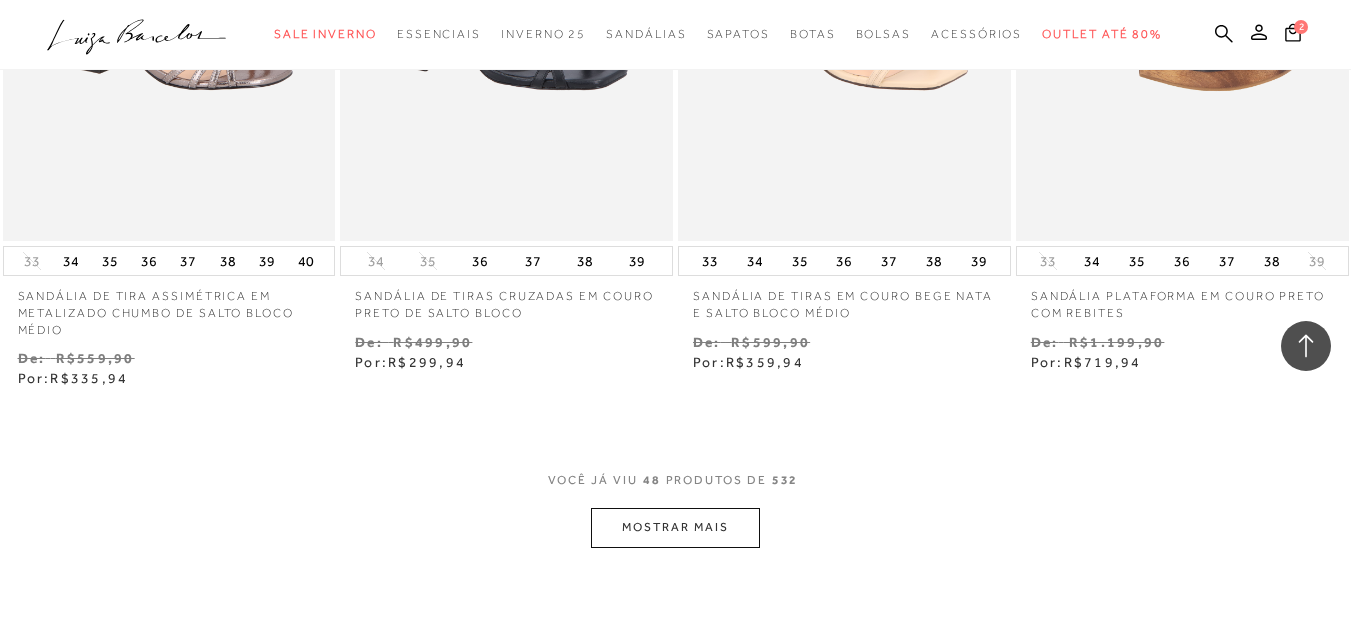 click on "MOSTRAR MAIS" at bounding box center (675, 527) 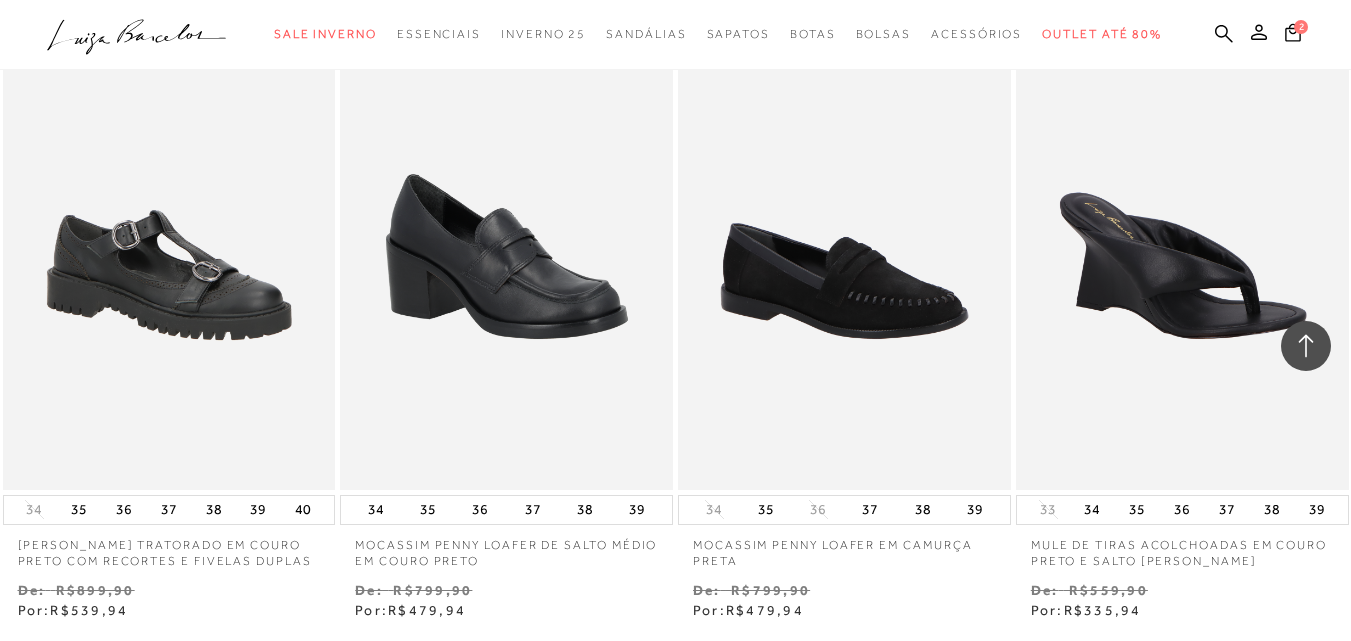 scroll, scrollTop: 9675, scrollLeft: 0, axis: vertical 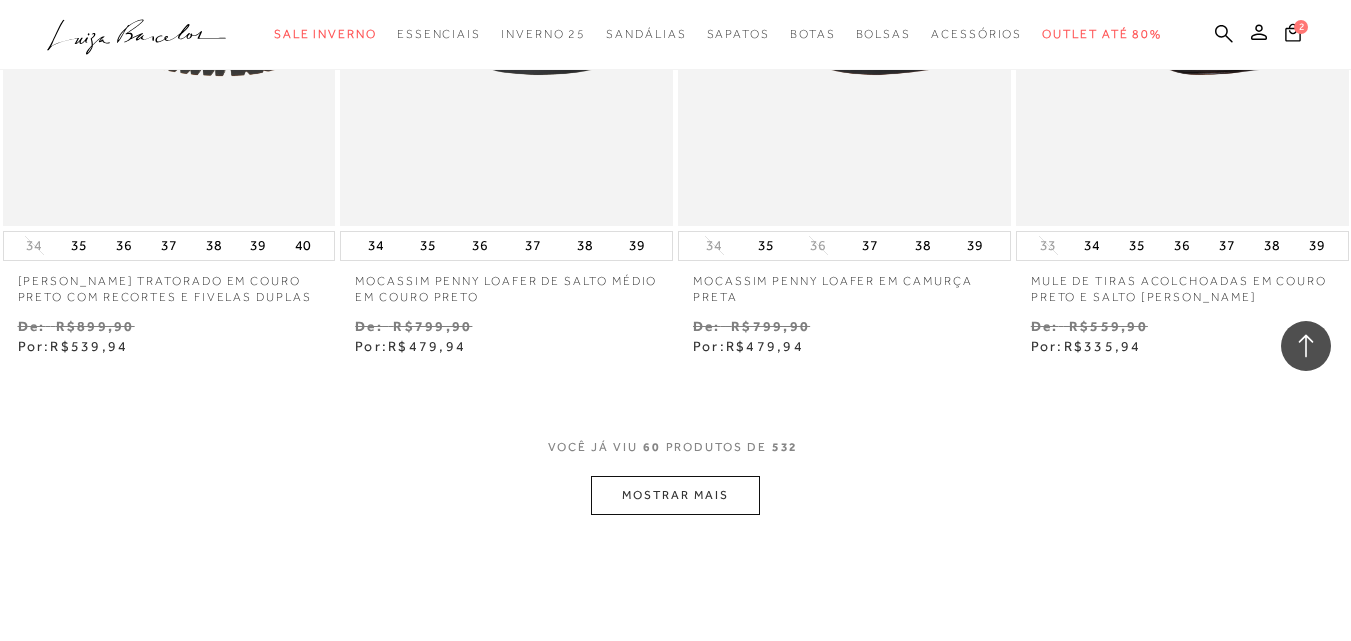 click on "MOSTRAR MAIS" at bounding box center (675, 495) 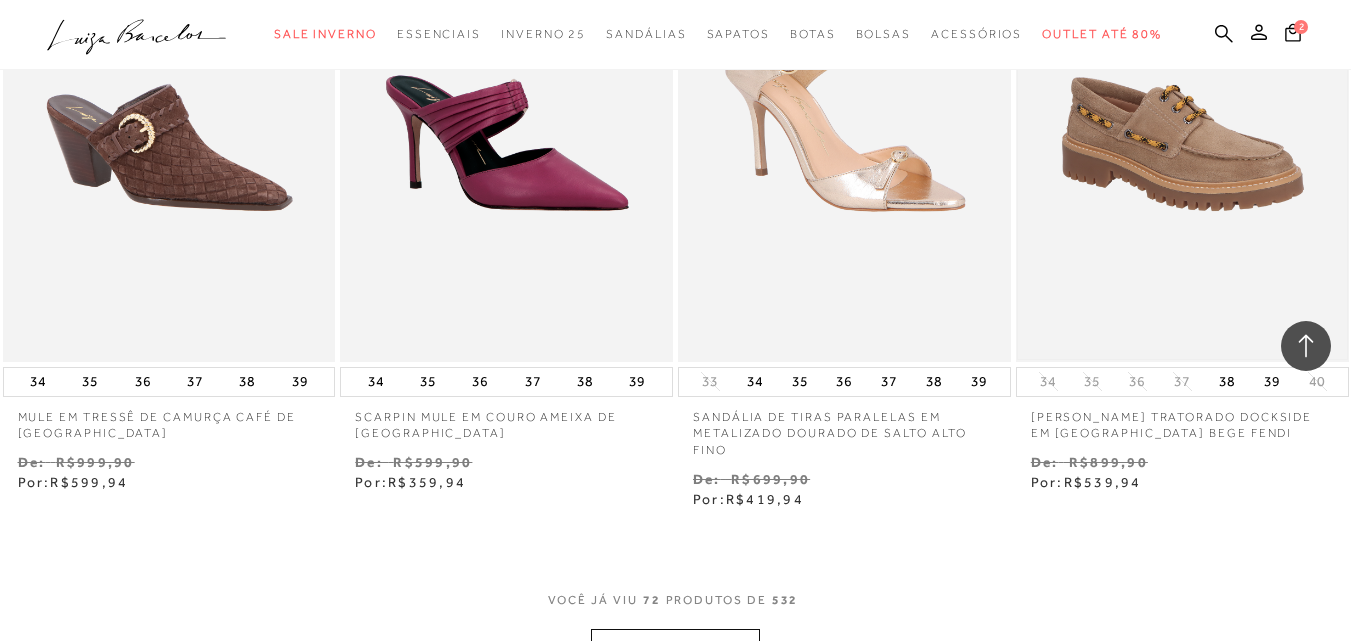 scroll, scrollTop: 11751, scrollLeft: 0, axis: vertical 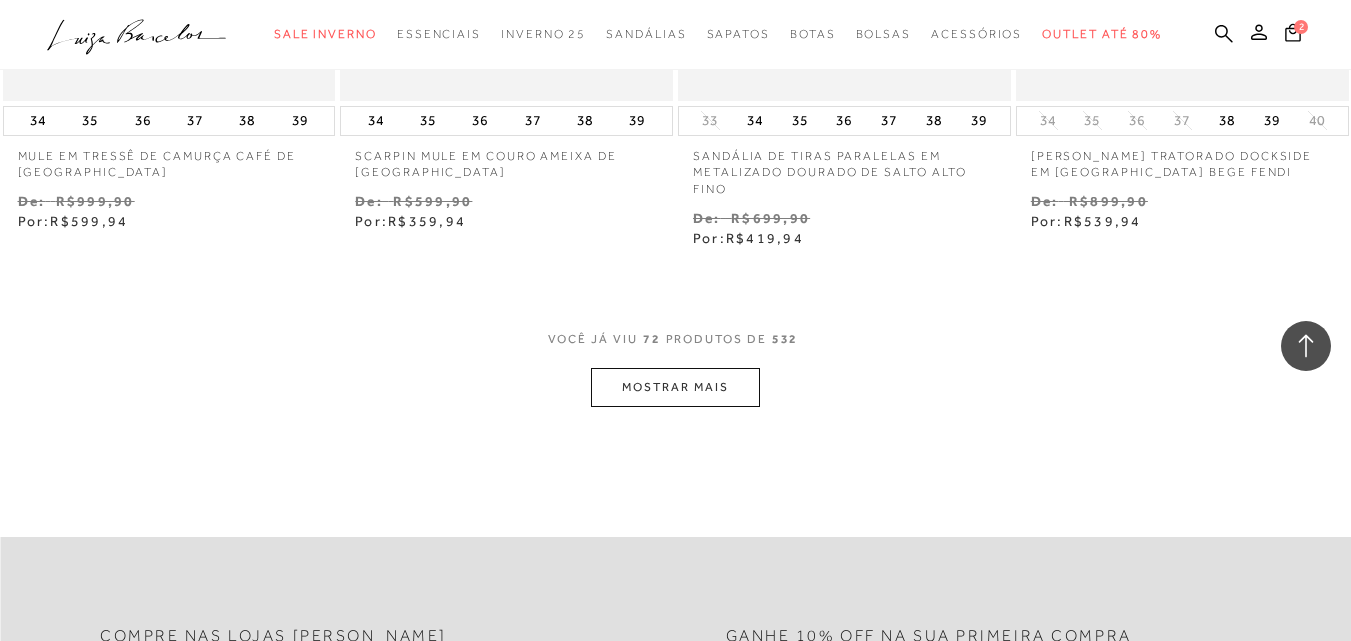 click on "MOSTRAR MAIS" at bounding box center [675, 387] 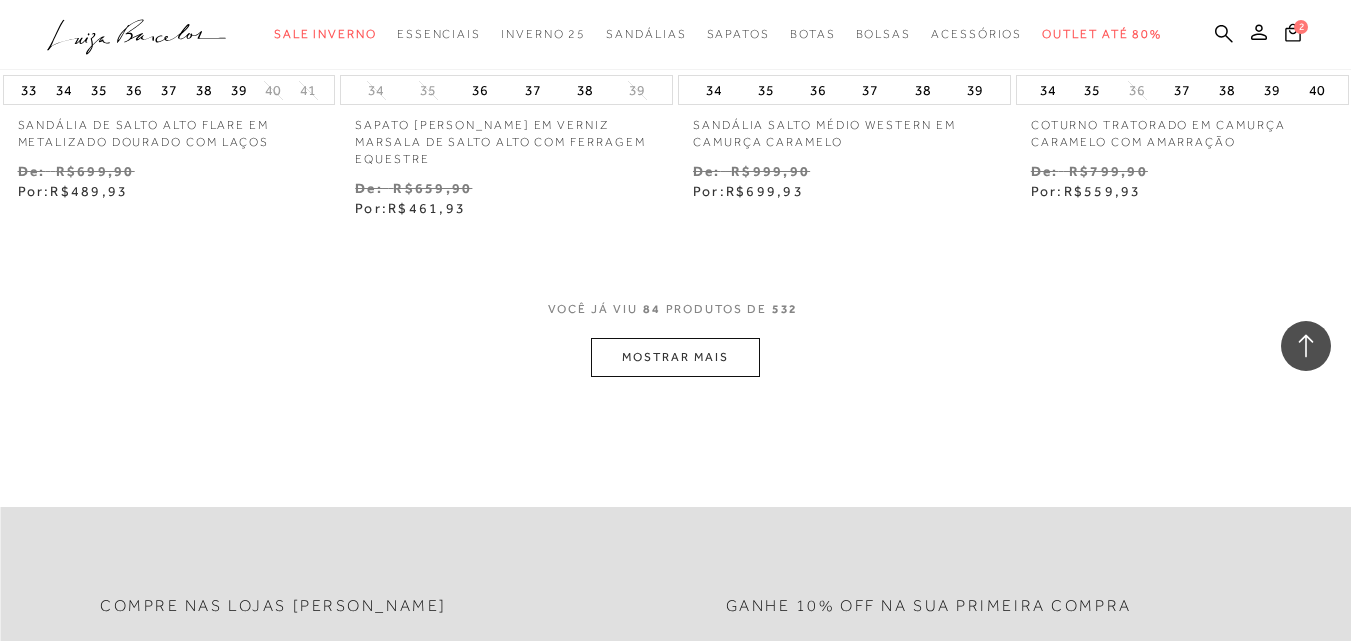 scroll, scrollTop: 13751, scrollLeft: 0, axis: vertical 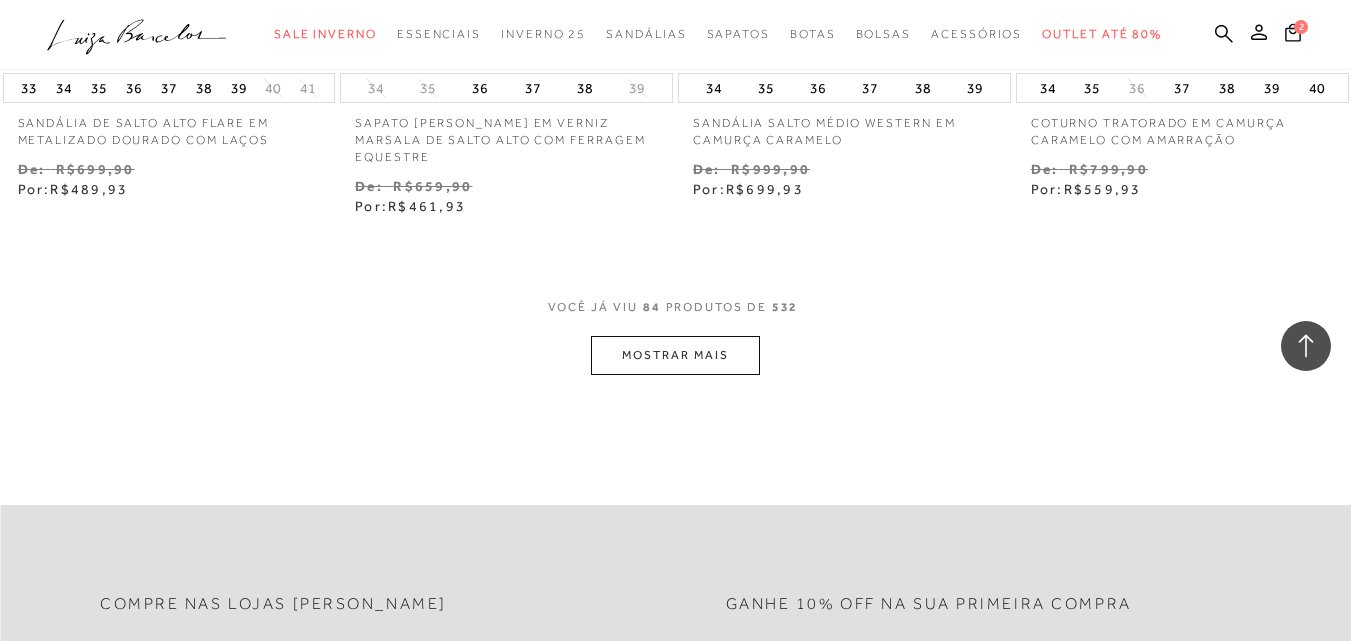 click on "MOSTRAR MAIS" at bounding box center [675, 355] 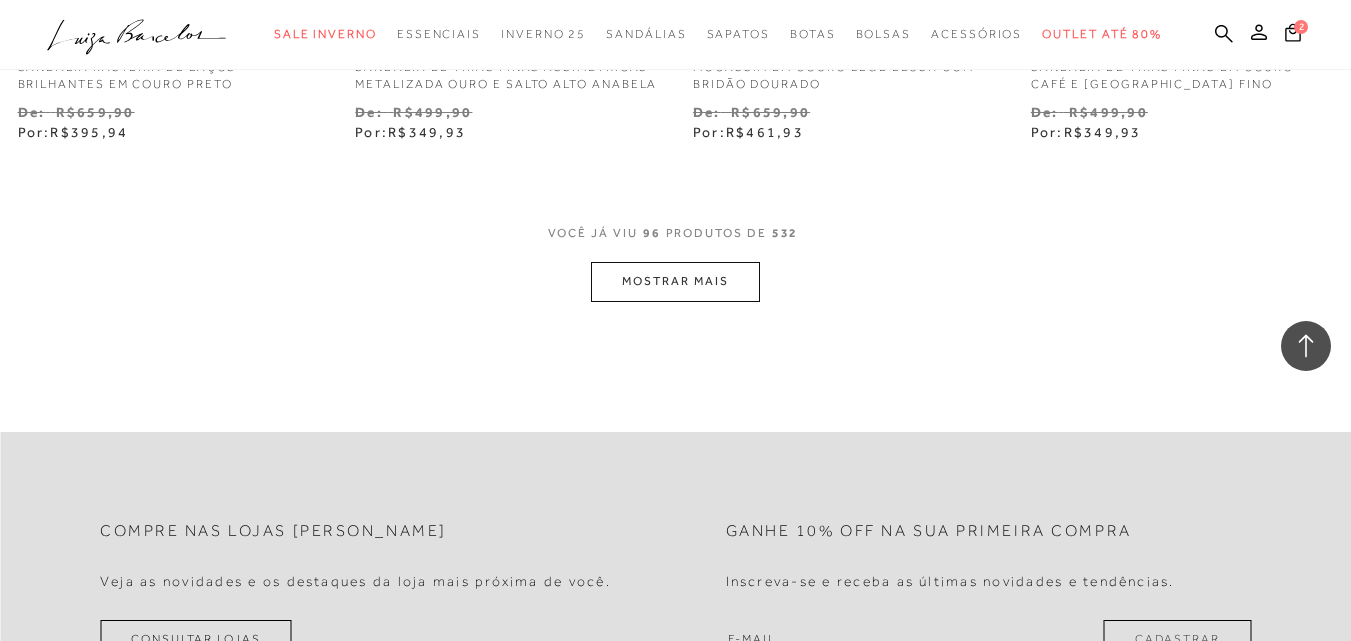 scroll, scrollTop: 15751, scrollLeft: 0, axis: vertical 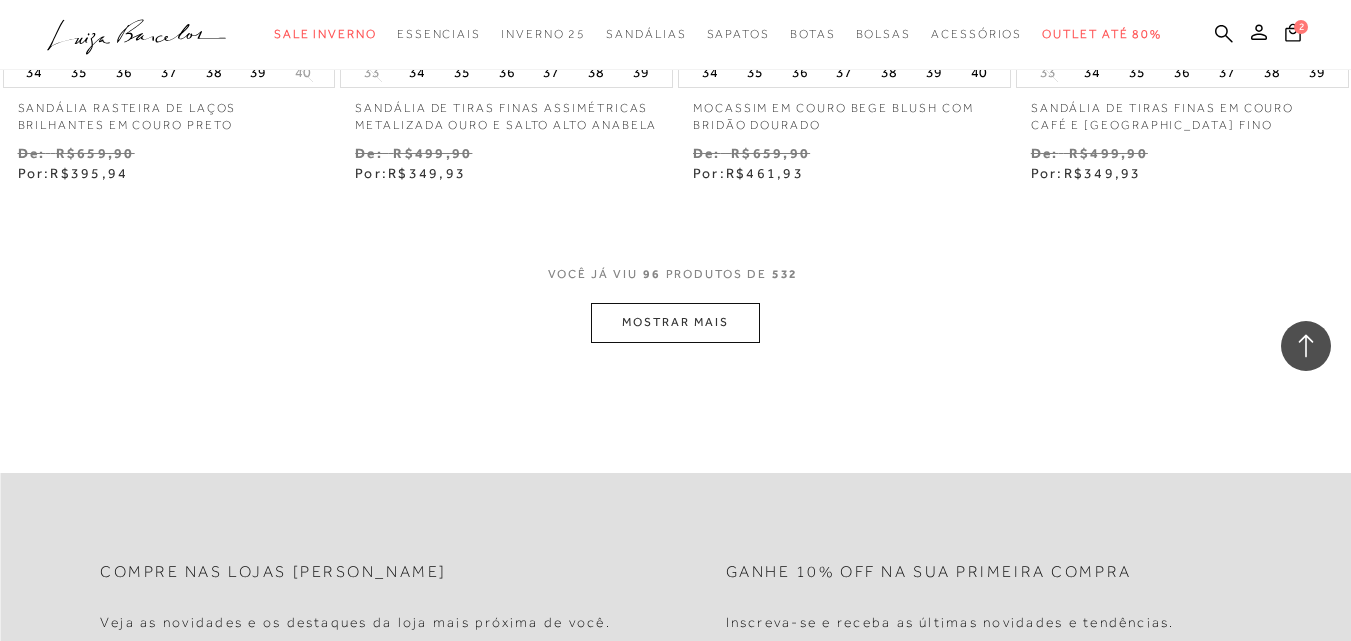 click on "MOSTRAR MAIS" at bounding box center [675, 322] 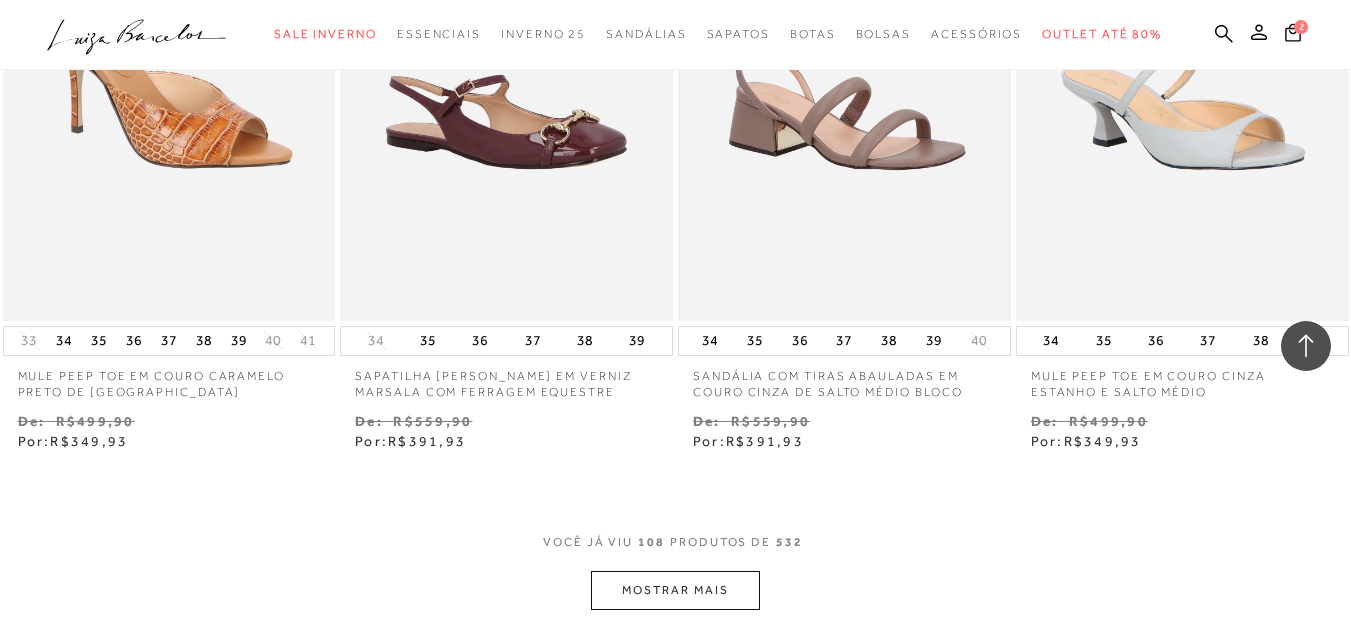 scroll, scrollTop: 17751, scrollLeft: 0, axis: vertical 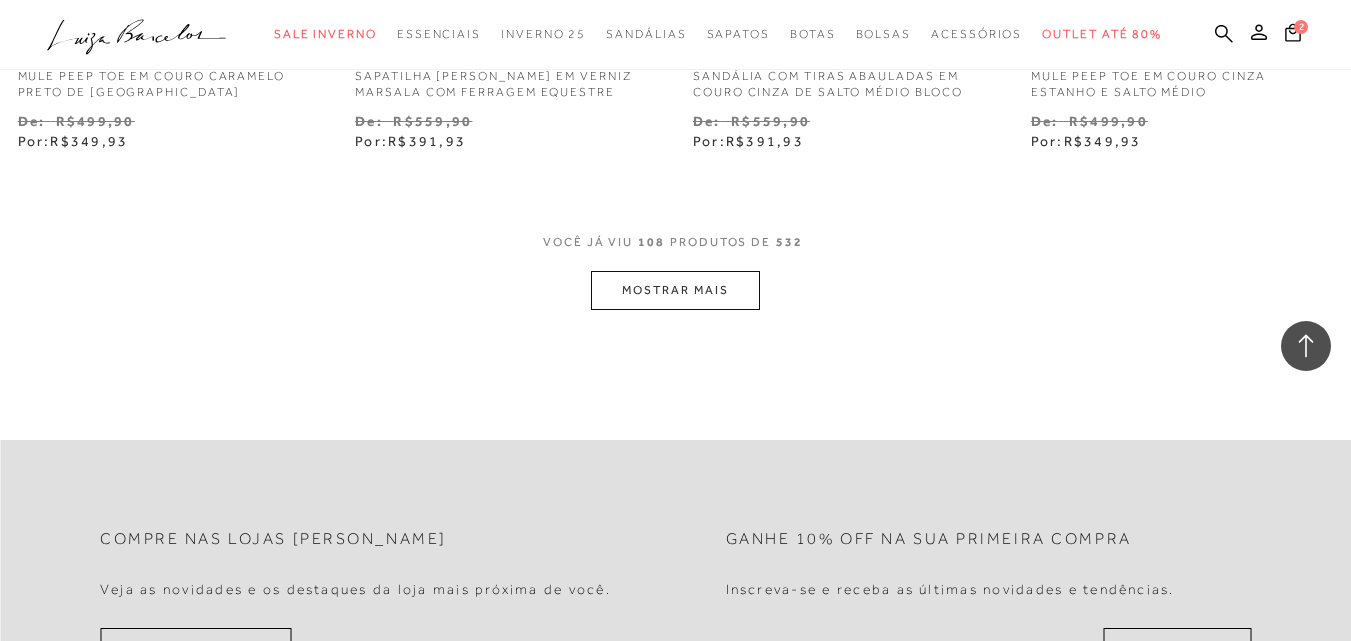 click on "MOSTRAR MAIS" at bounding box center [675, 290] 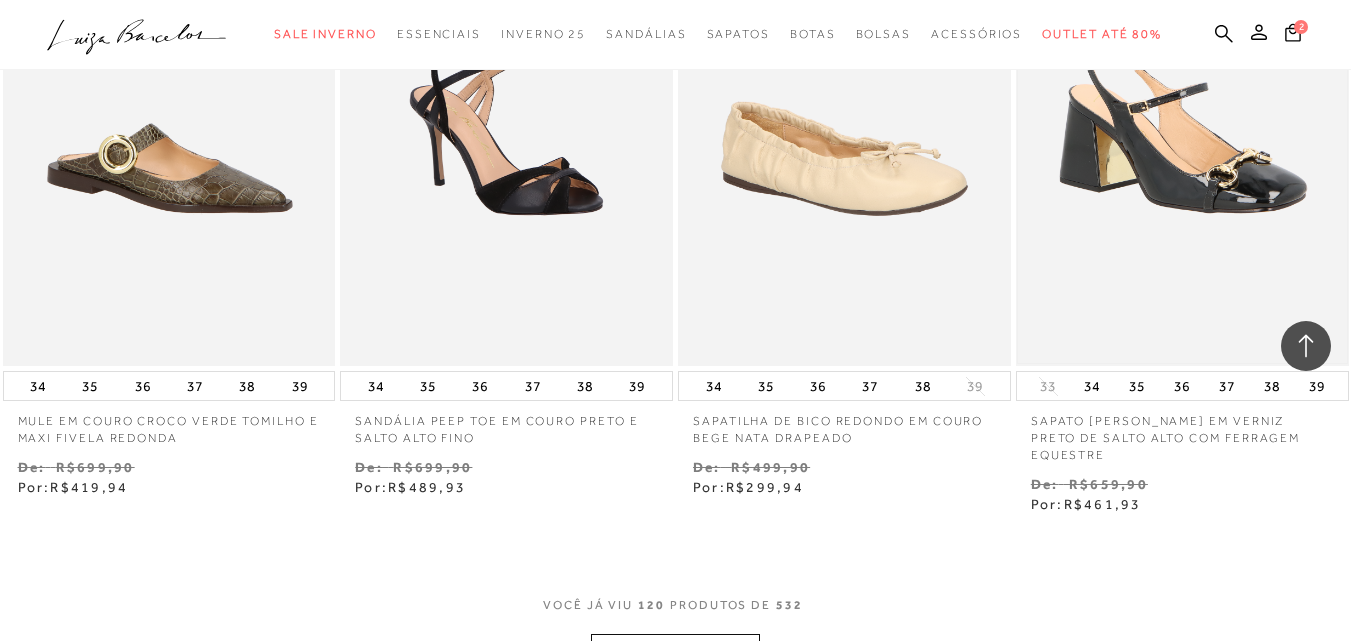 scroll, scrollTop: 19551, scrollLeft: 0, axis: vertical 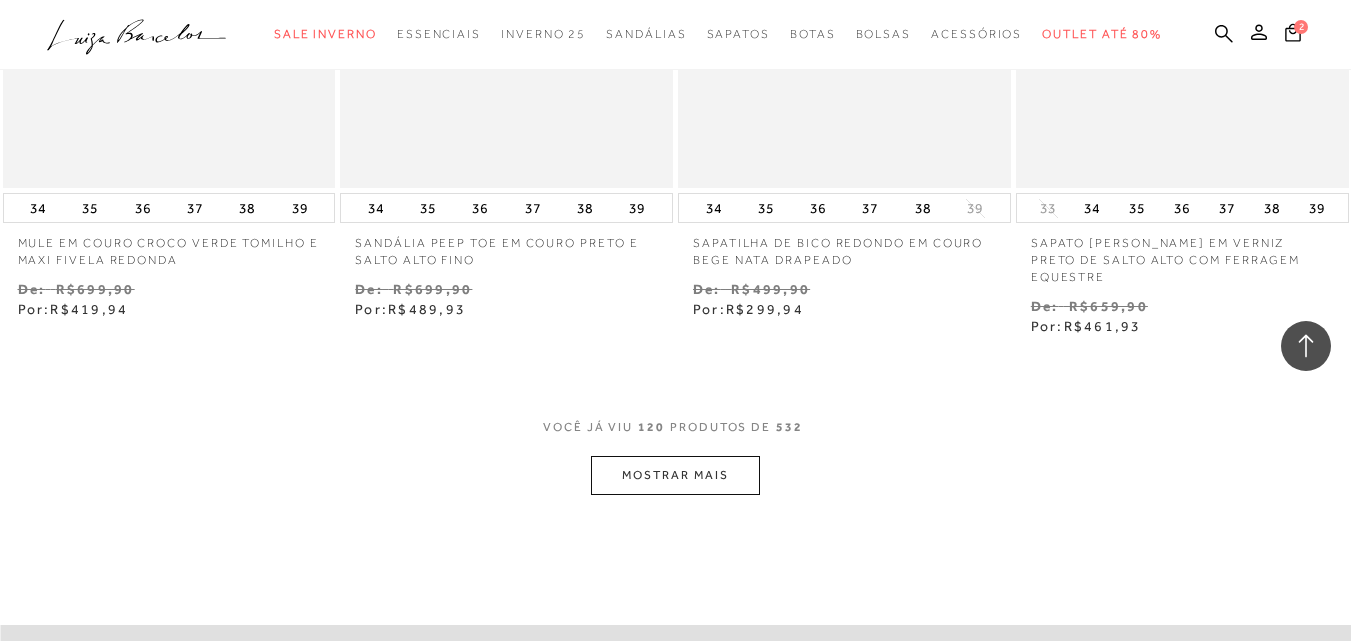 click on "MOSTRAR MAIS" at bounding box center (675, 475) 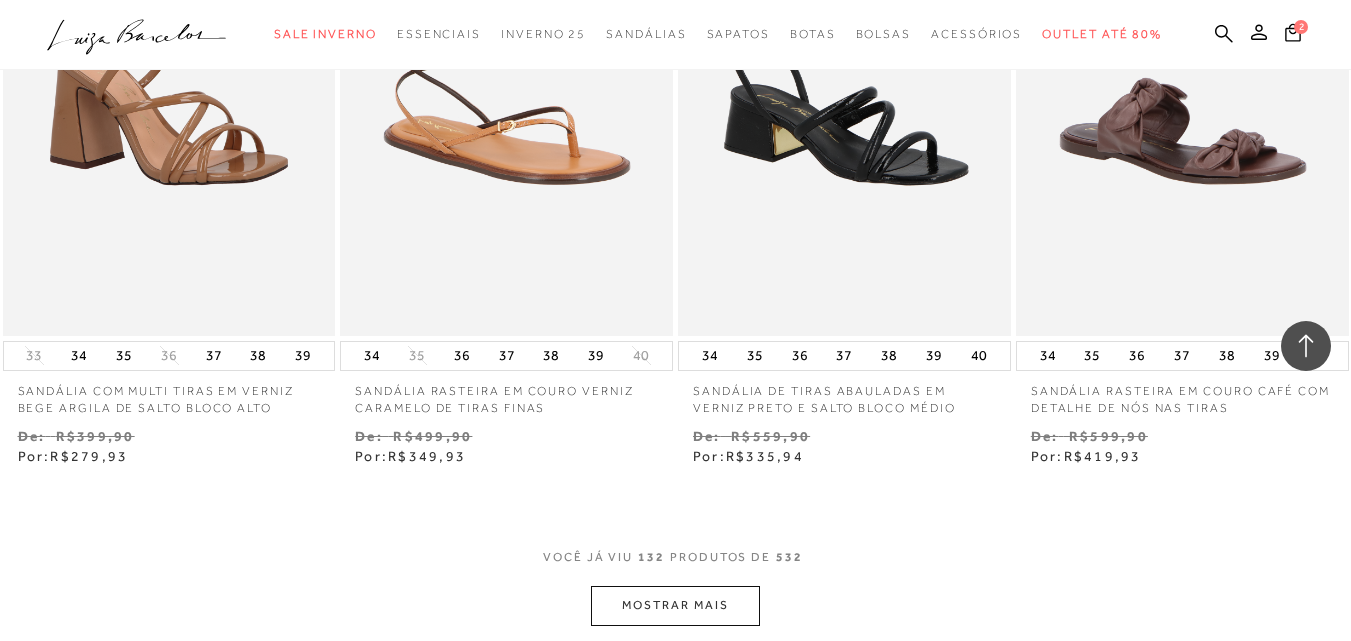 scroll, scrollTop: 21651, scrollLeft: 0, axis: vertical 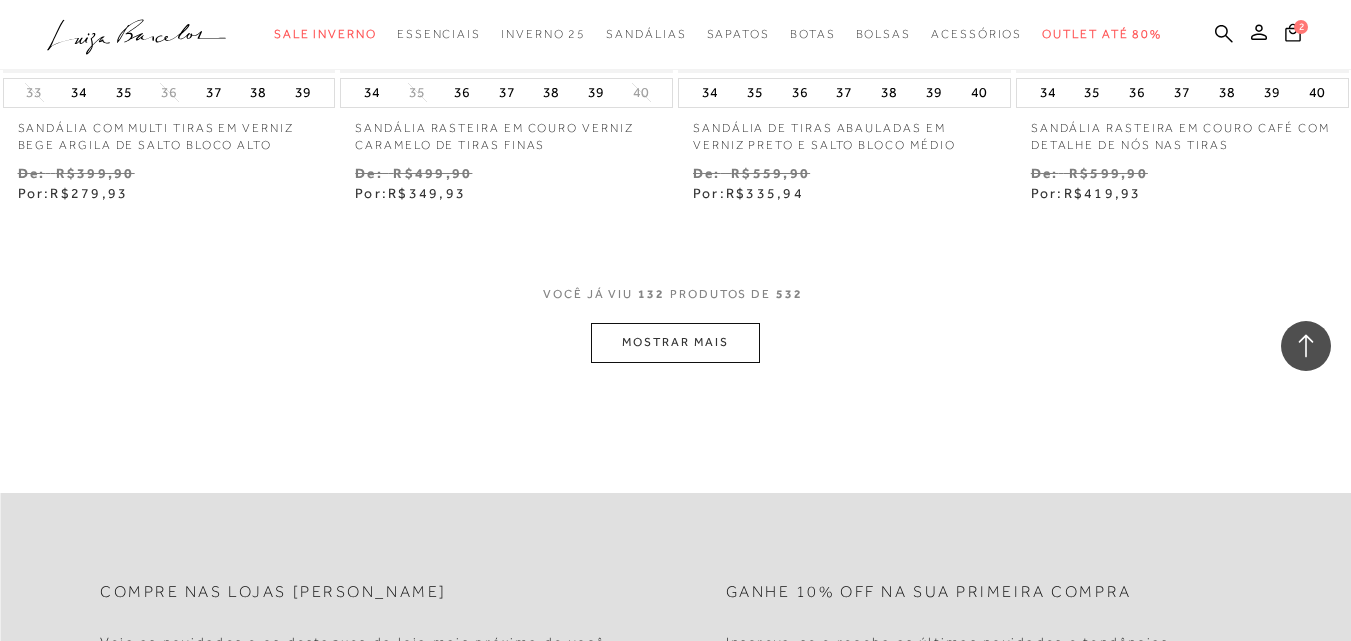 click on "MOSTRAR MAIS" at bounding box center [675, 342] 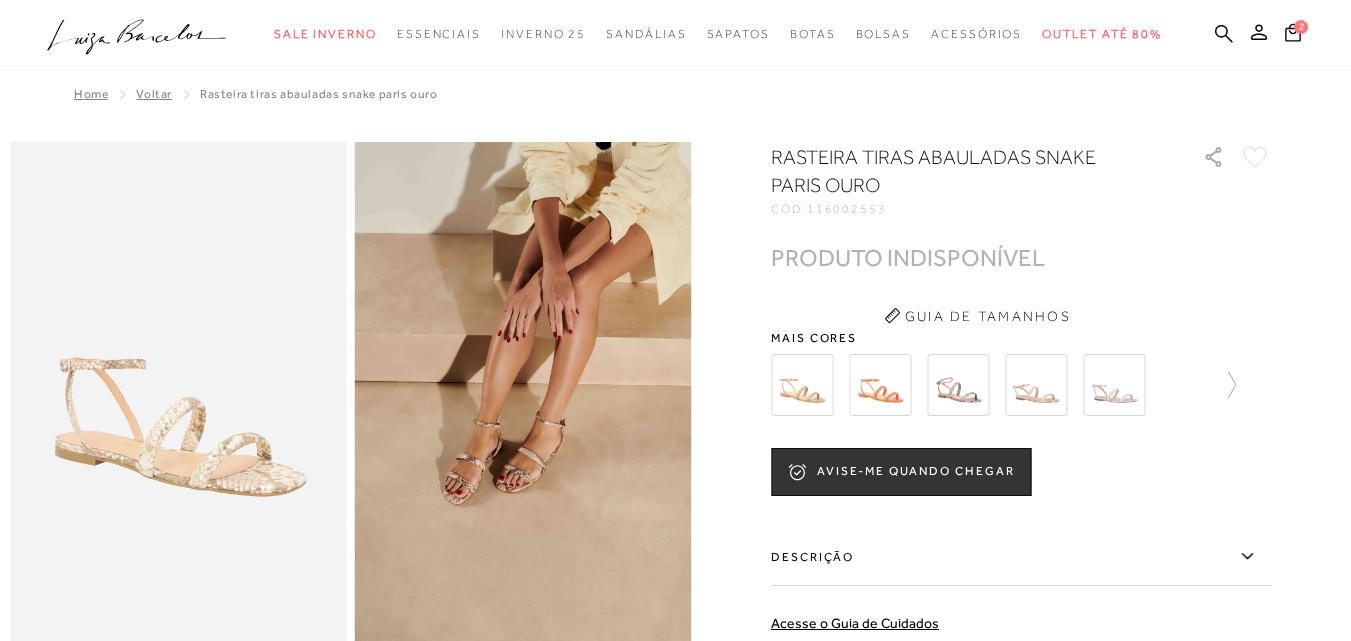 scroll, scrollTop: 0, scrollLeft: 0, axis: both 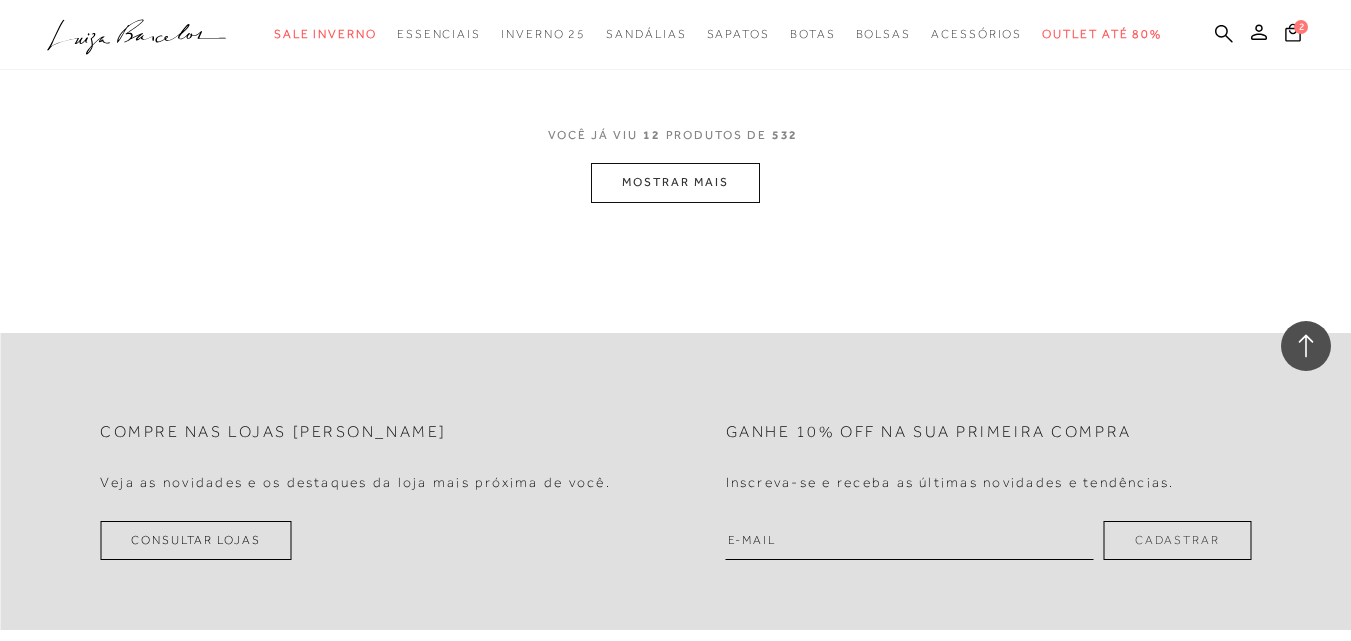 click on "MOSTRAR MAIS" at bounding box center [675, 182] 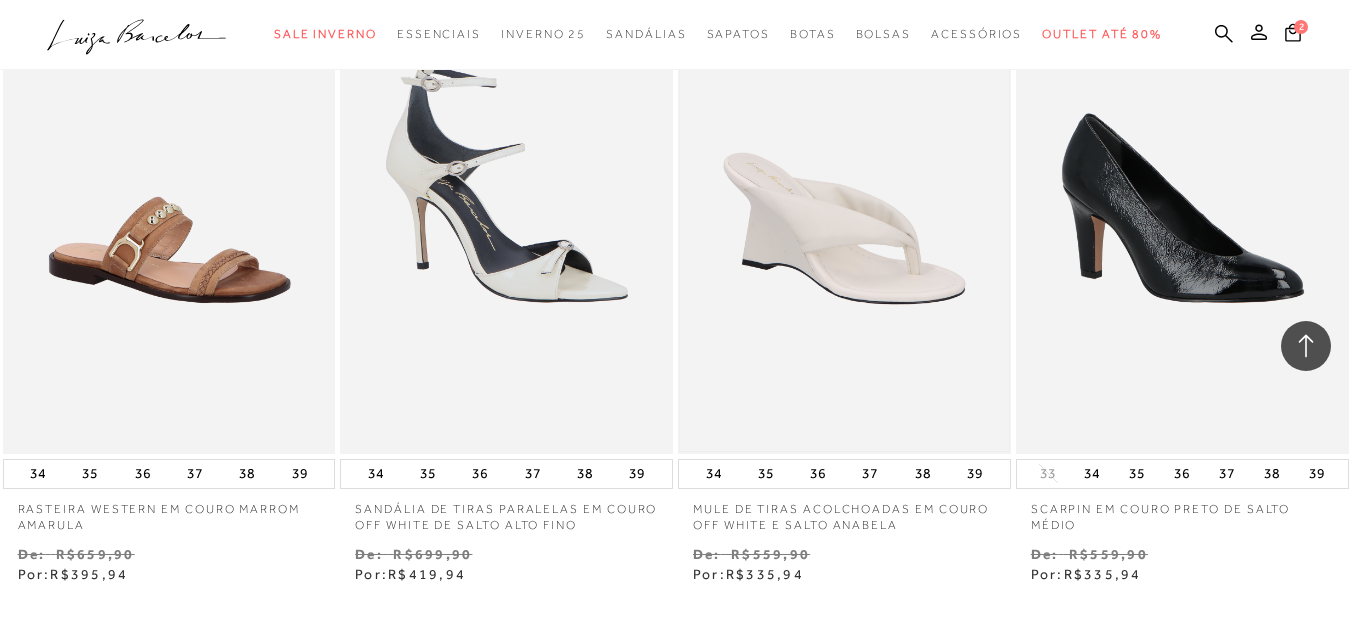 scroll, scrollTop: 3900, scrollLeft: 0, axis: vertical 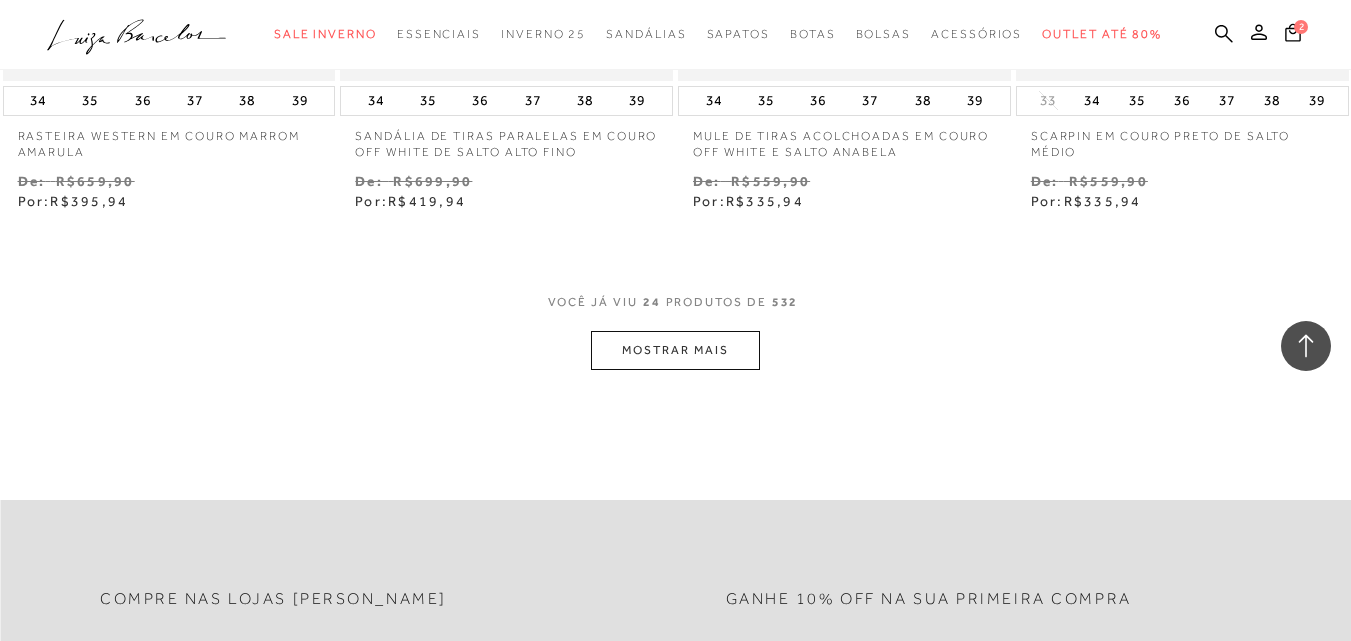click on "MOSTRAR MAIS" at bounding box center (675, 350) 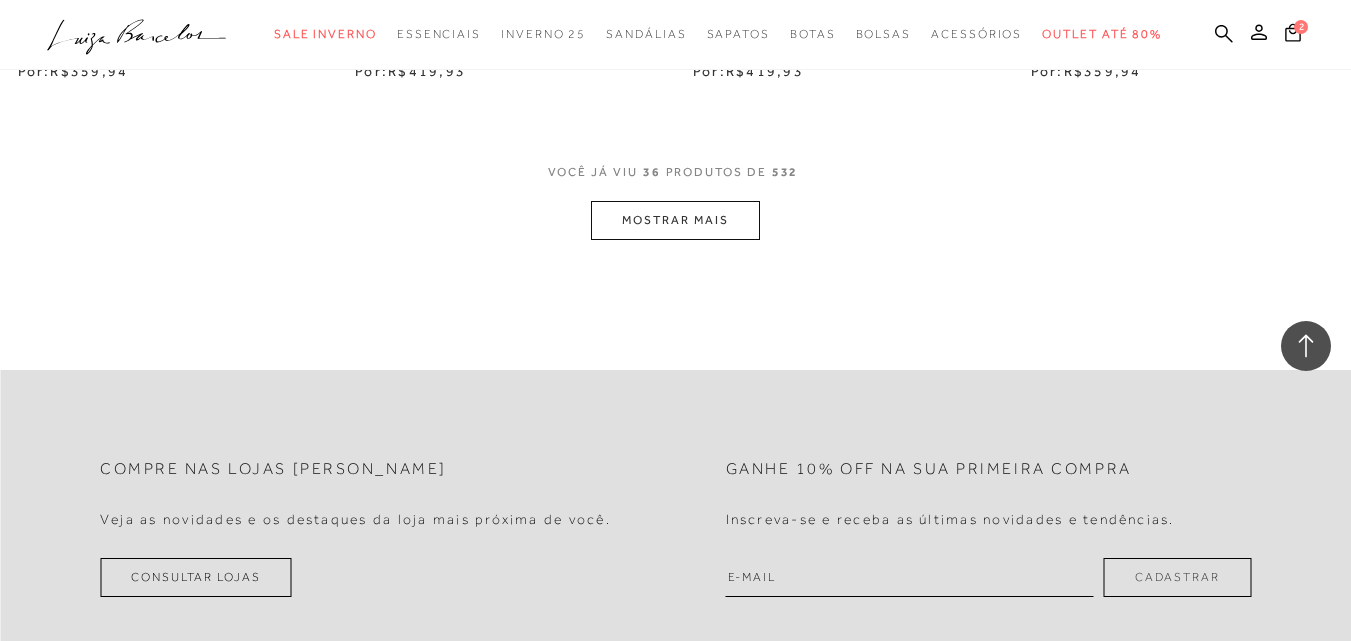 scroll, scrollTop: 6000, scrollLeft: 0, axis: vertical 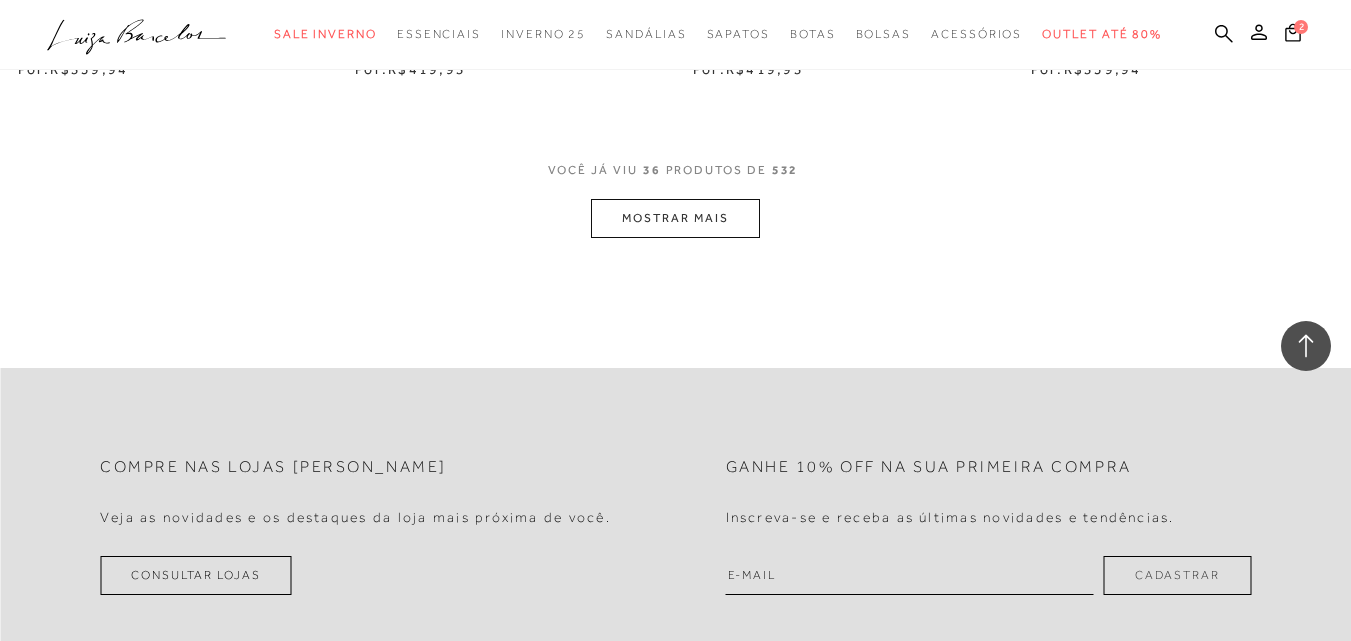 click on "MOSTRAR MAIS" at bounding box center (675, 218) 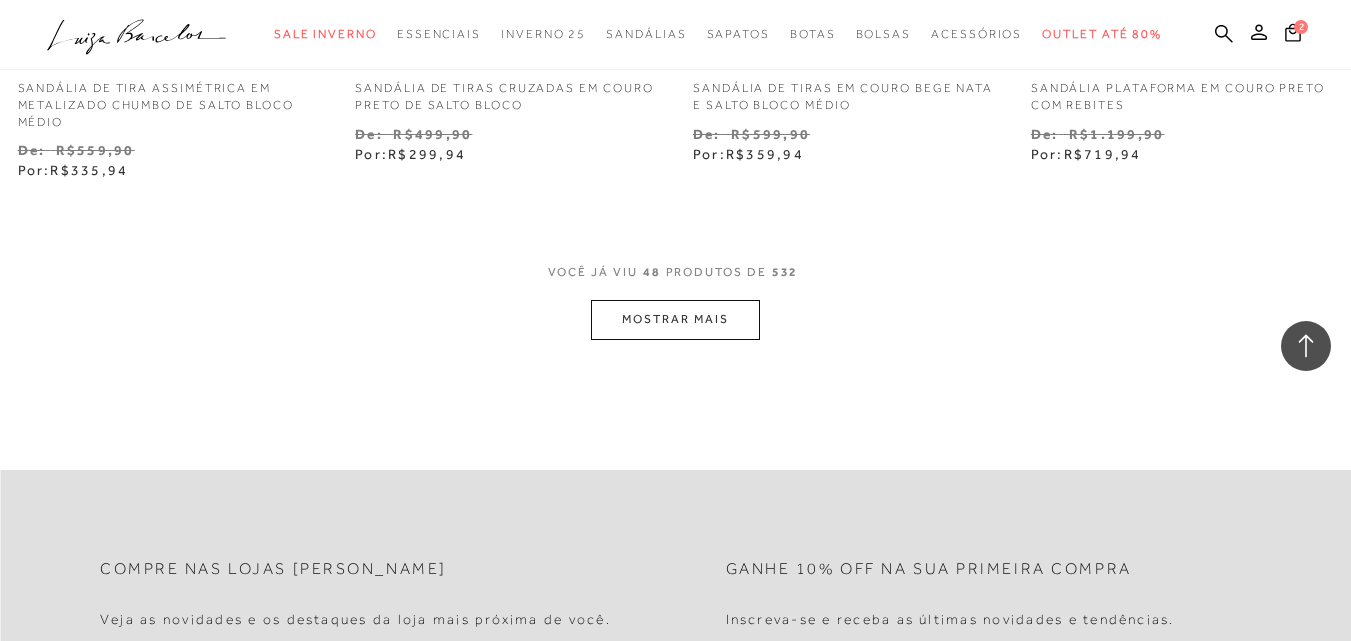 scroll, scrollTop: 7900, scrollLeft: 0, axis: vertical 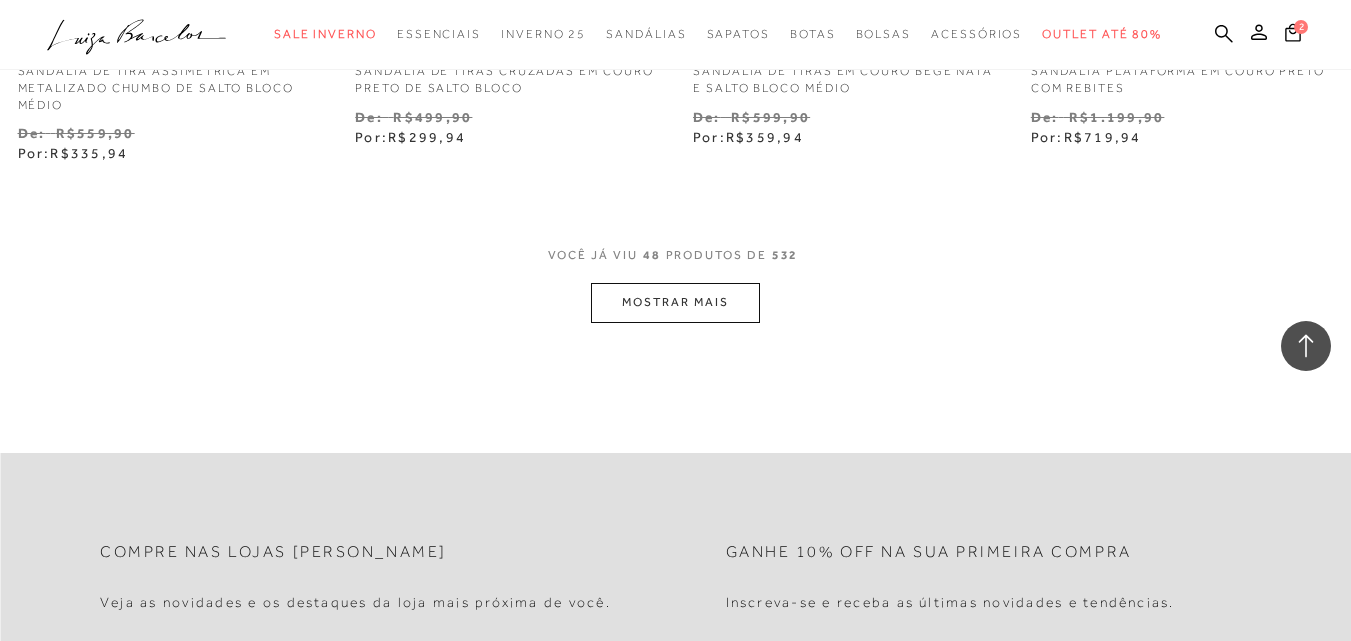 click on "MOSTRAR MAIS" at bounding box center [675, 302] 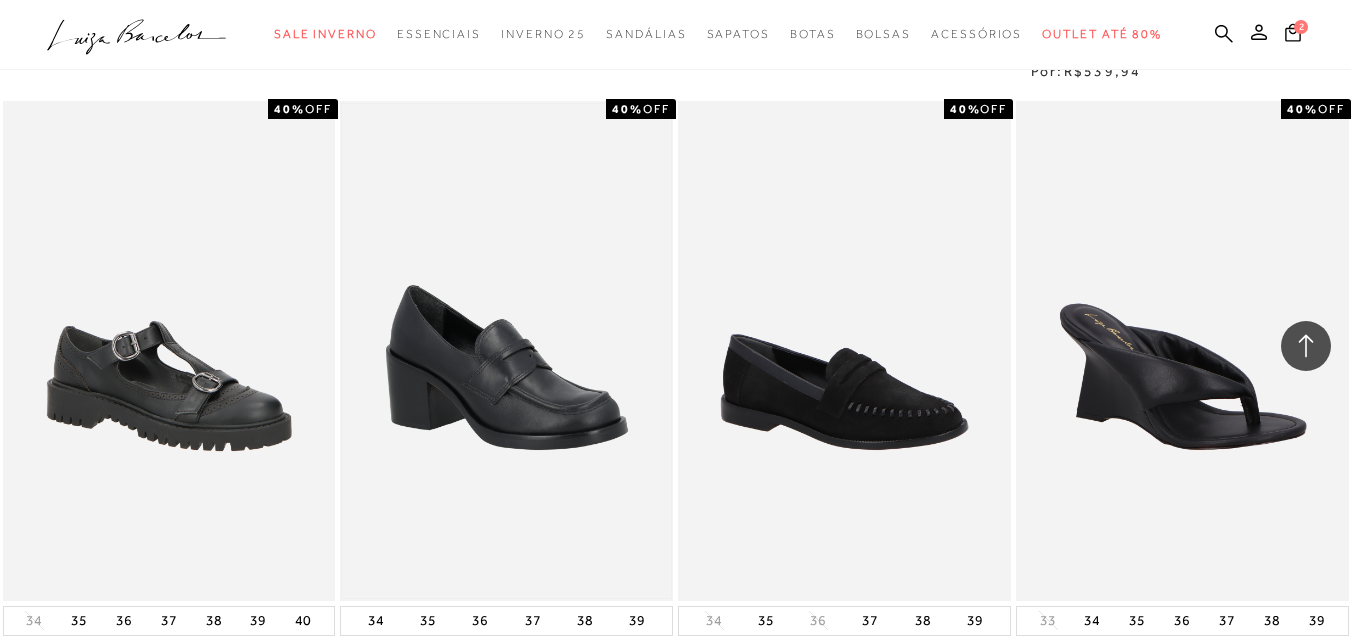 scroll, scrollTop: 9800, scrollLeft: 0, axis: vertical 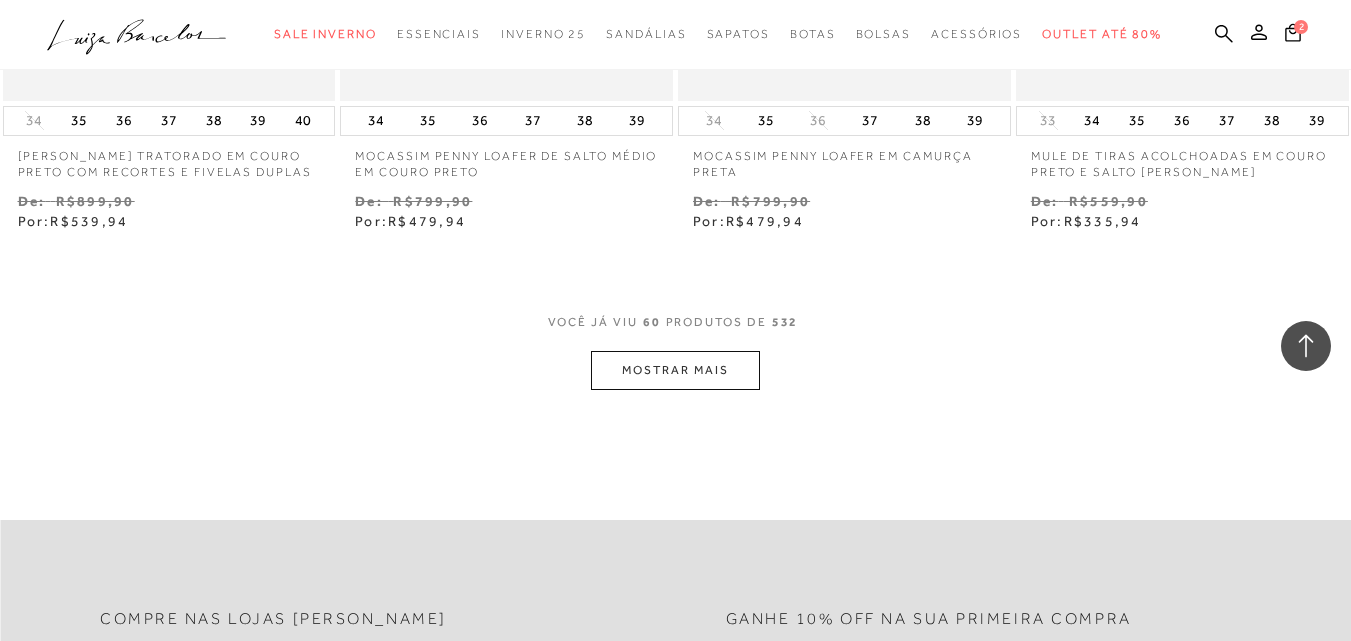 click on "MOSTRAR MAIS" at bounding box center (675, 370) 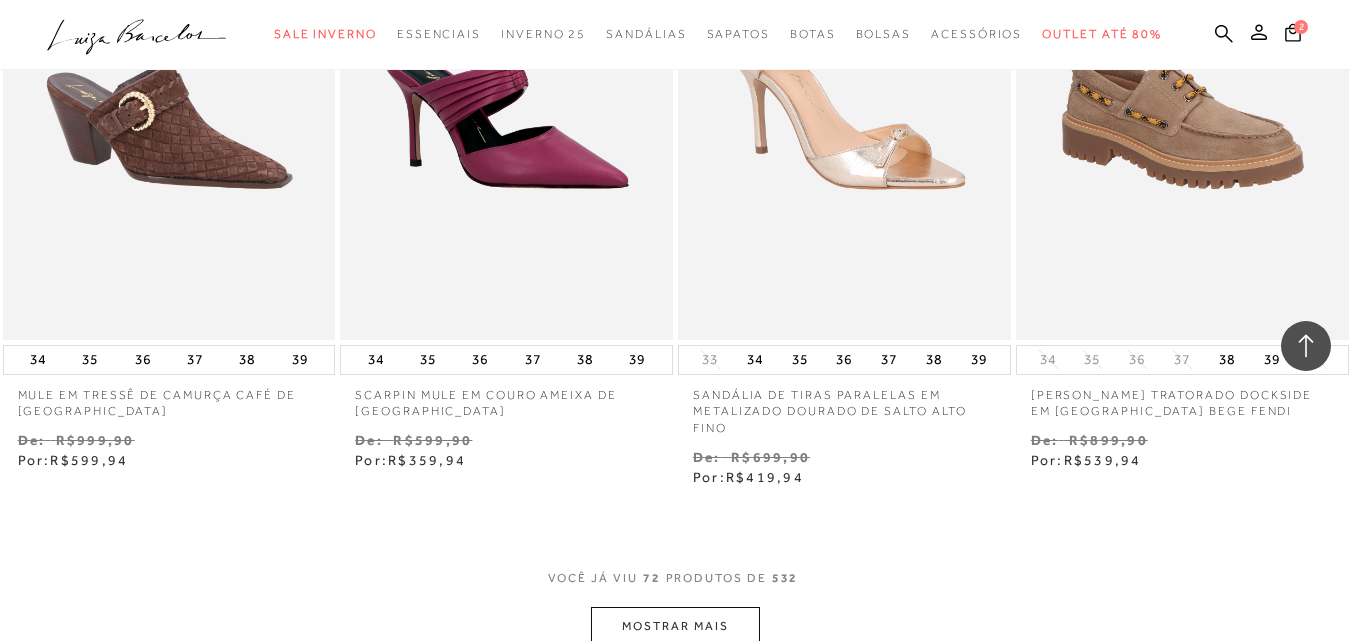 scroll, scrollTop: 11900, scrollLeft: 0, axis: vertical 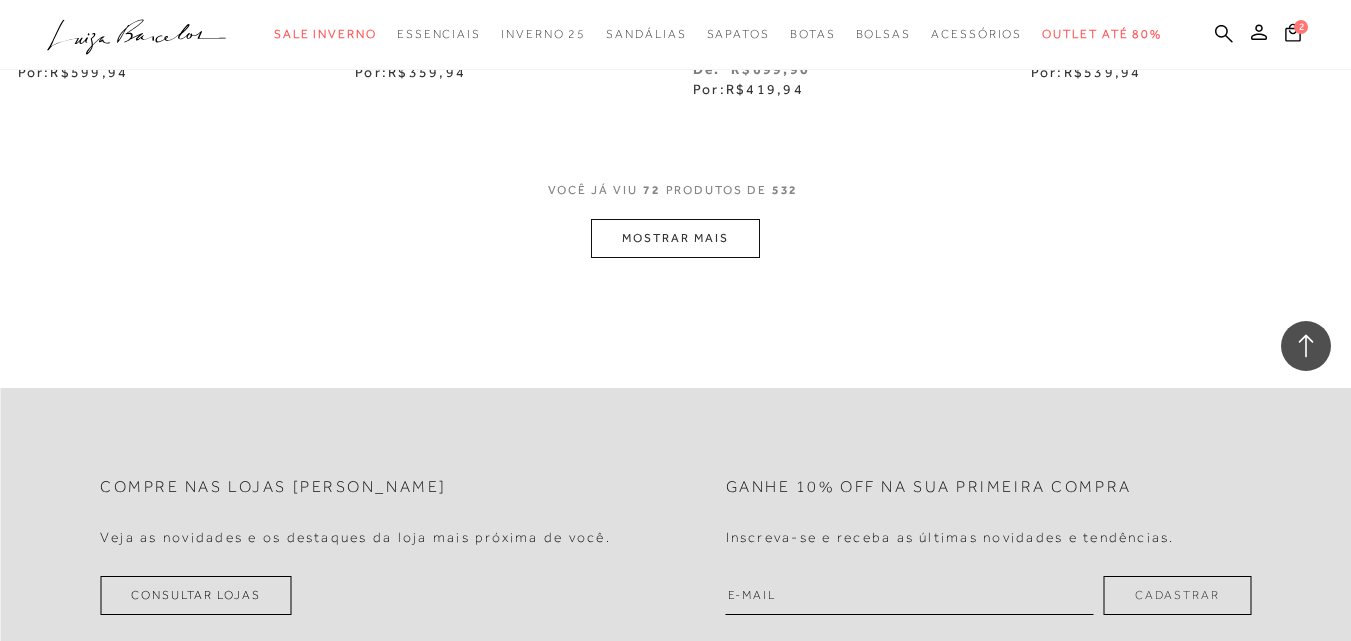 click on "MOSTRAR MAIS" at bounding box center [675, 238] 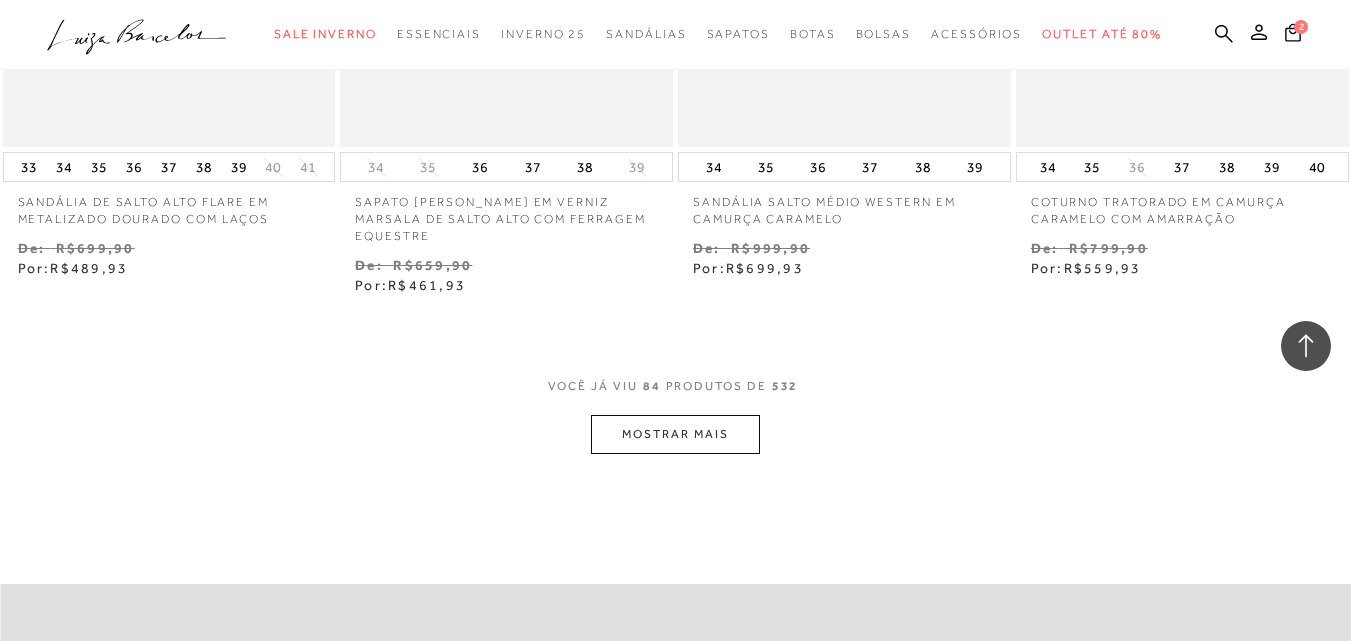 scroll, scrollTop: 13876, scrollLeft: 0, axis: vertical 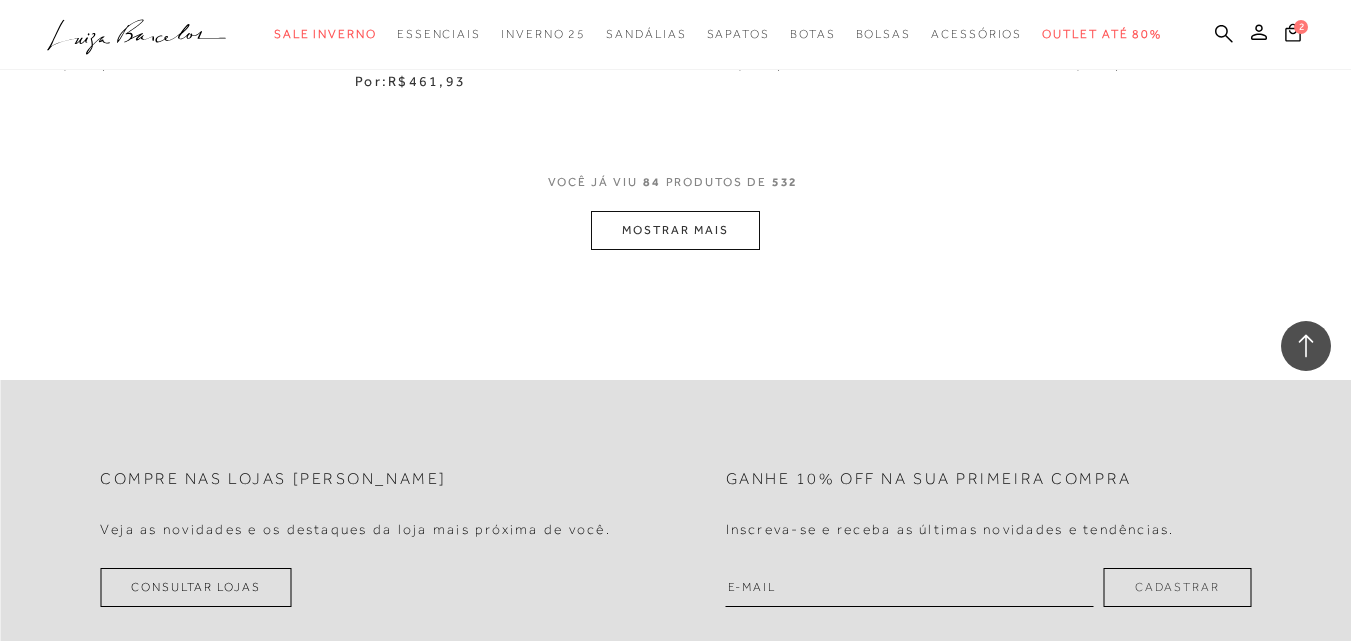 click on "MOSTRAR MAIS" at bounding box center (675, 230) 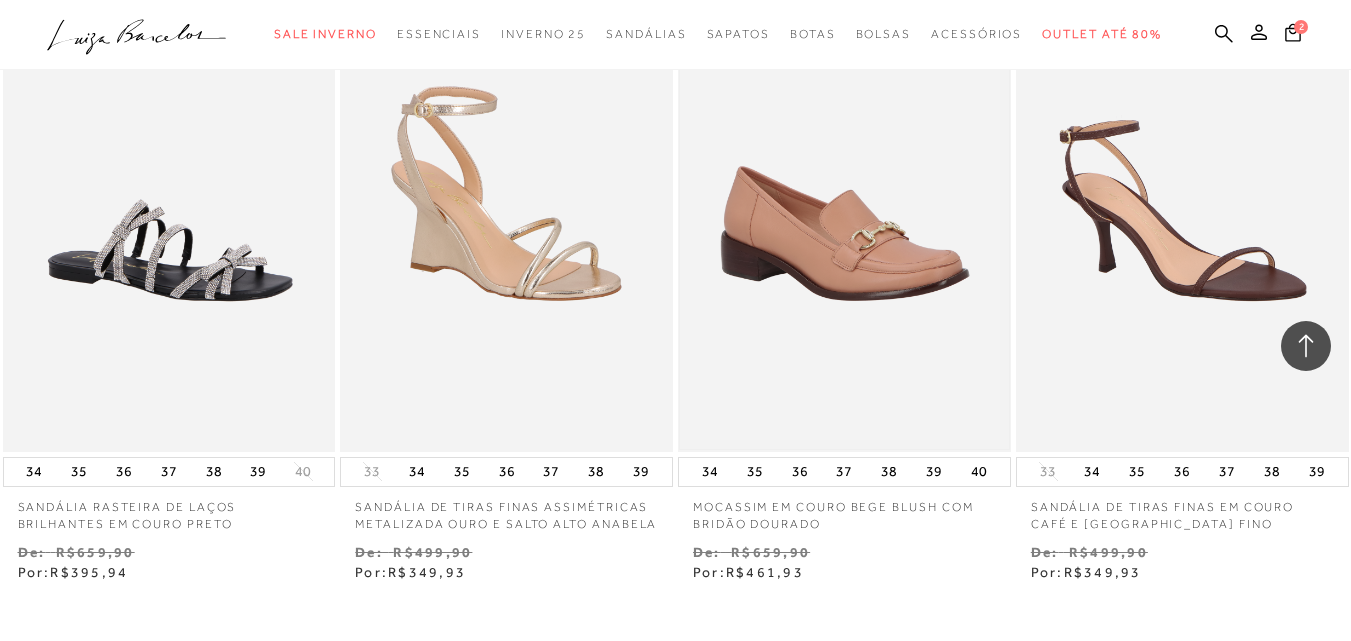 scroll, scrollTop: 15752, scrollLeft: 0, axis: vertical 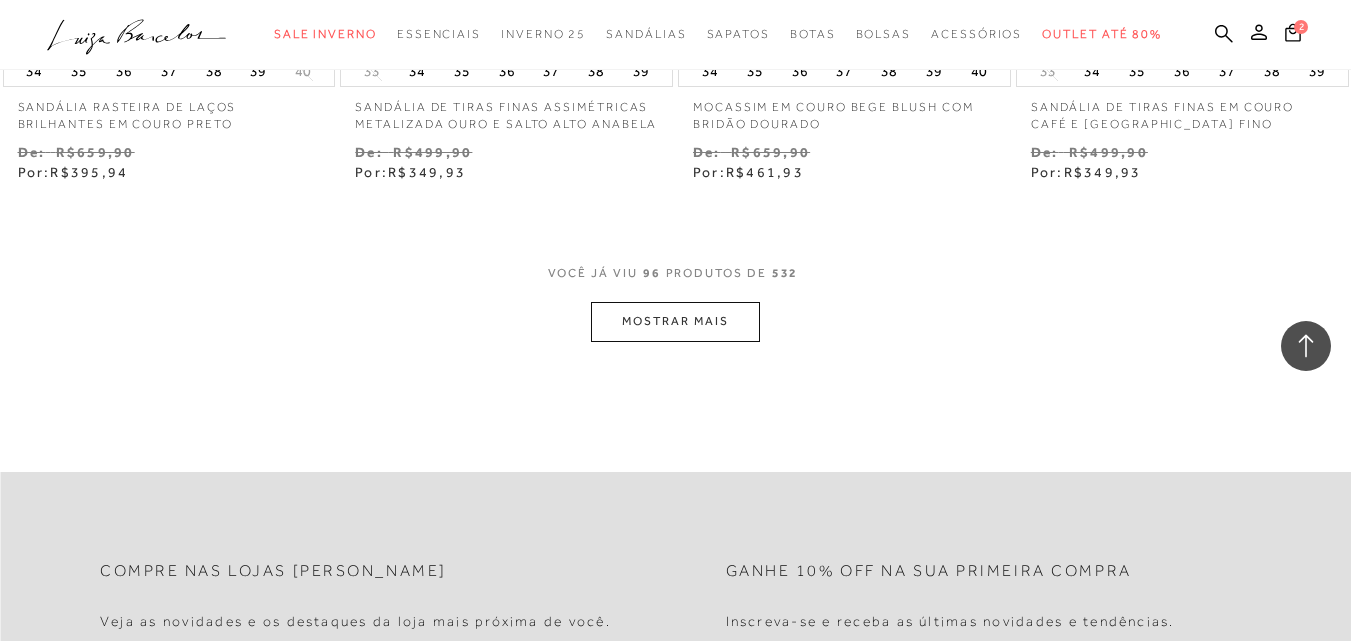 click on "MOSTRAR MAIS" at bounding box center [675, 321] 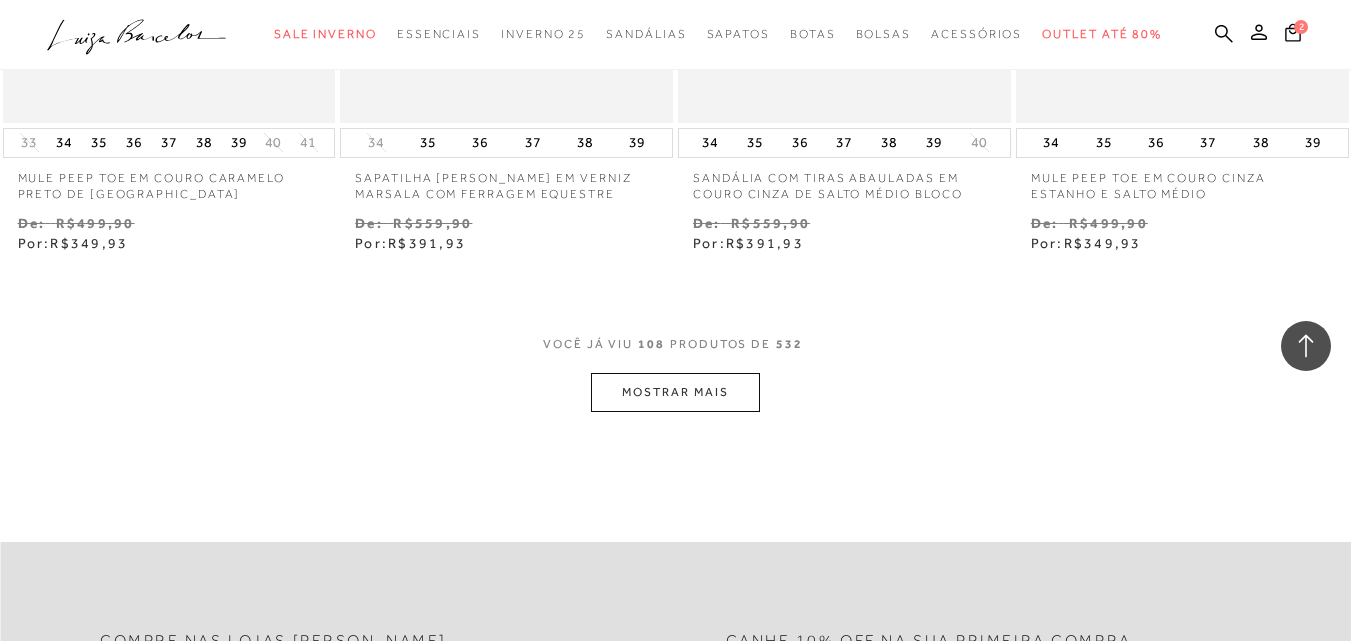 scroll, scrollTop: 17652, scrollLeft: 0, axis: vertical 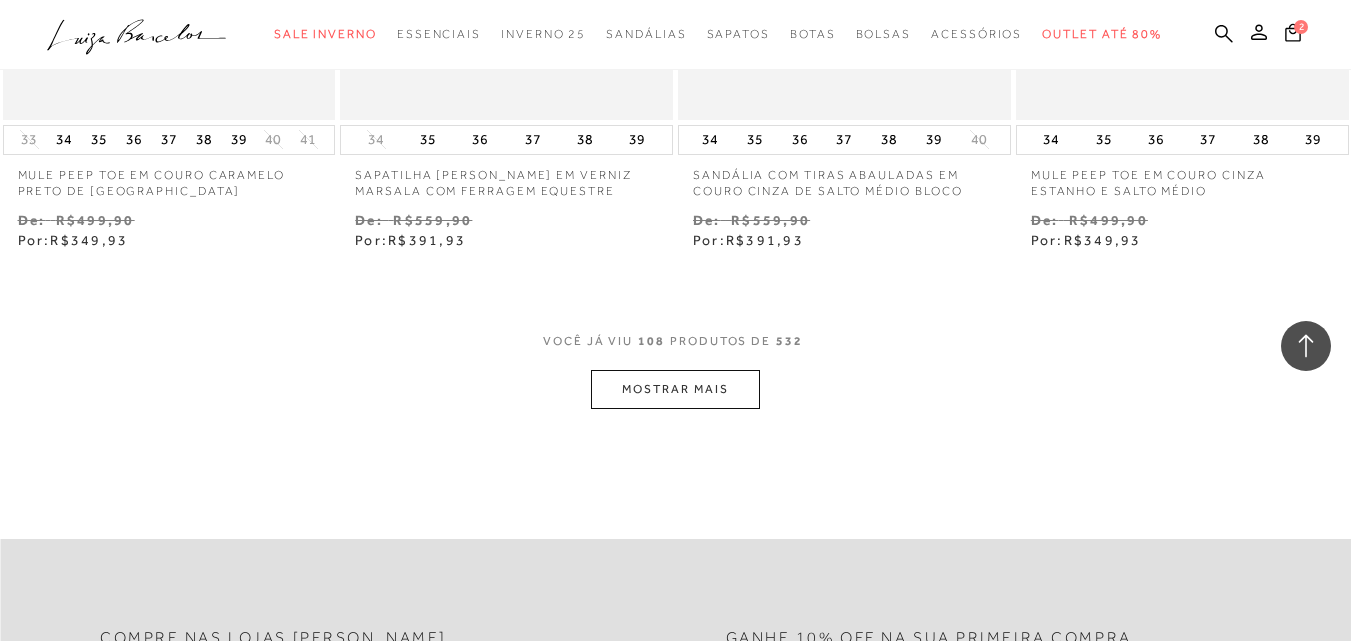 click on "MOSTRAR MAIS" at bounding box center (675, 389) 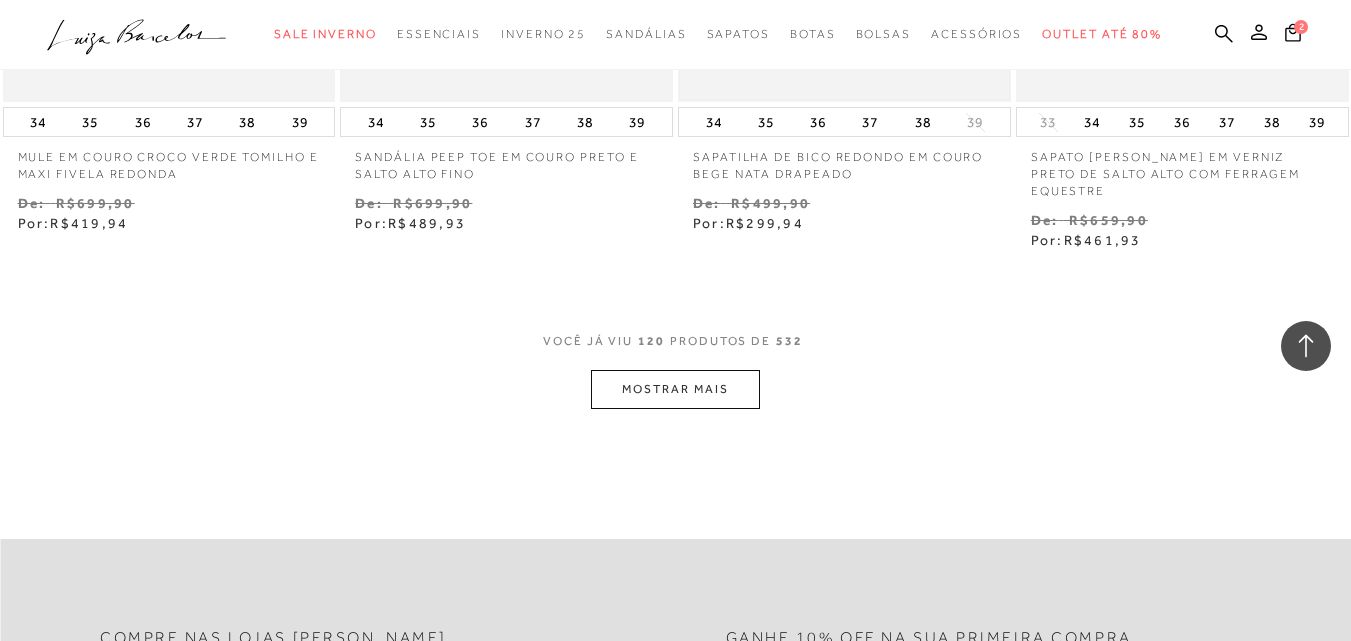 scroll, scrollTop: 19652, scrollLeft: 0, axis: vertical 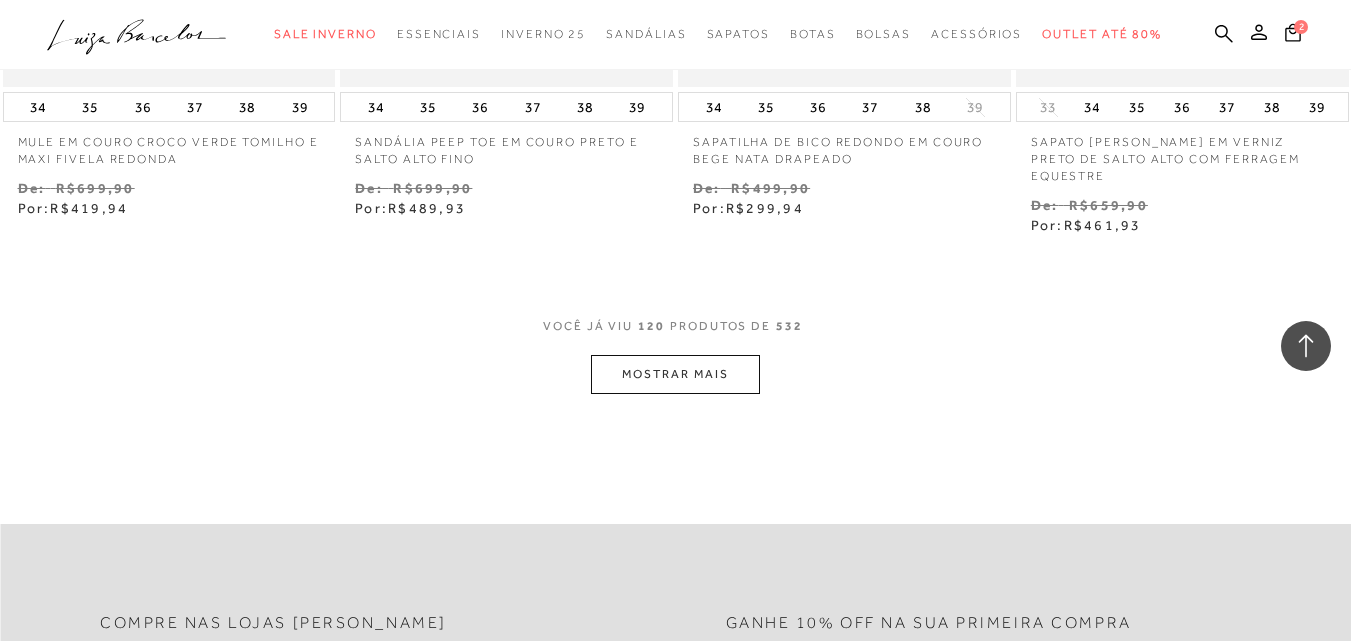 click on "MOSTRAR MAIS" at bounding box center (675, 374) 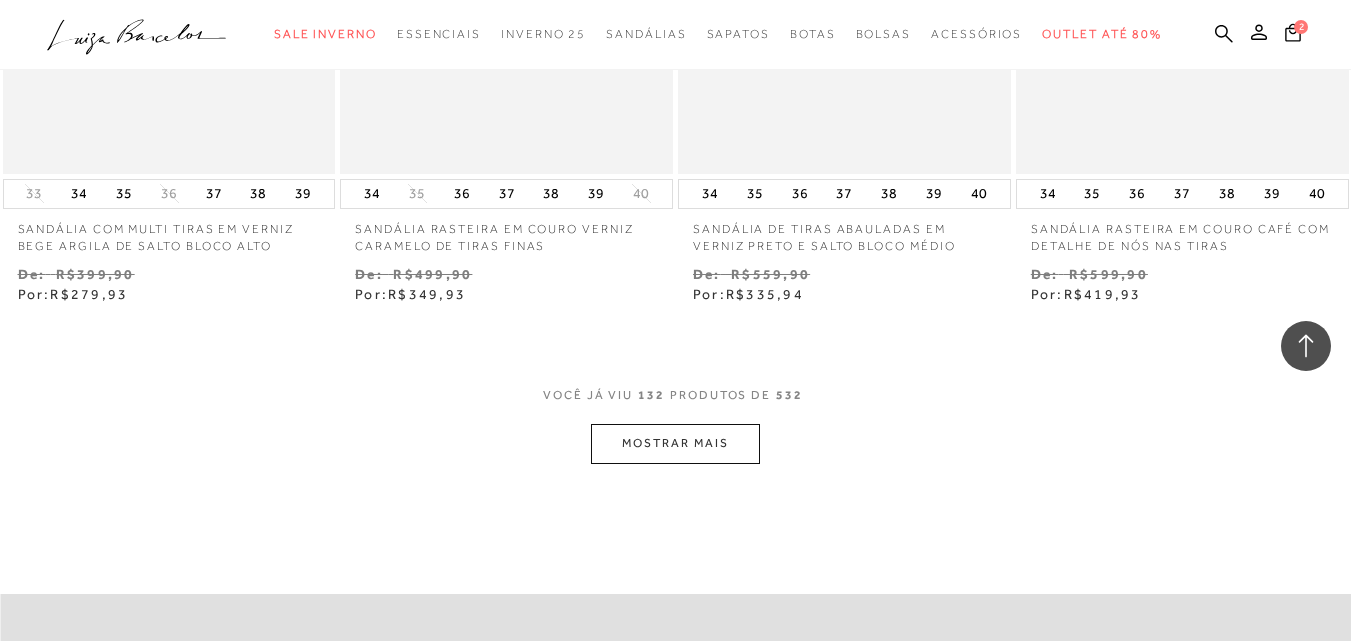 scroll, scrollTop: 21552, scrollLeft: 0, axis: vertical 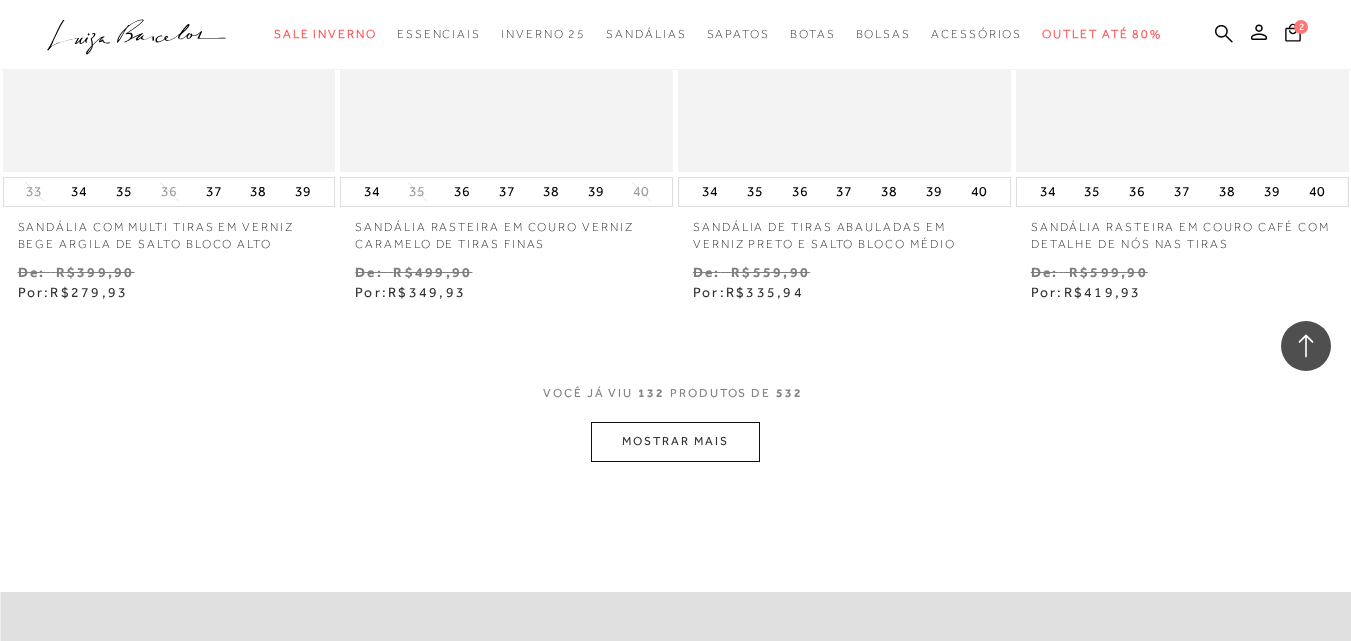 click on "MOSTRAR MAIS" at bounding box center (675, 441) 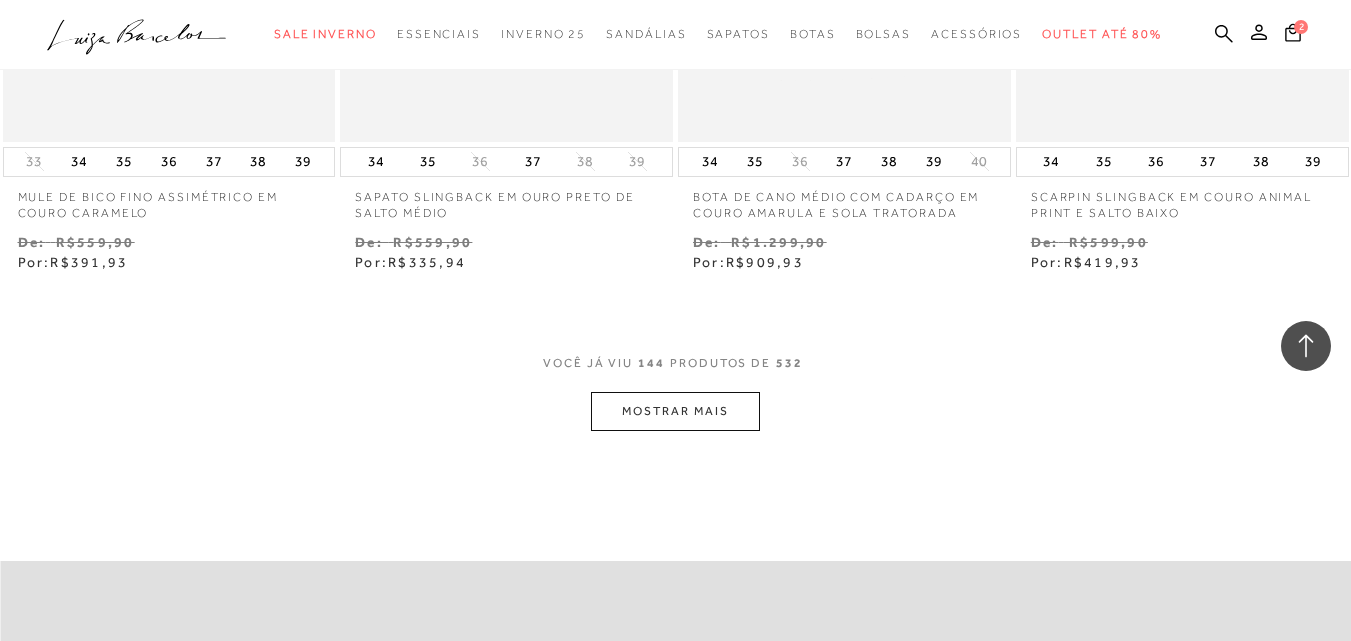 scroll, scrollTop: 23552, scrollLeft: 0, axis: vertical 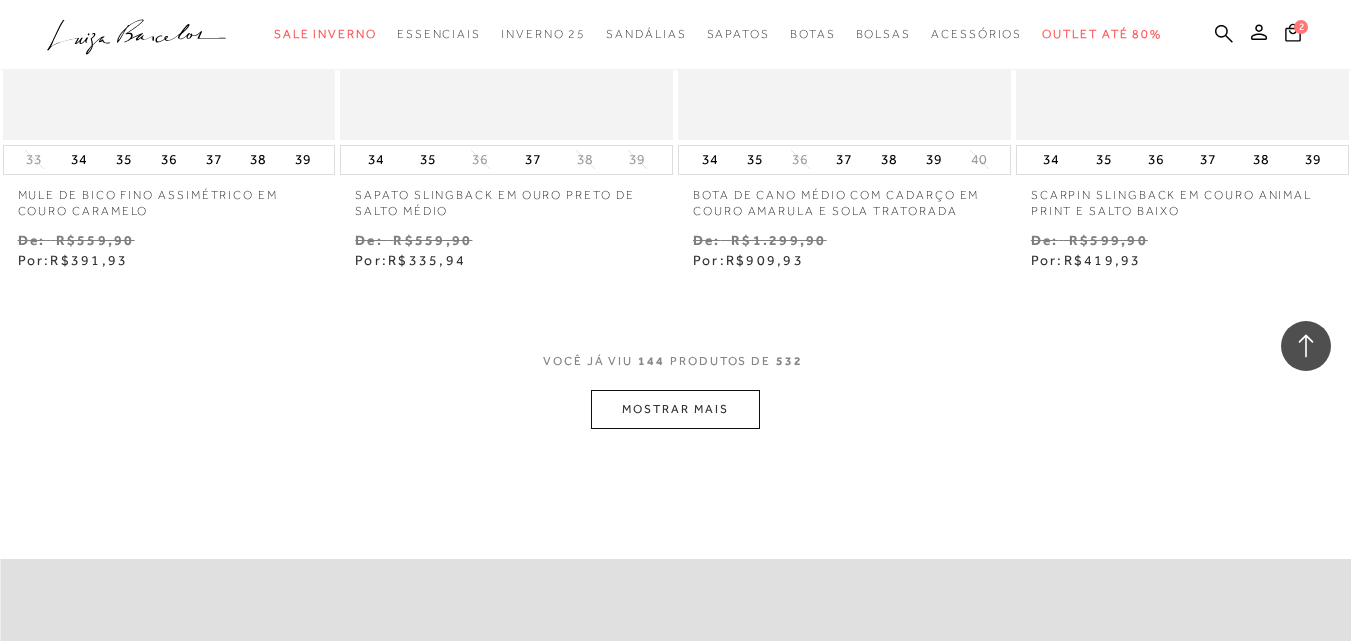 click on "MOSTRAR MAIS" at bounding box center (675, 409) 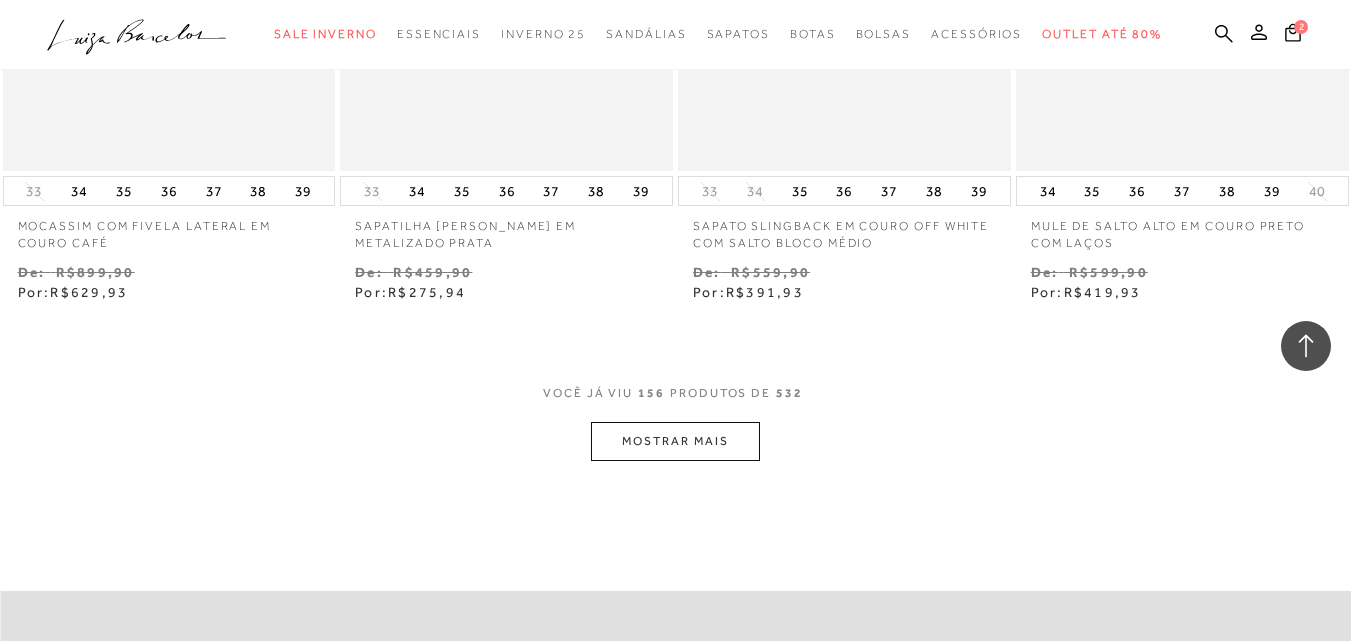 scroll, scrollTop: 25552, scrollLeft: 0, axis: vertical 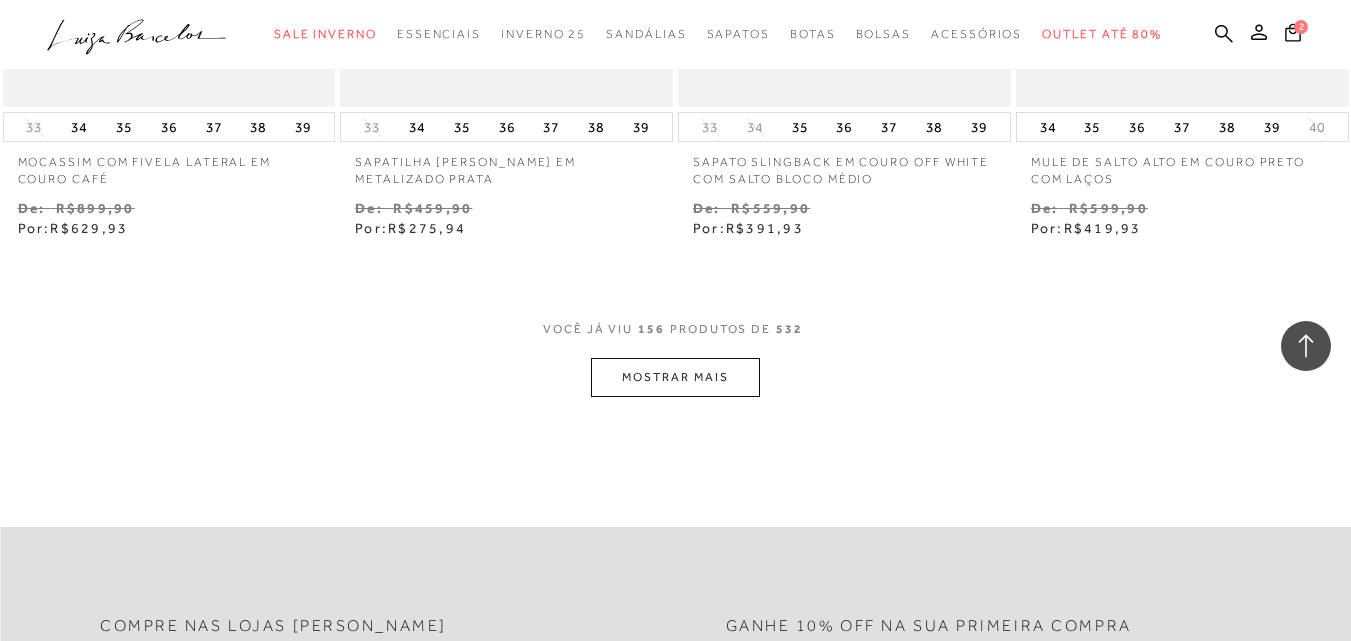 click on "MOSTRAR MAIS" at bounding box center [675, 377] 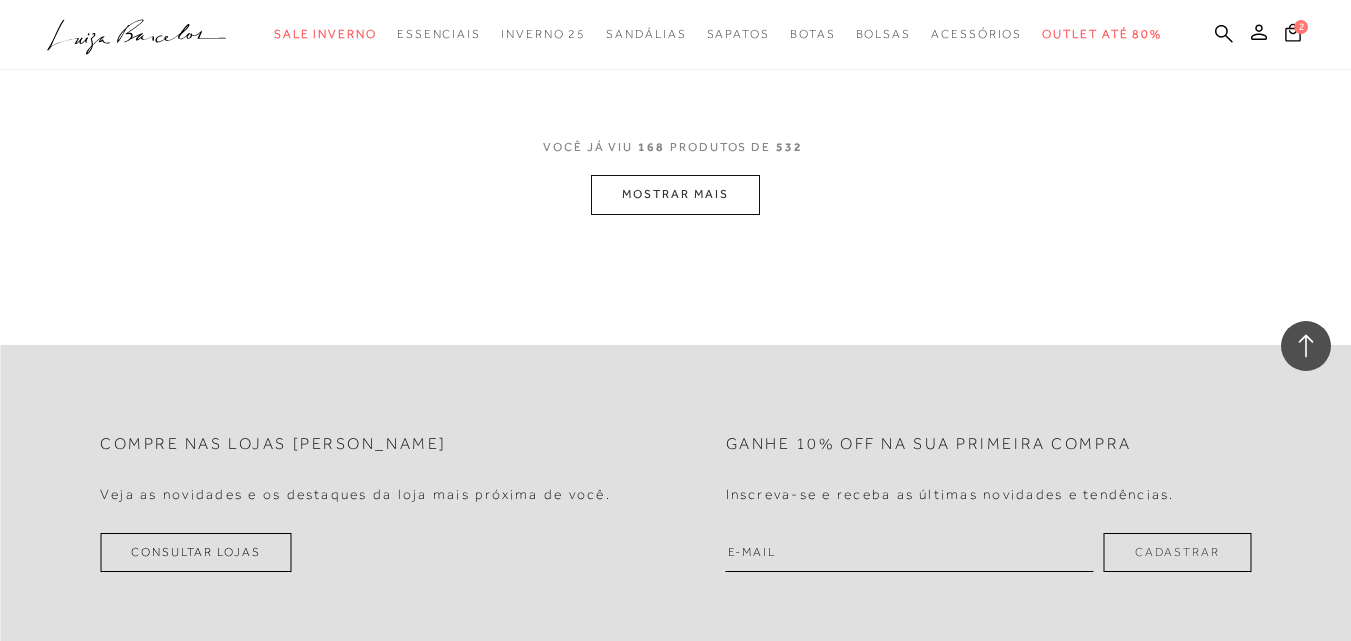 scroll, scrollTop: 27652, scrollLeft: 0, axis: vertical 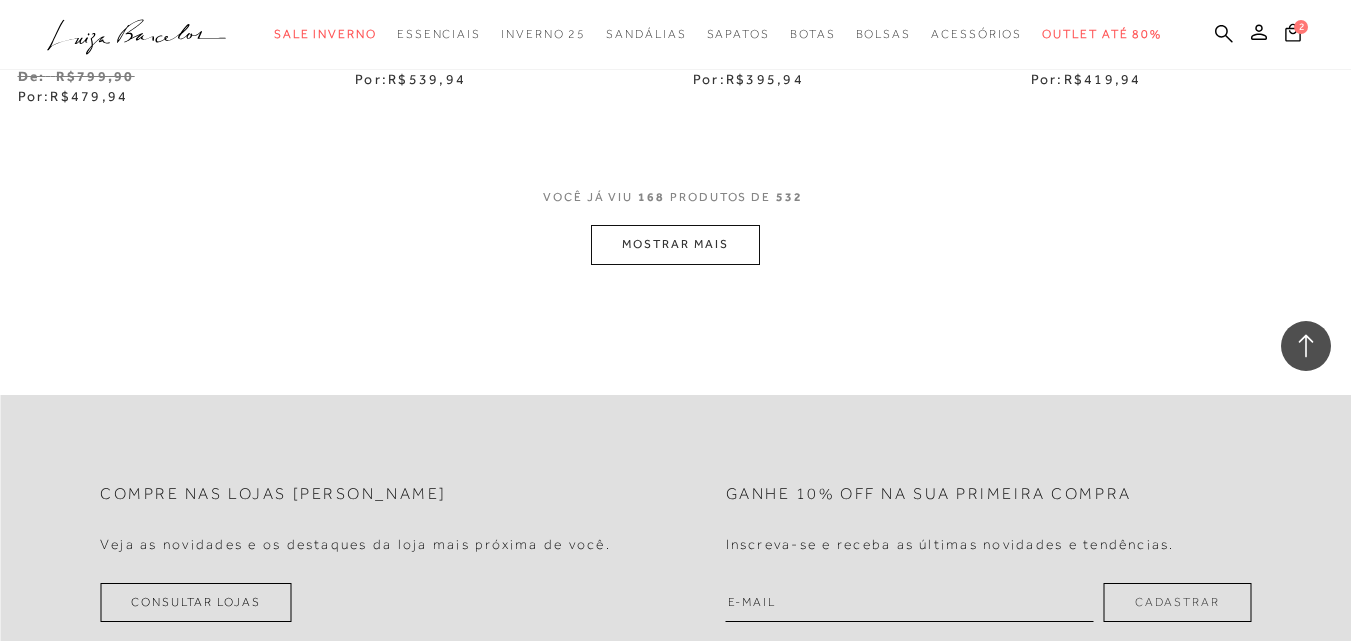 click on "MOSTRAR MAIS" at bounding box center (675, 244) 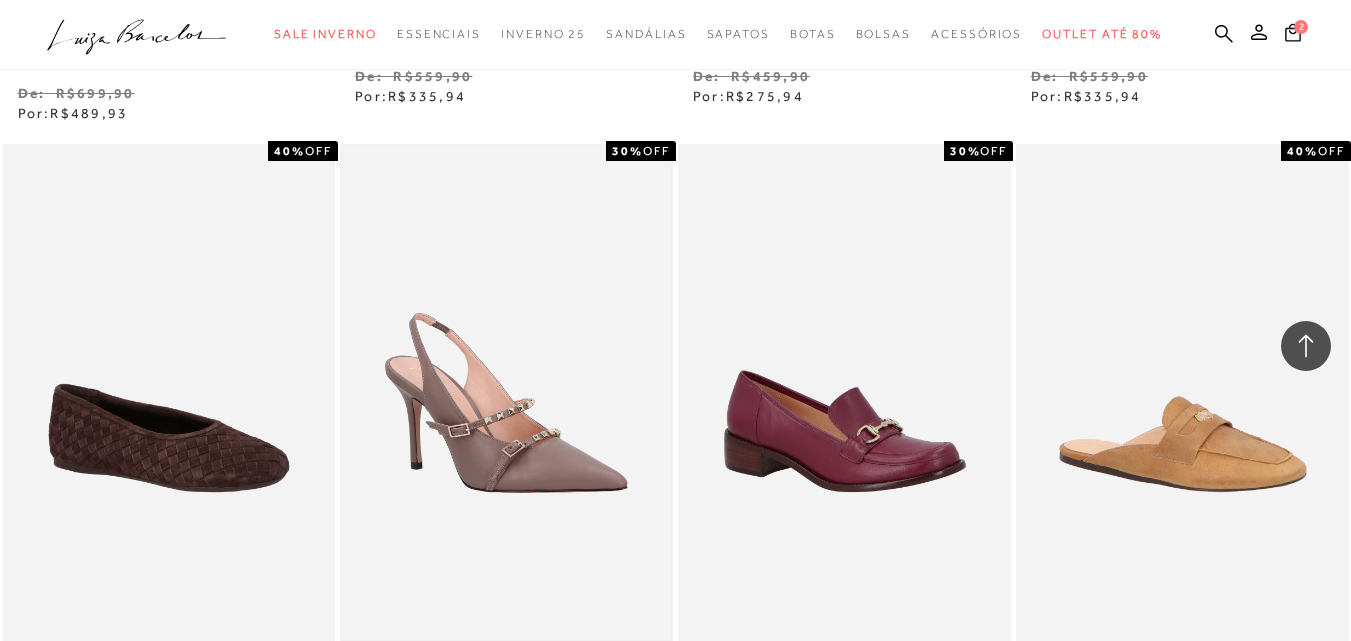 scroll, scrollTop: 29652, scrollLeft: 0, axis: vertical 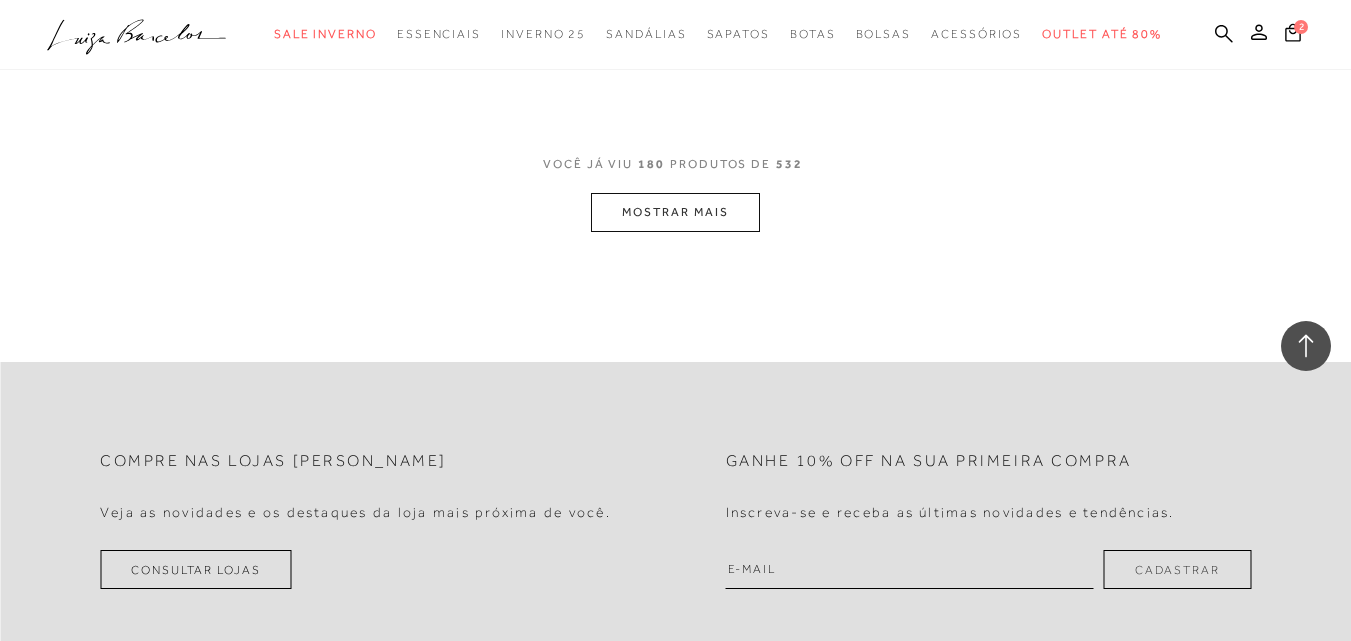 click on "MOSTRAR MAIS" at bounding box center (675, 212) 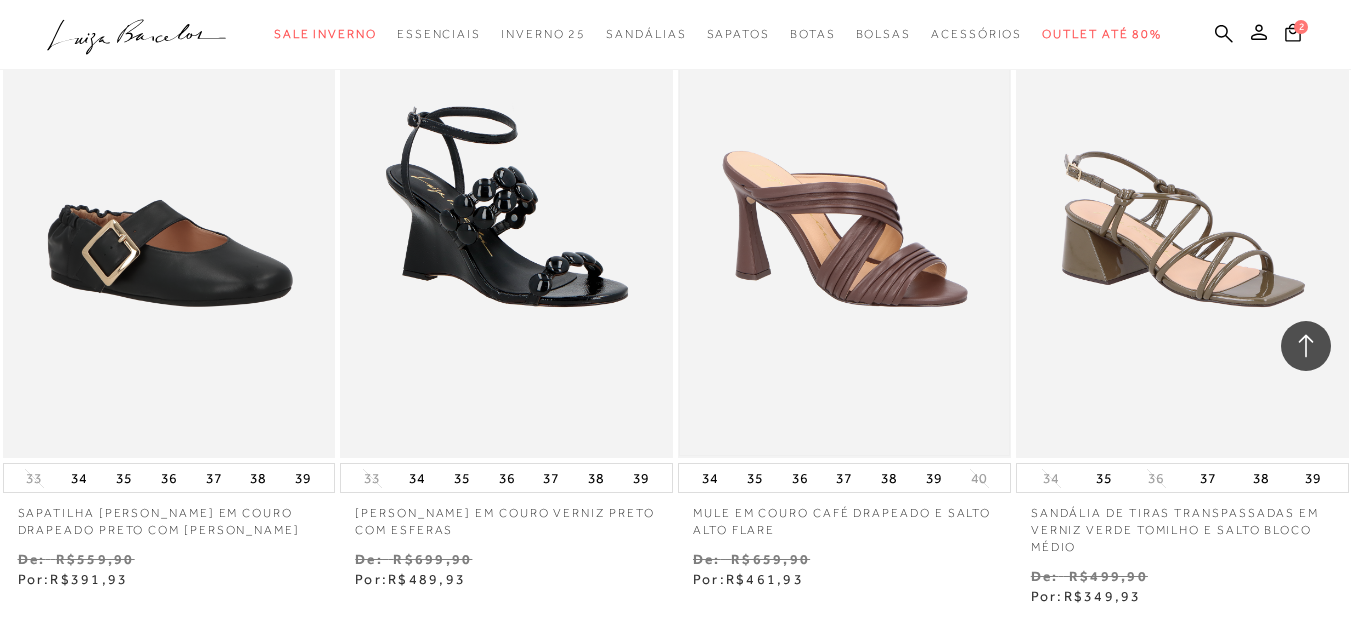 scroll, scrollTop: 31252, scrollLeft: 0, axis: vertical 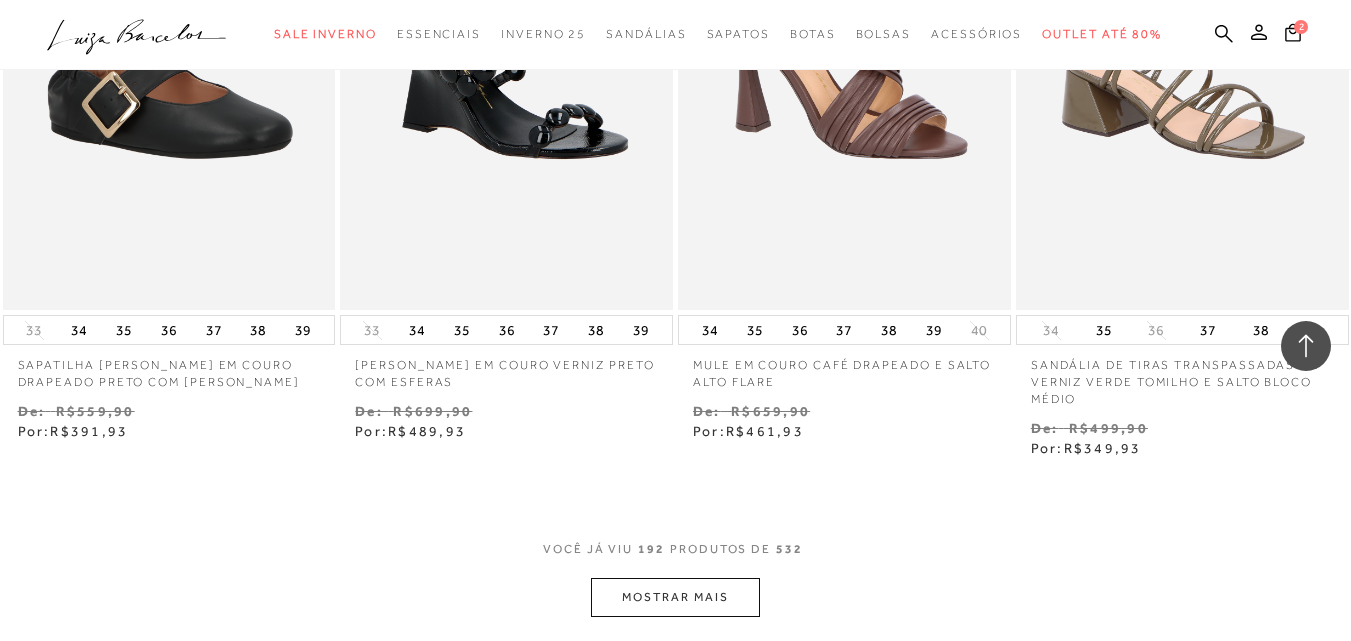 click on "MOSTRAR MAIS" at bounding box center (675, 597) 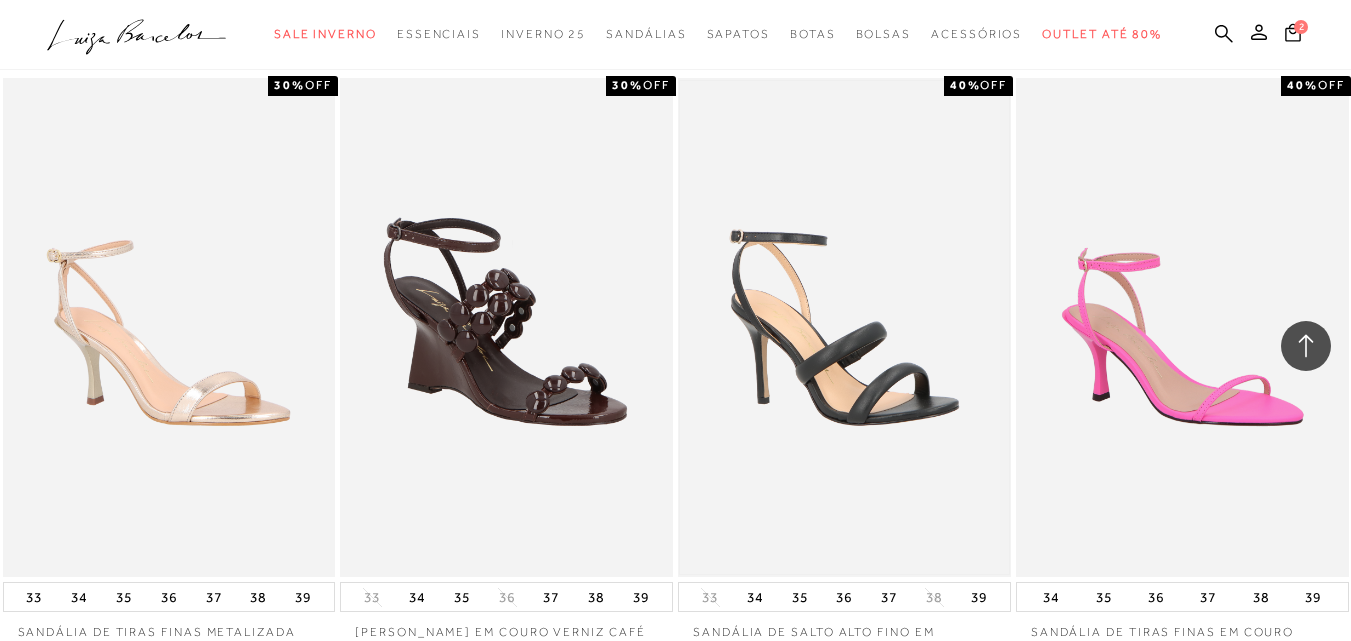 scroll, scrollTop: 33252, scrollLeft: 0, axis: vertical 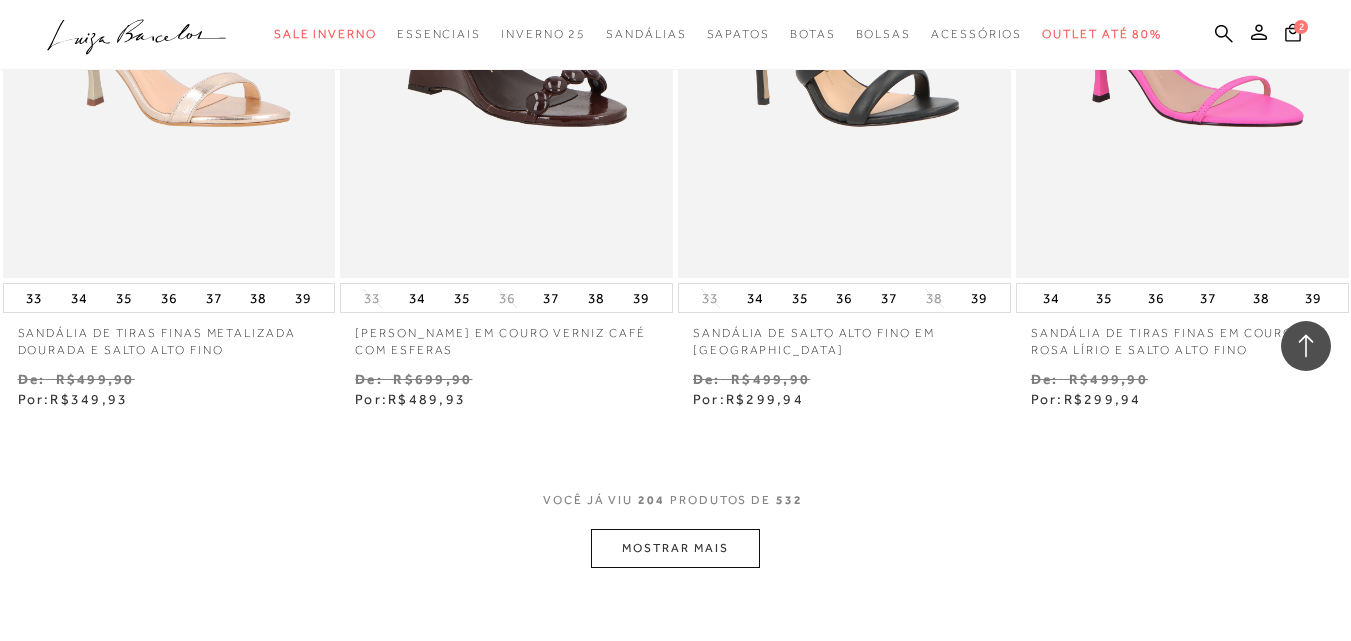 click on "MOSTRAR MAIS" at bounding box center (675, 548) 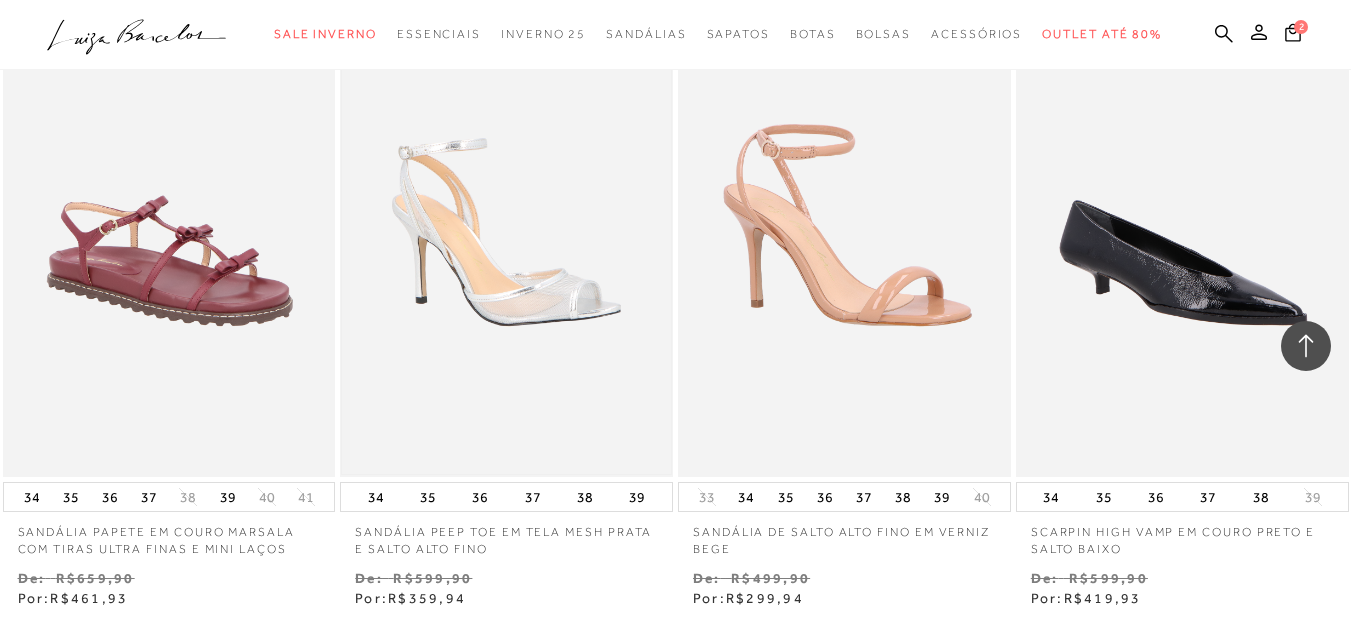 scroll, scrollTop: 35352, scrollLeft: 0, axis: vertical 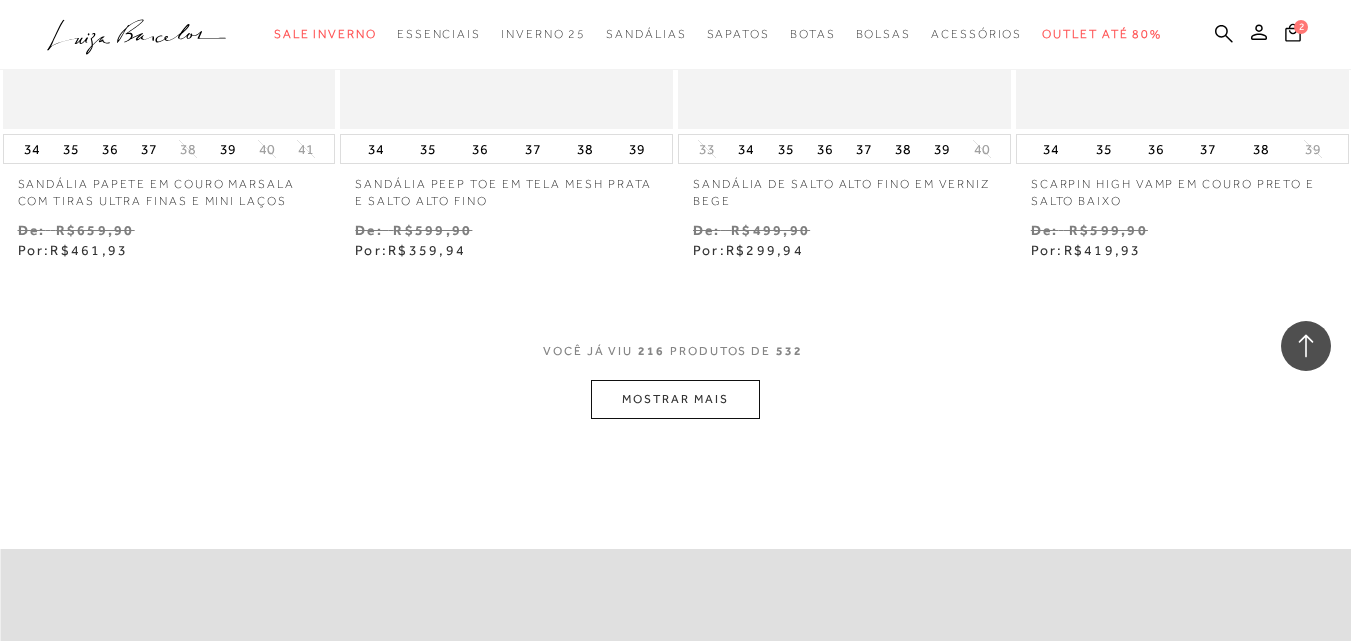 click on "MOSTRAR MAIS" at bounding box center [675, 399] 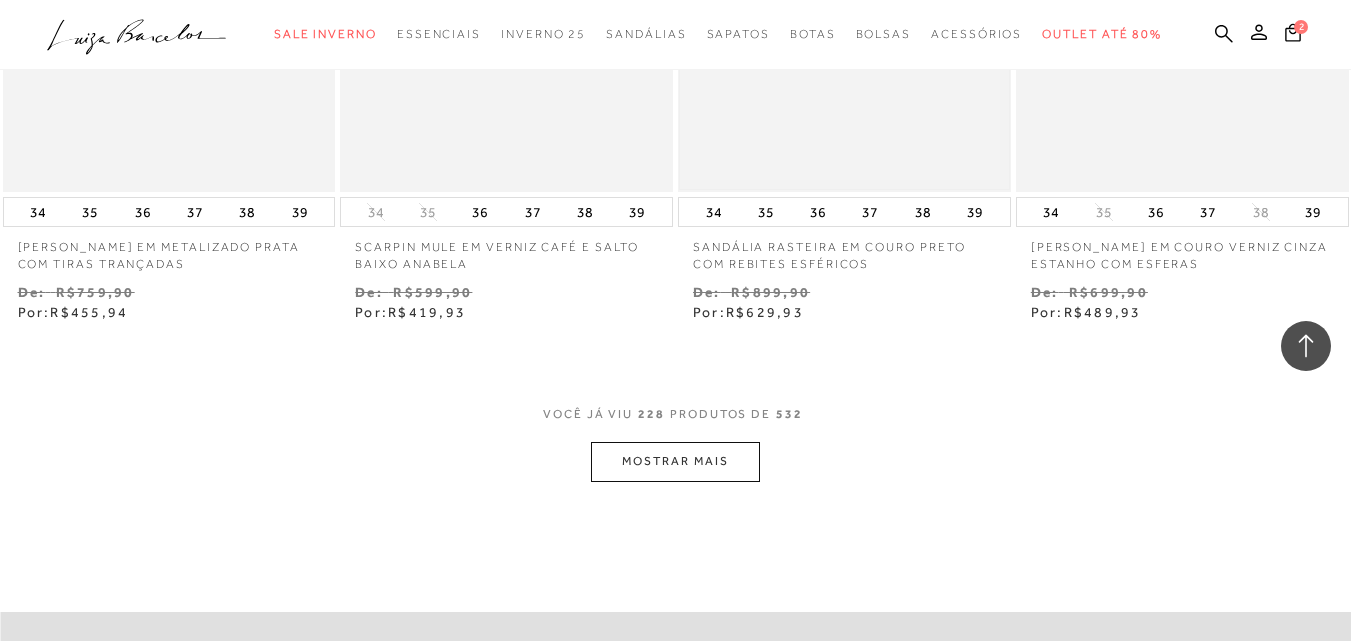 scroll, scrollTop: 37452, scrollLeft: 0, axis: vertical 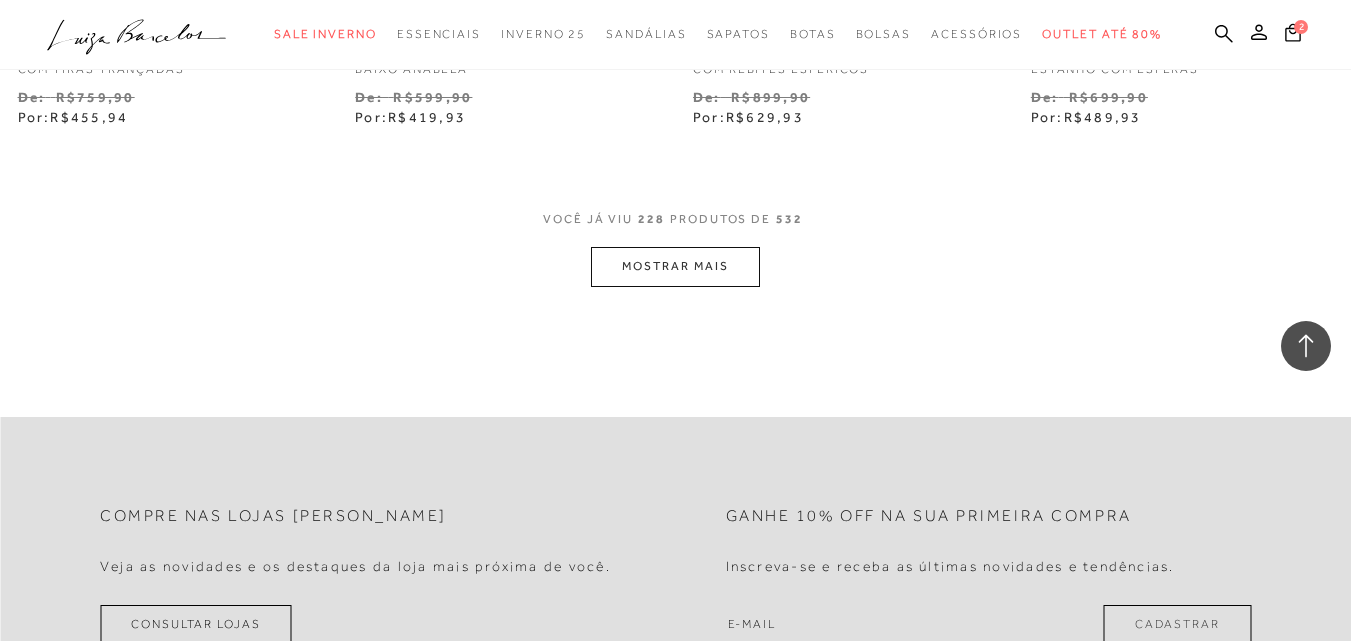click on "MOSTRAR MAIS" at bounding box center [675, 266] 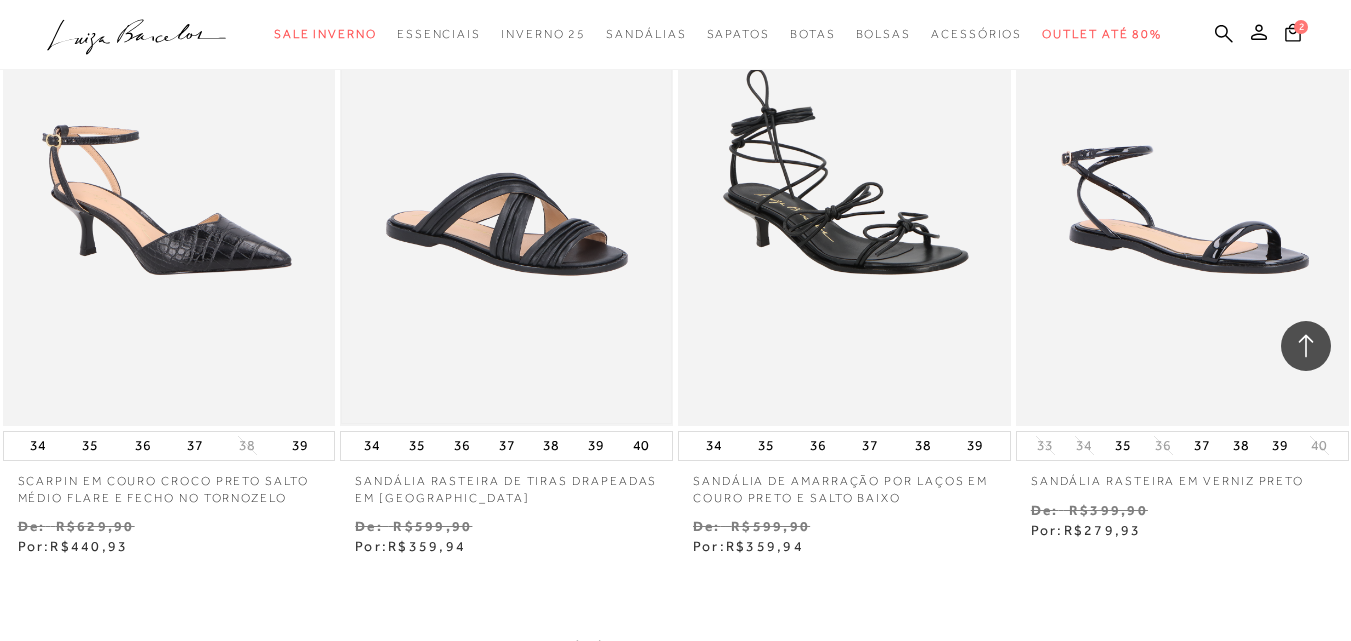 scroll, scrollTop: 39152, scrollLeft: 0, axis: vertical 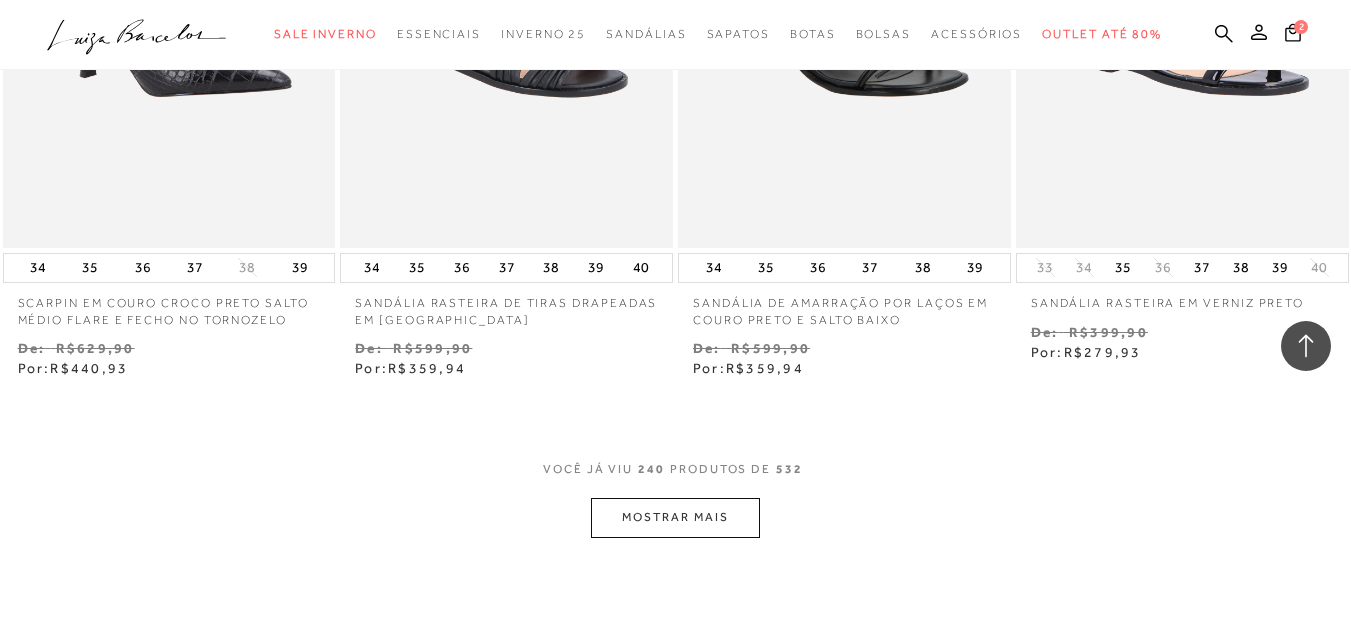 click on "MOSTRAR MAIS" at bounding box center [675, 517] 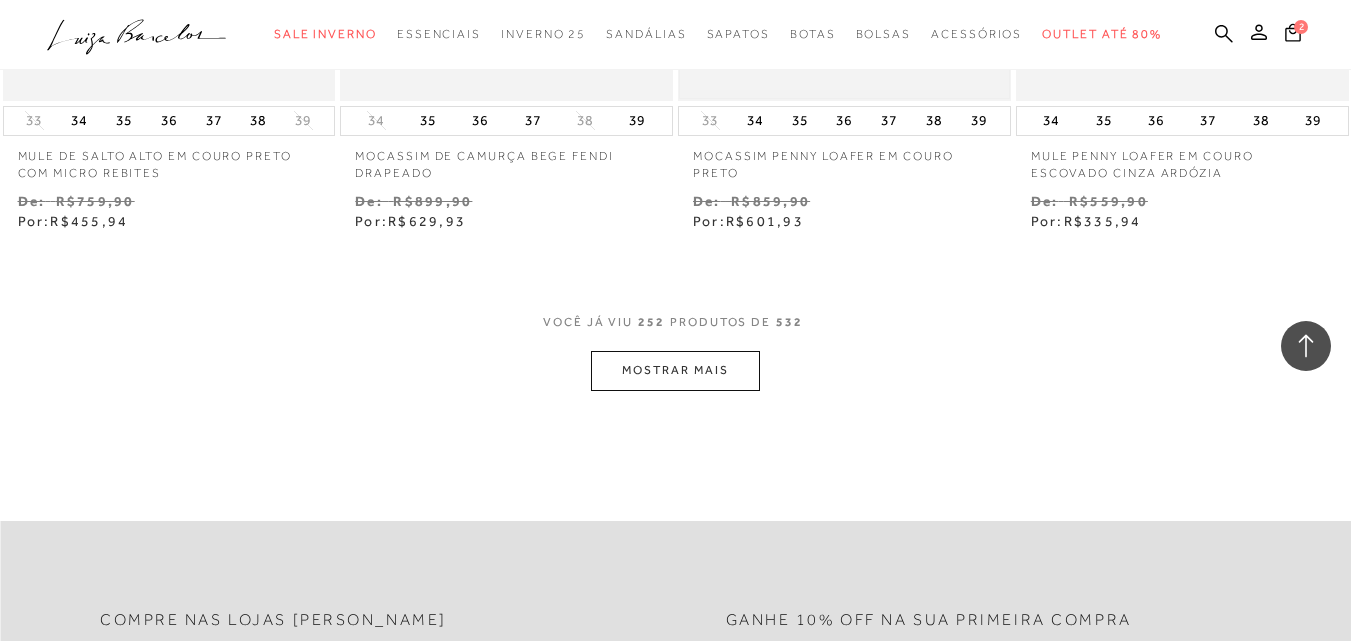 scroll, scrollTop: 41252, scrollLeft: 0, axis: vertical 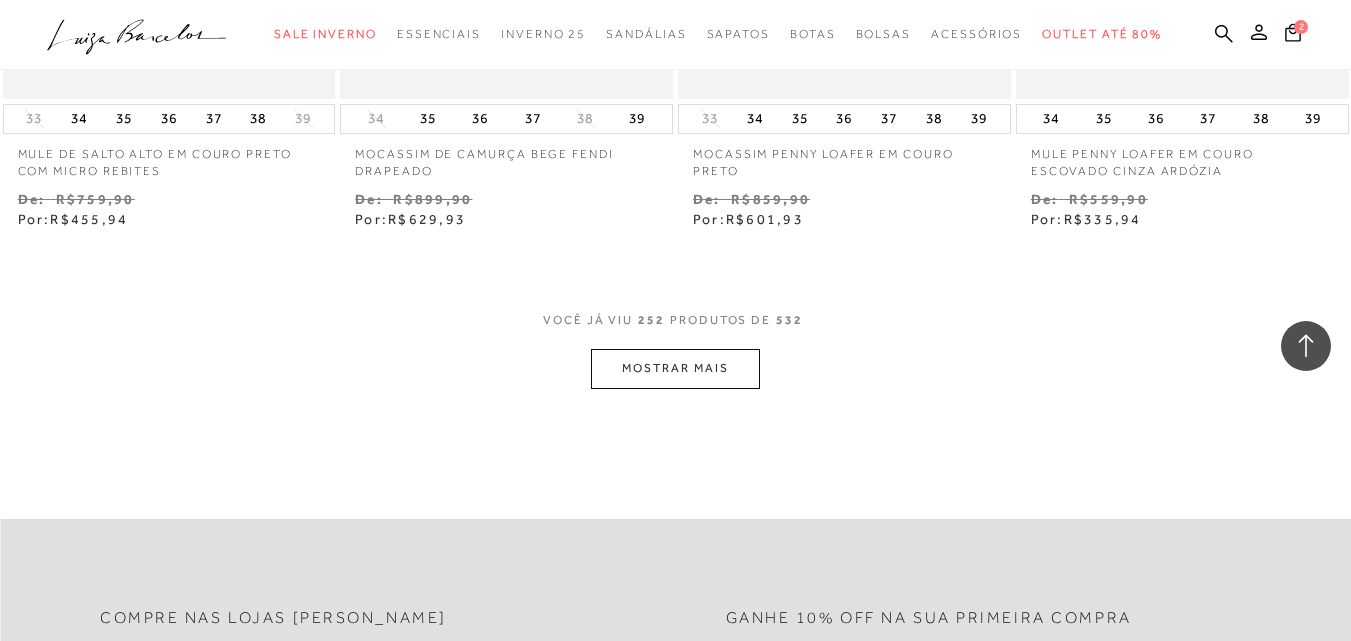 click on "MOSTRAR MAIS" at bounding box center (675, 368) 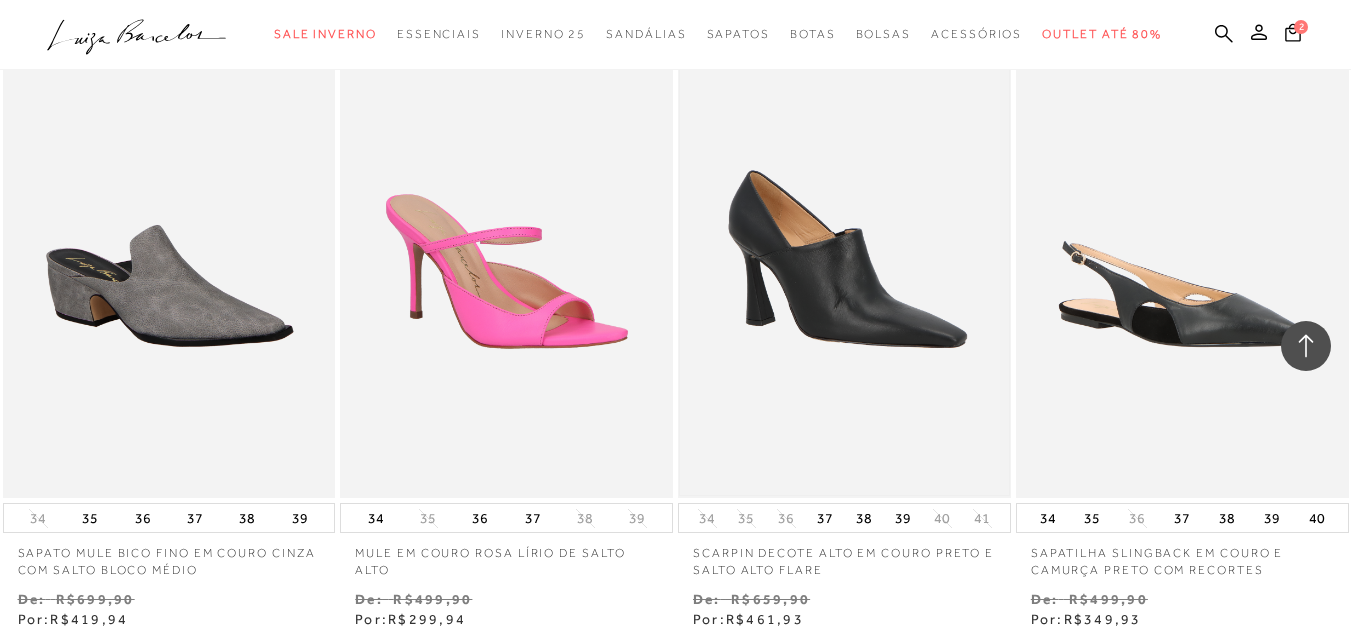scroll, scrollTop: 43028, scrollLeft: 0, axis: vertical 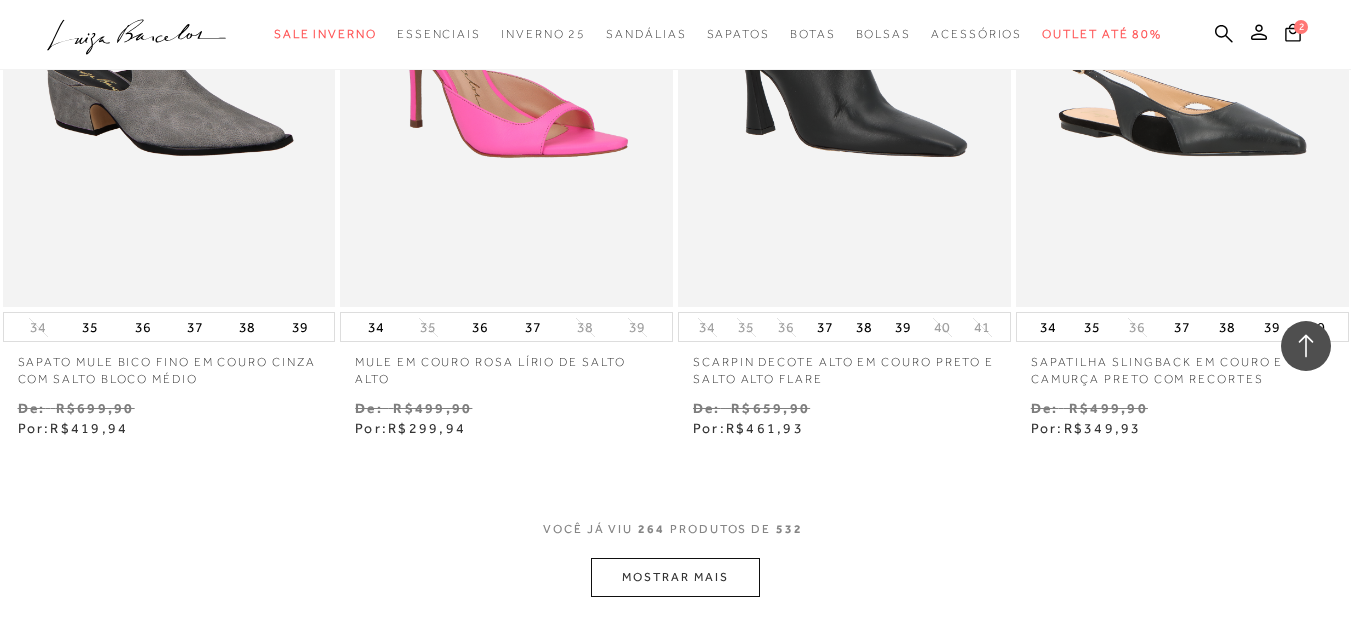 click on "MOSTRAR MAIS" at bounding box center [675, 577] 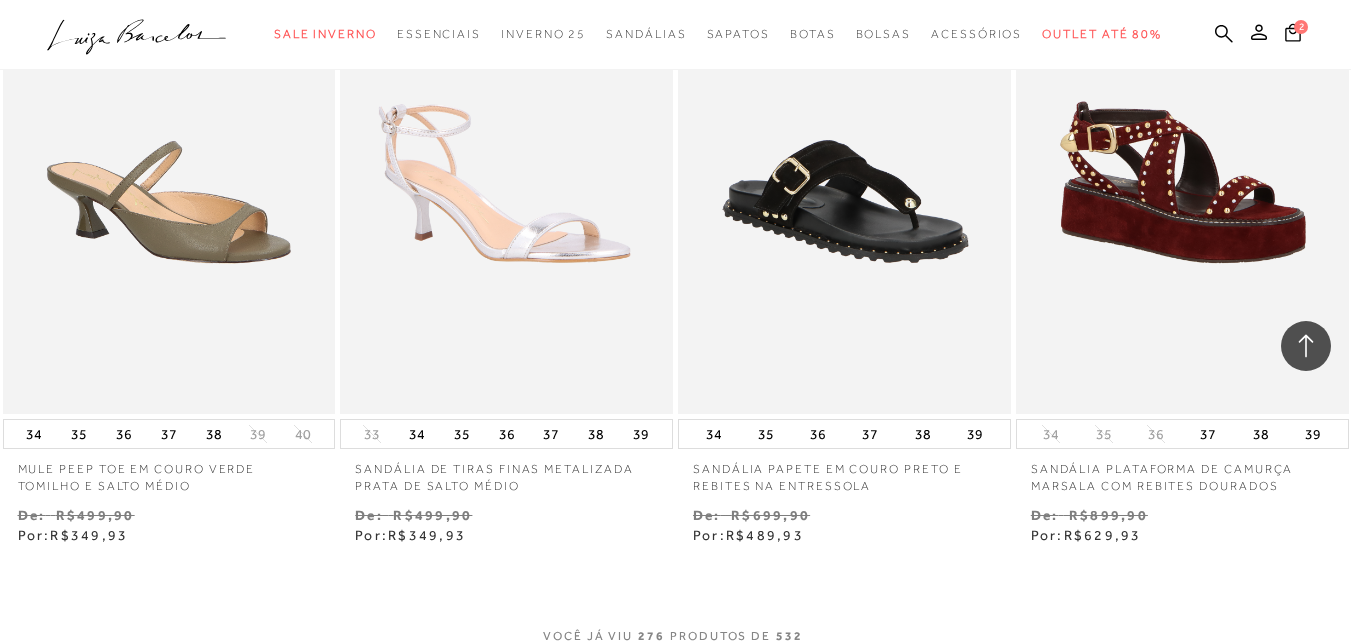 scroll, scrollTop: 44928, scrollLeft: 0, axis: vertical 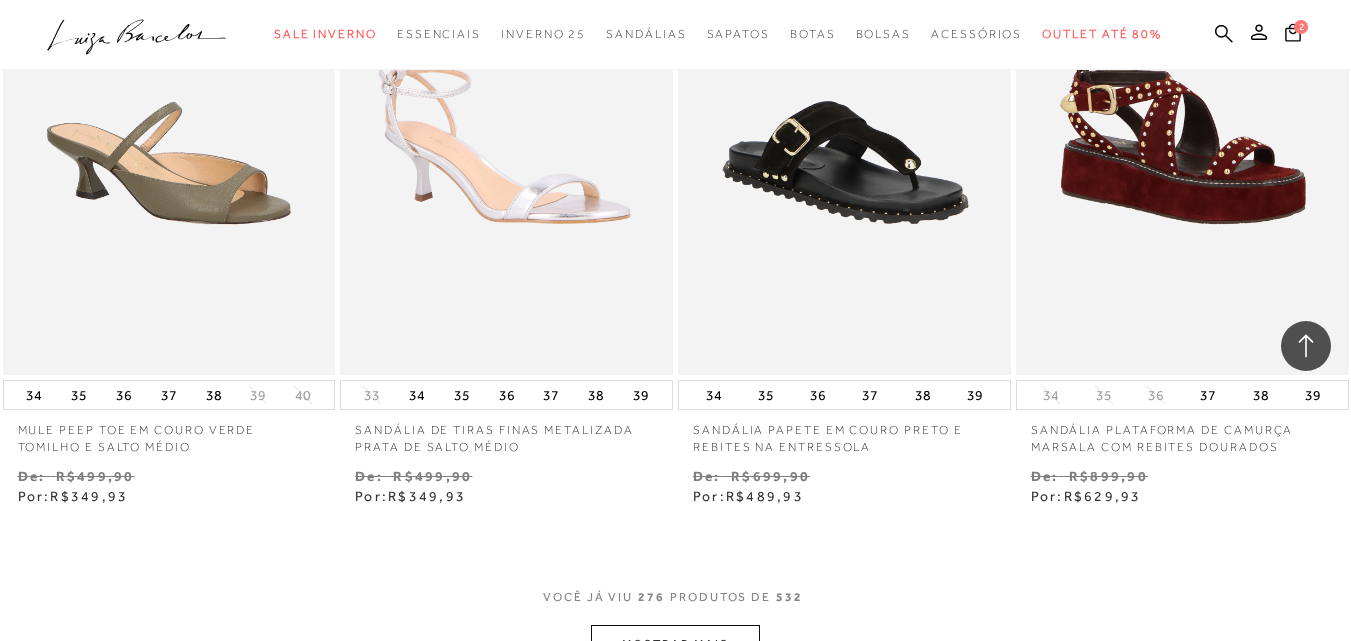 click on "MOSTRAR MAIS" at bounding box center (675, 644) 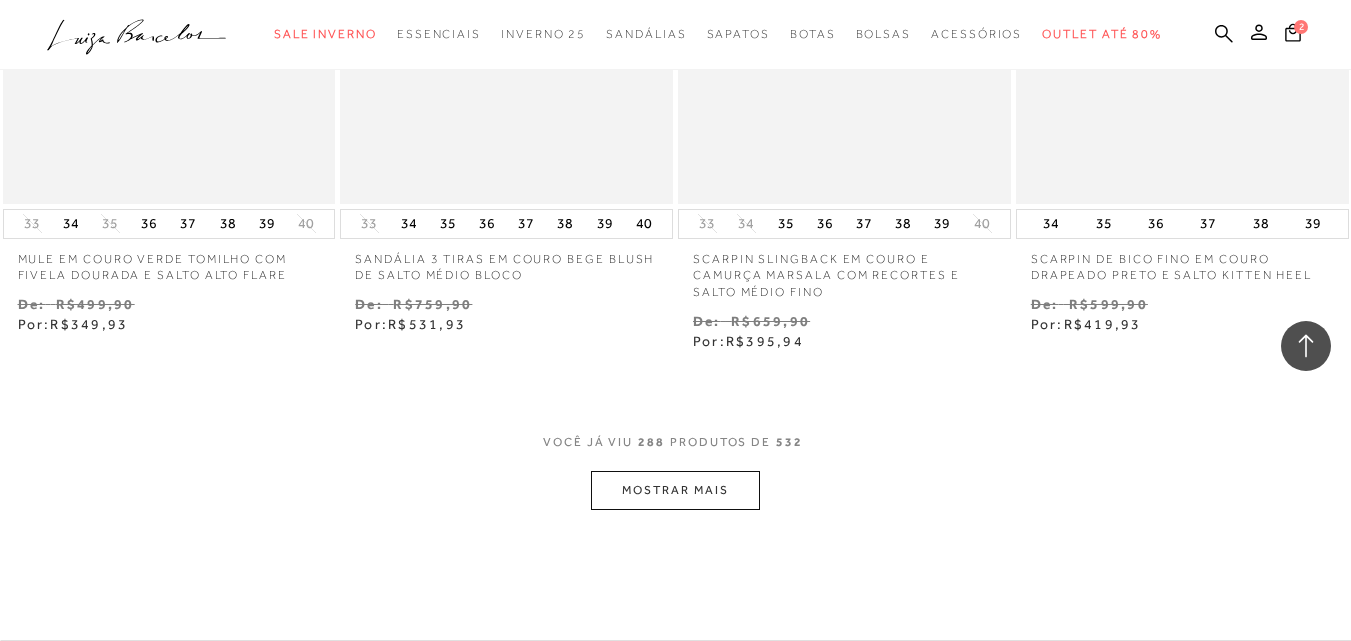 scroll, scrollTop: 47128, scrollLeft: 0, axis: vertical 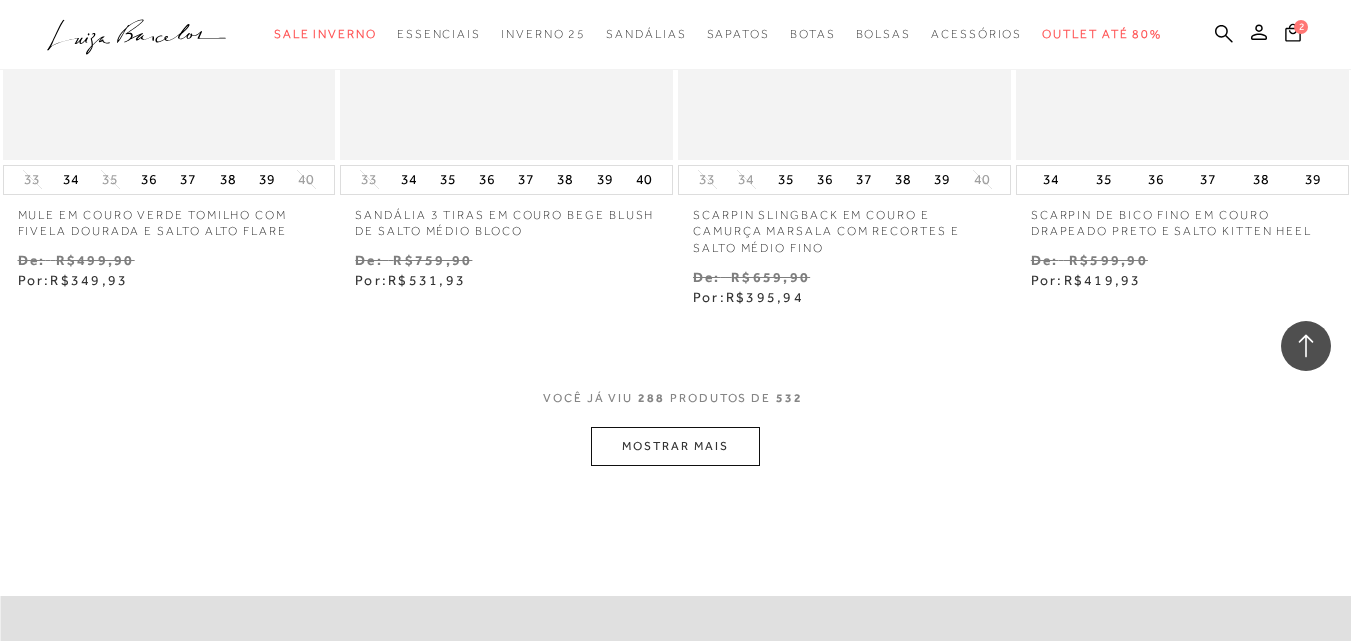 click on "MOSTRAR MAIS" at bounding box center (675, 446) 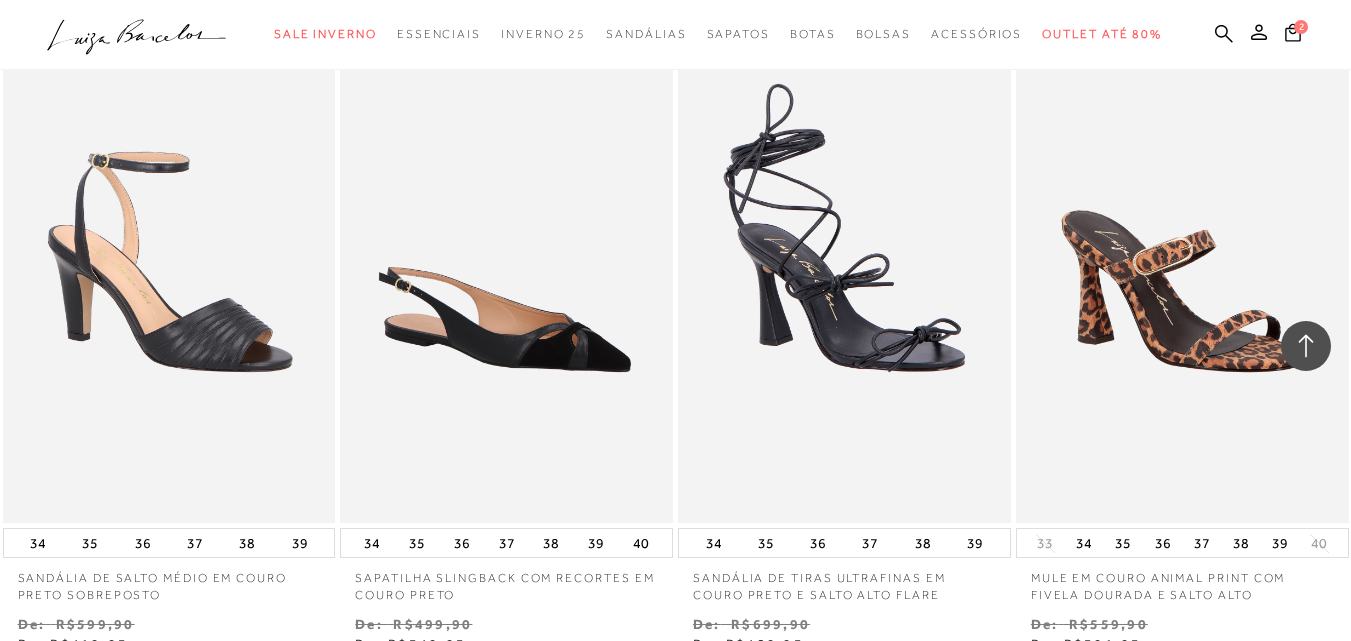 scroll, scrollTop: 49228, scrollLeft: 0, axis: vertical 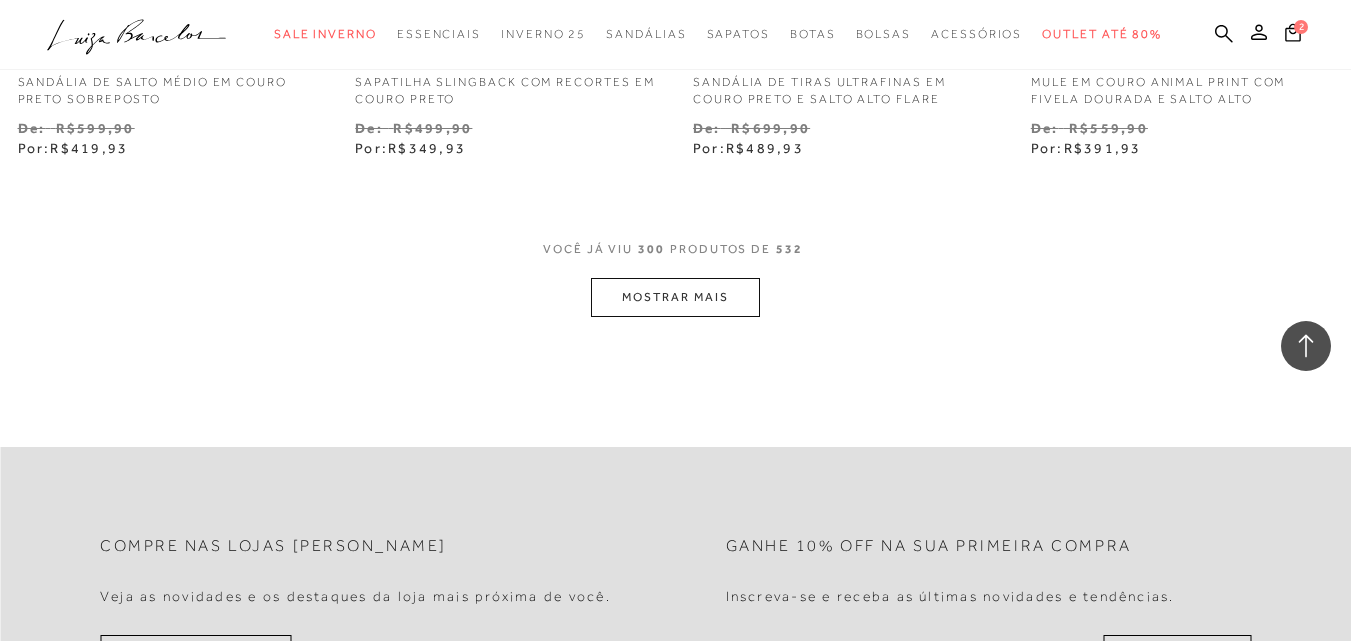 click on "MOSTRAR MAIS" at bounding box center (675, 297) 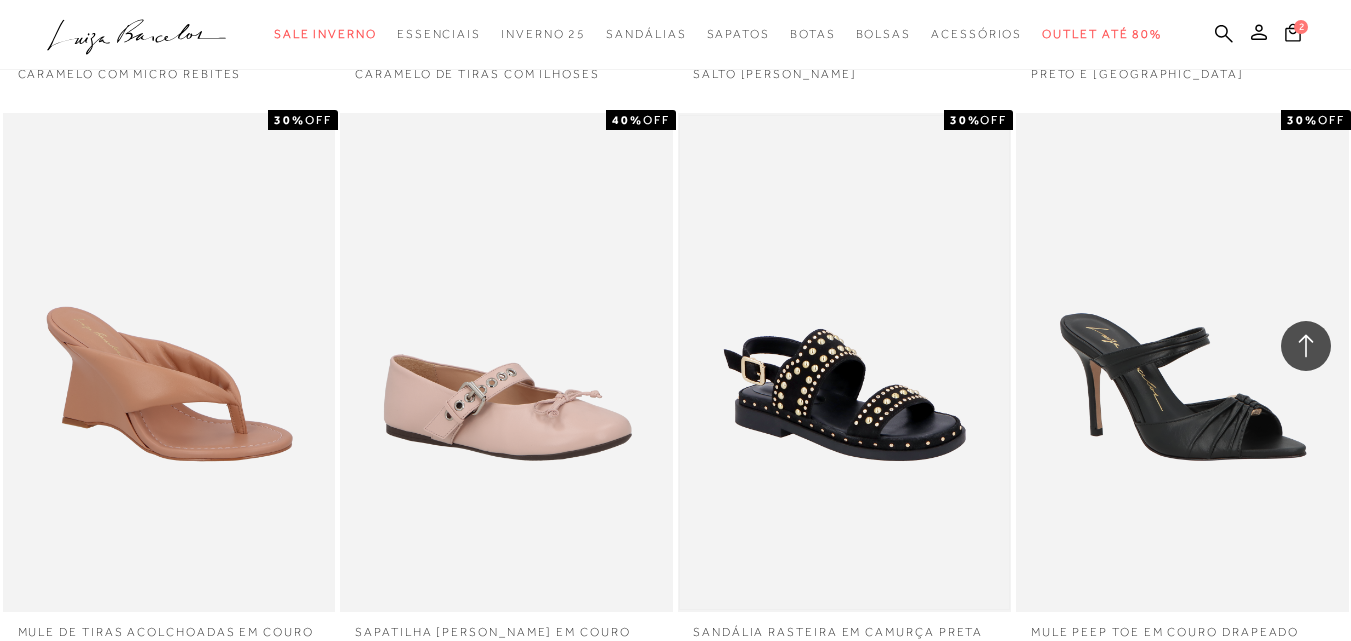 scroll, scrollTop: 50628, scrollLeft: 0, axis: vertical 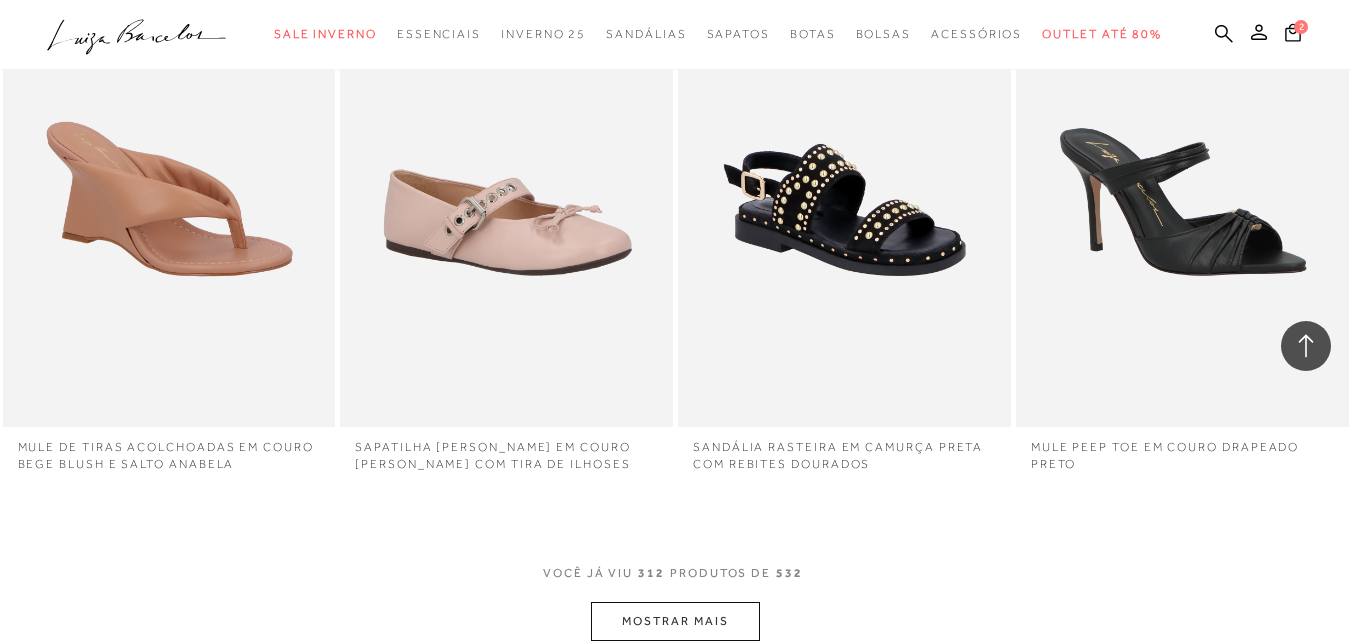 click on "MOSTRAR MAIS" at bounding box center (675, 621) 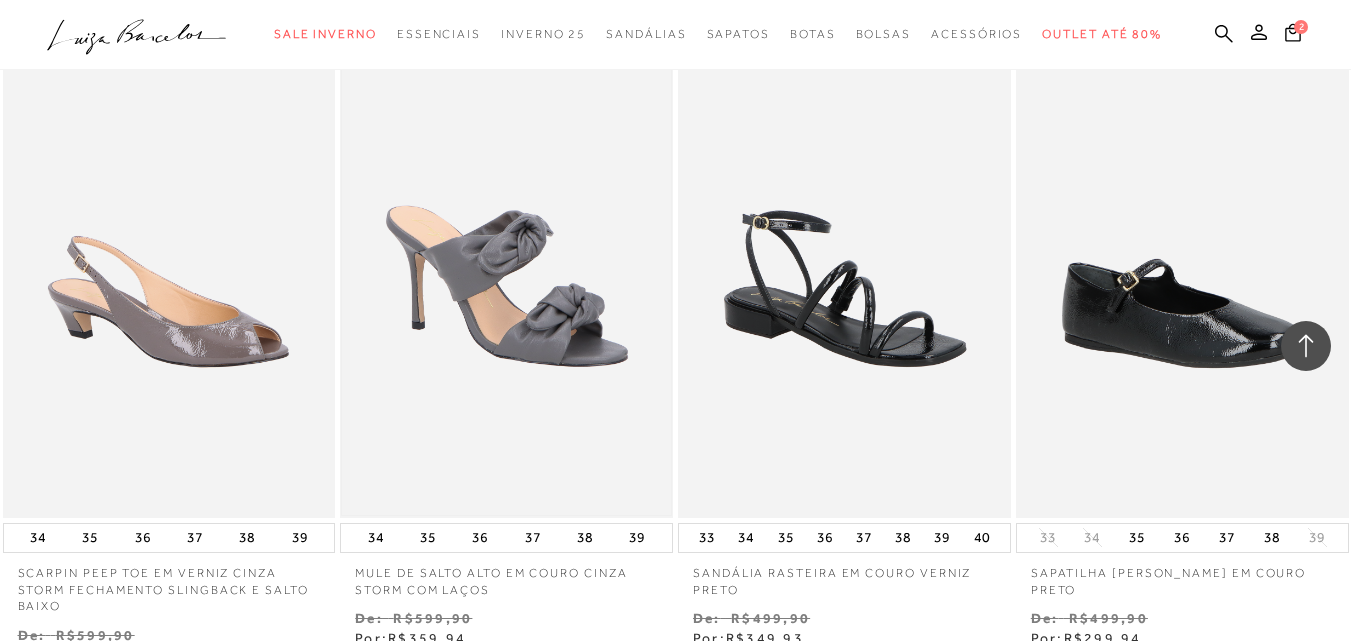 scroll, scrollTop: 53079, scrollLeft: 0, axis: vertical 